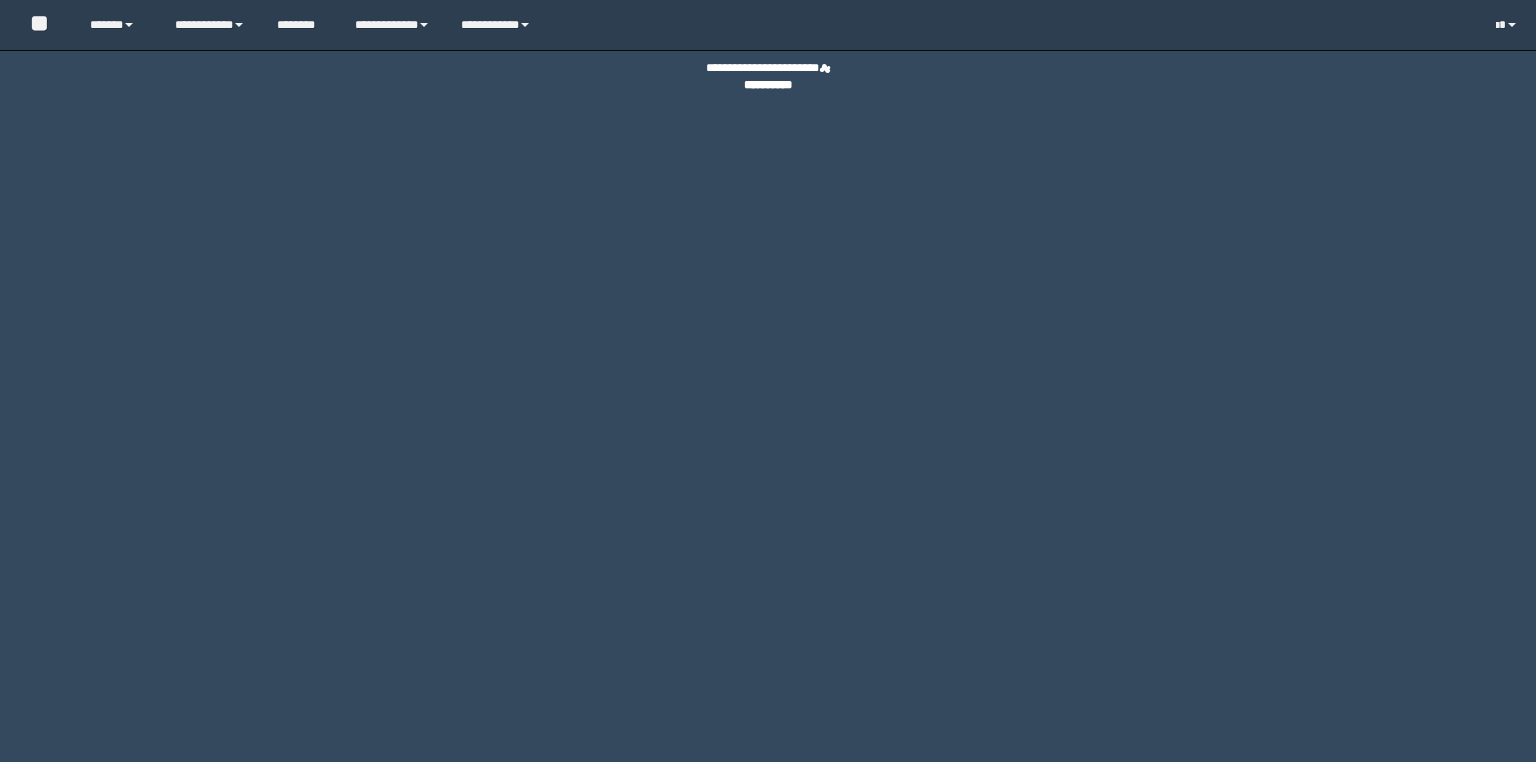 scroll, scrollTop: 0, scrollLeft: 0, axis: both 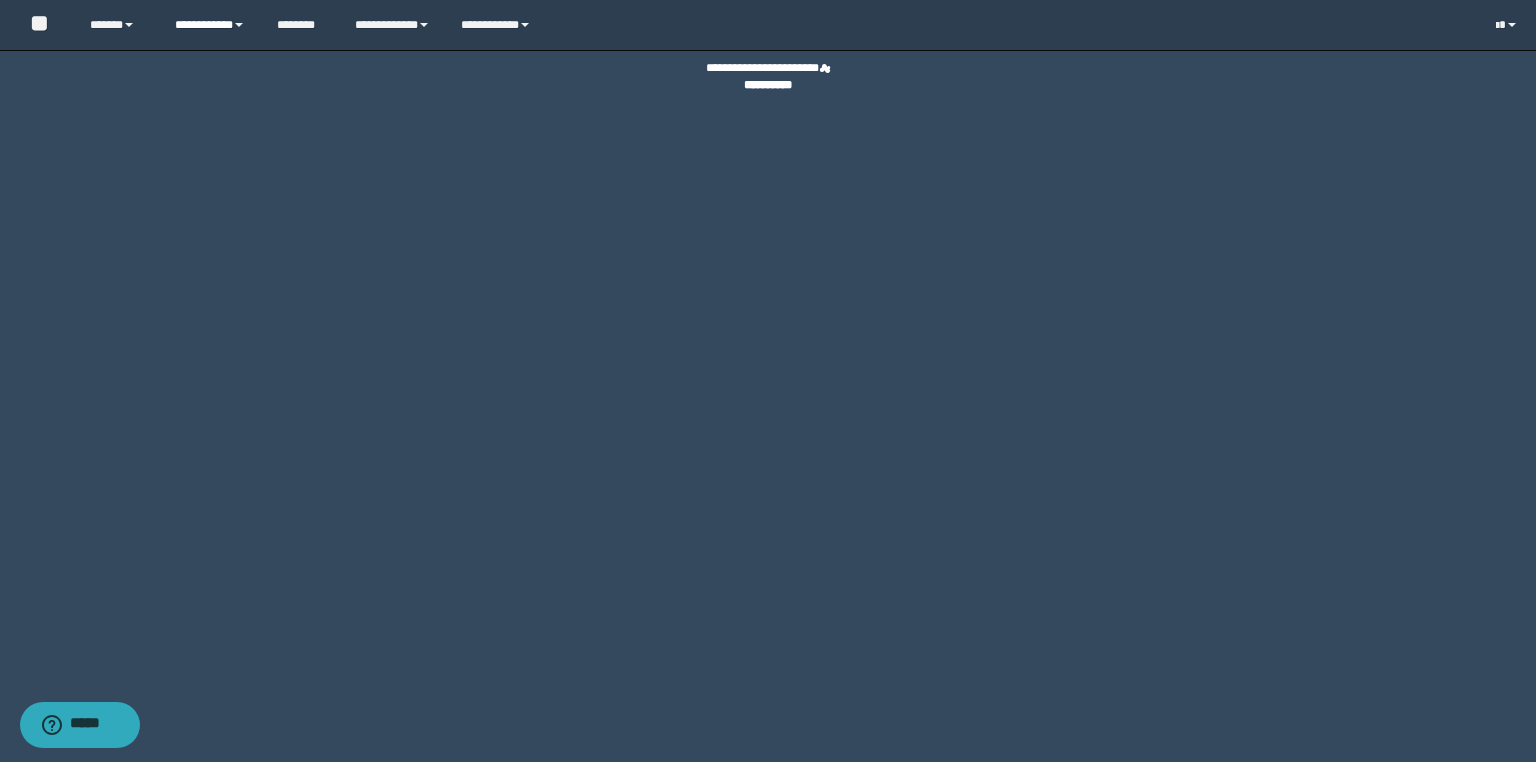 click on "**********" at bounding box center [210, 25] 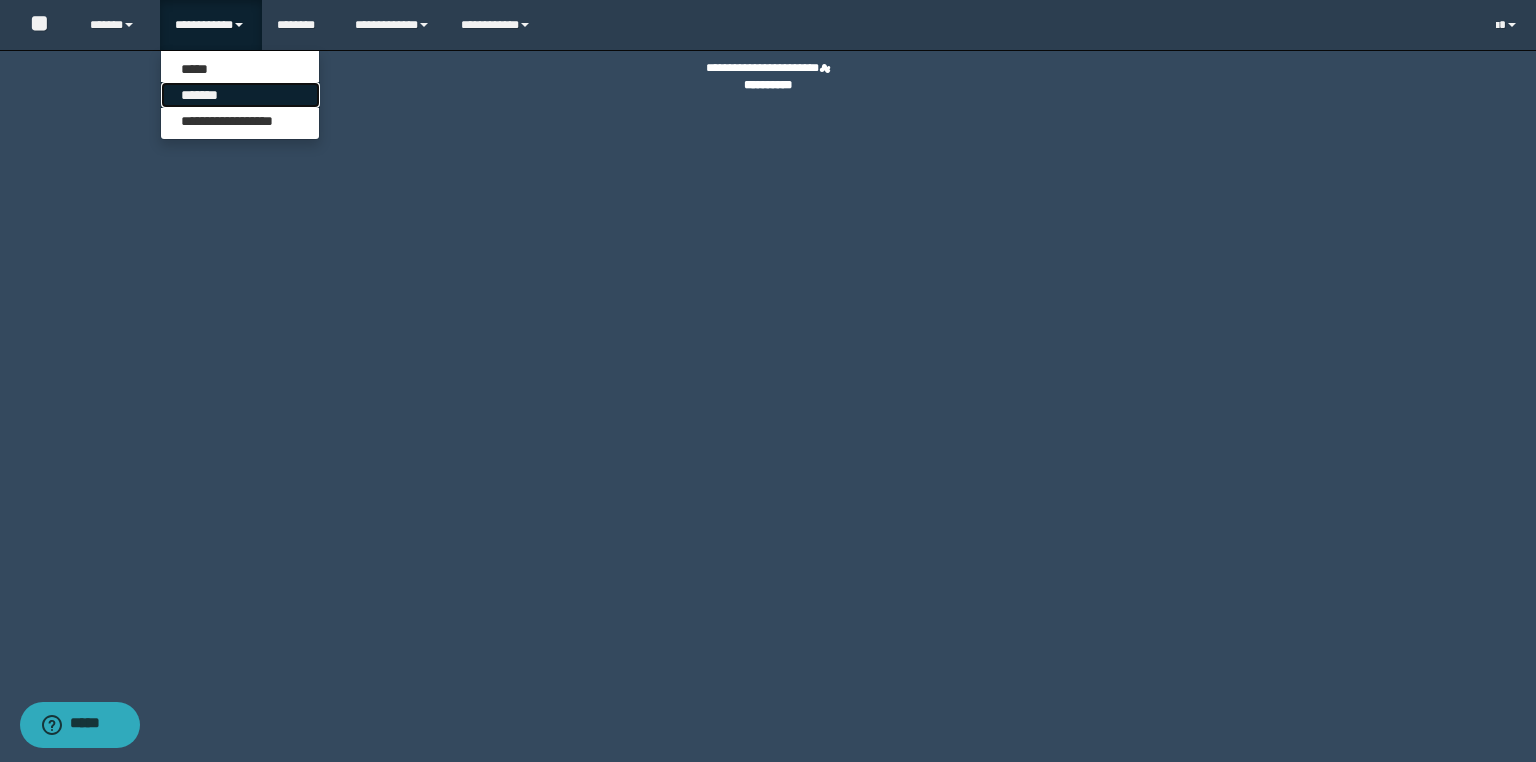 click on "*******" at bounding box center (240, 95) 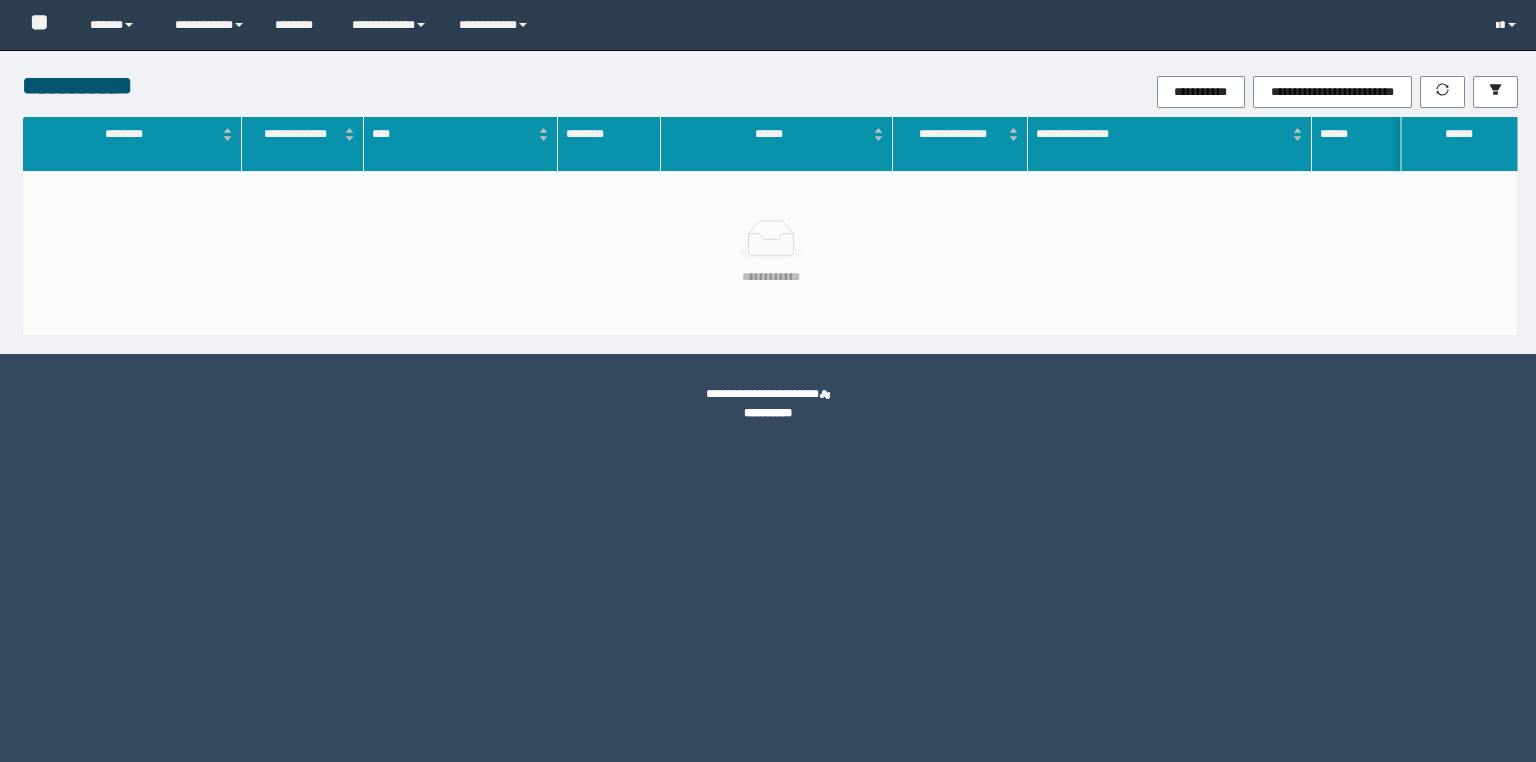 scroll, scrollTop: 0, scrollLeft: 0, axis: both 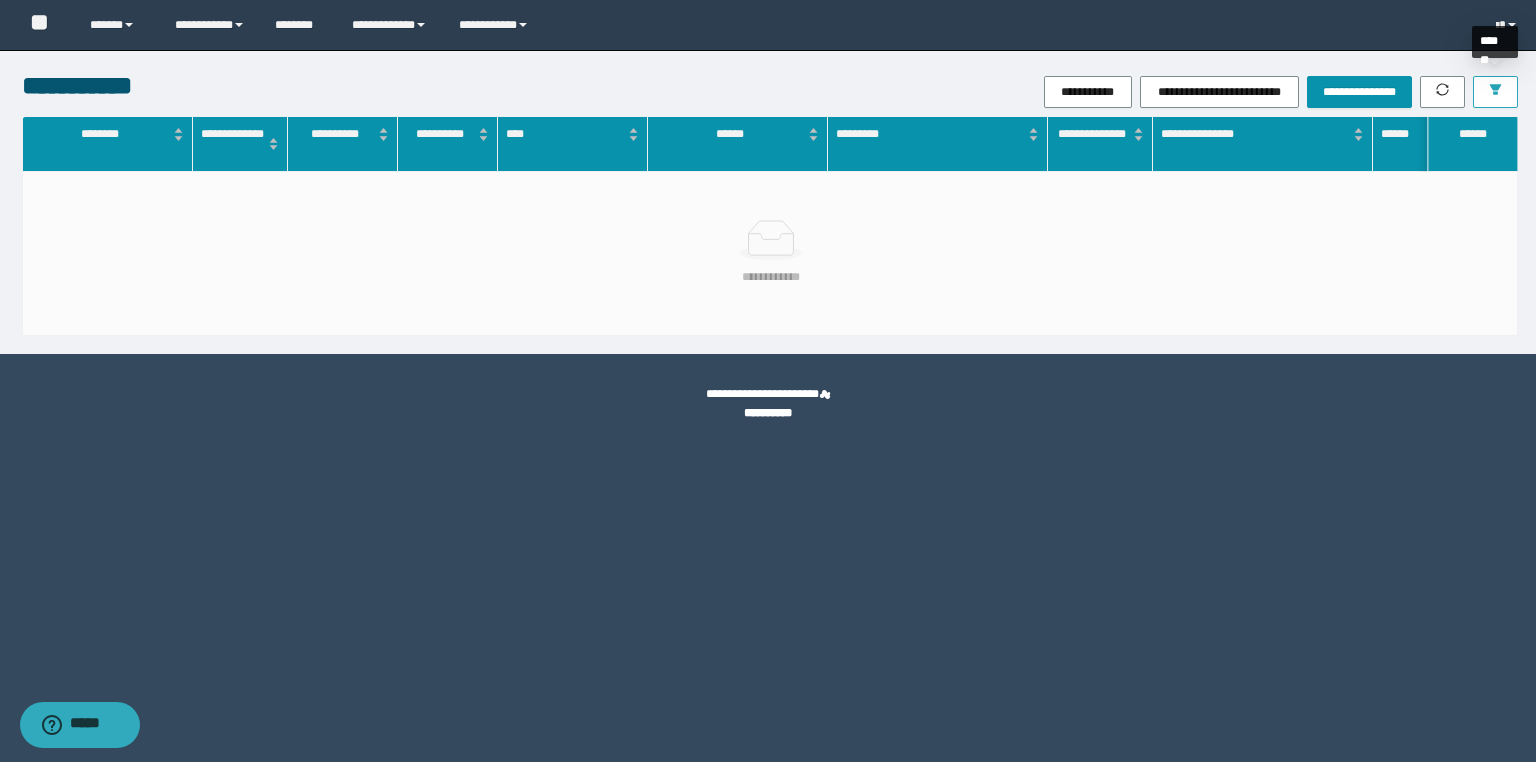 click 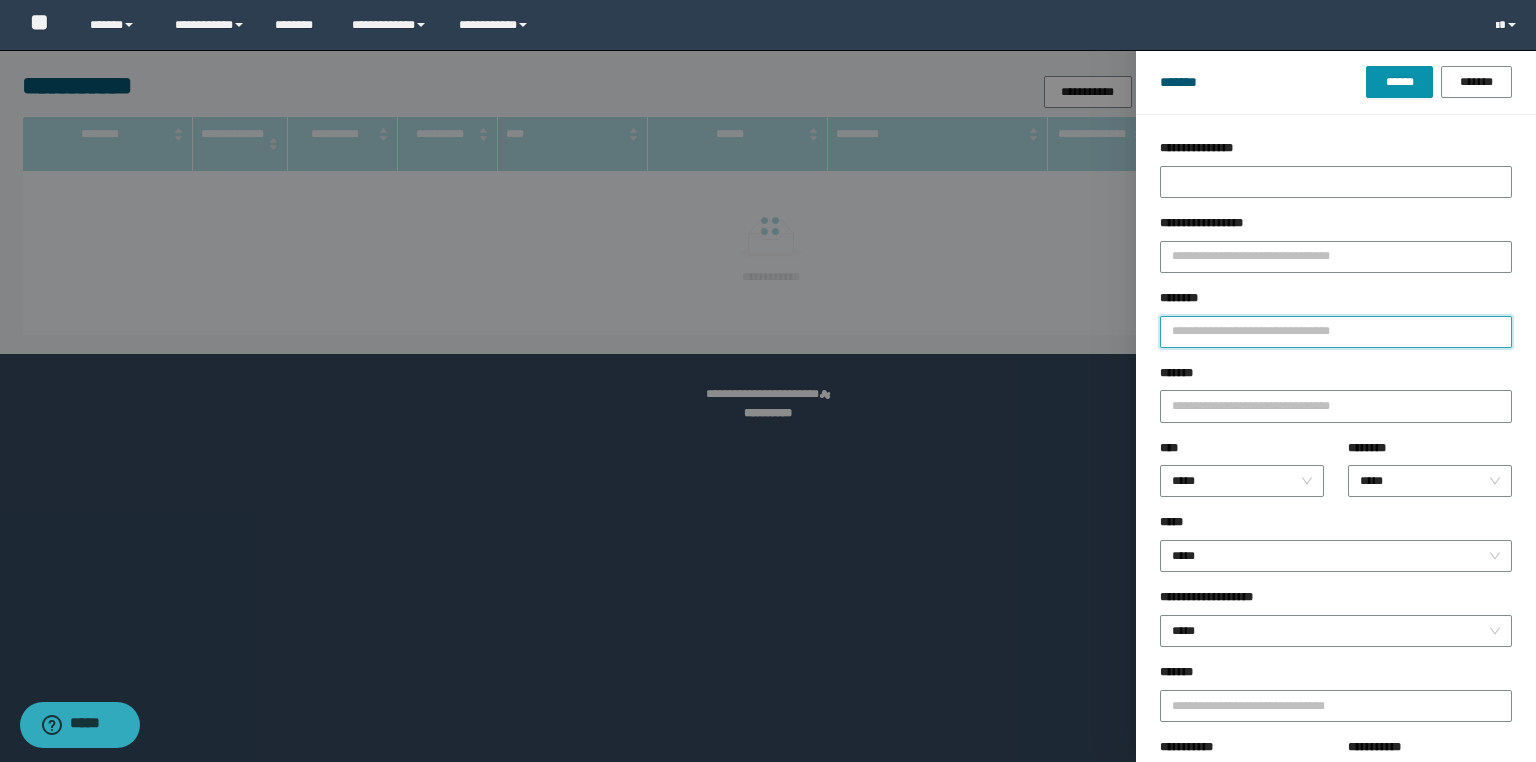 click on "********" at bounding box center (1336, 332) 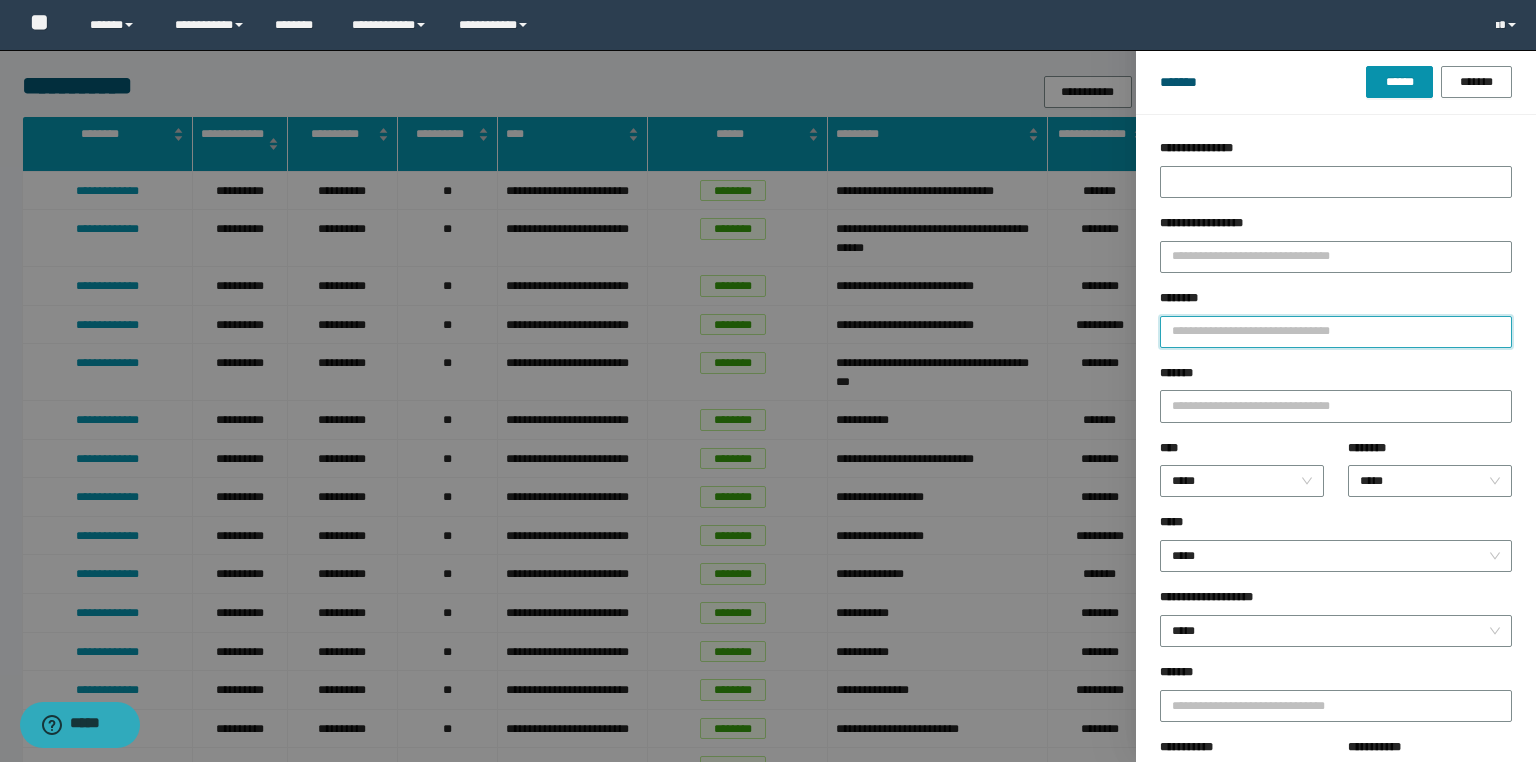 click on "********" at bounding box center [1336, 332] 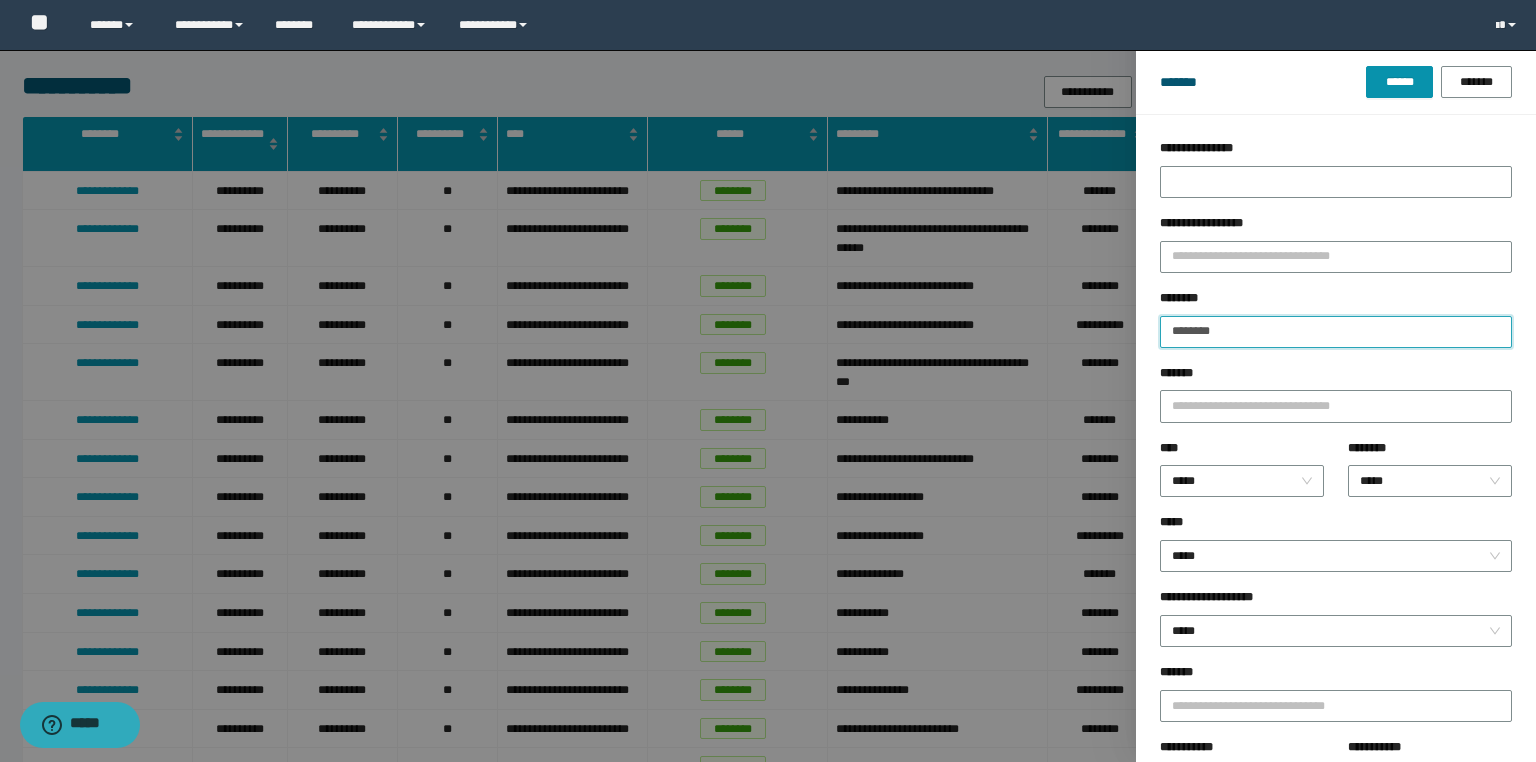 click on "******" at bounding box center (1399, 82) 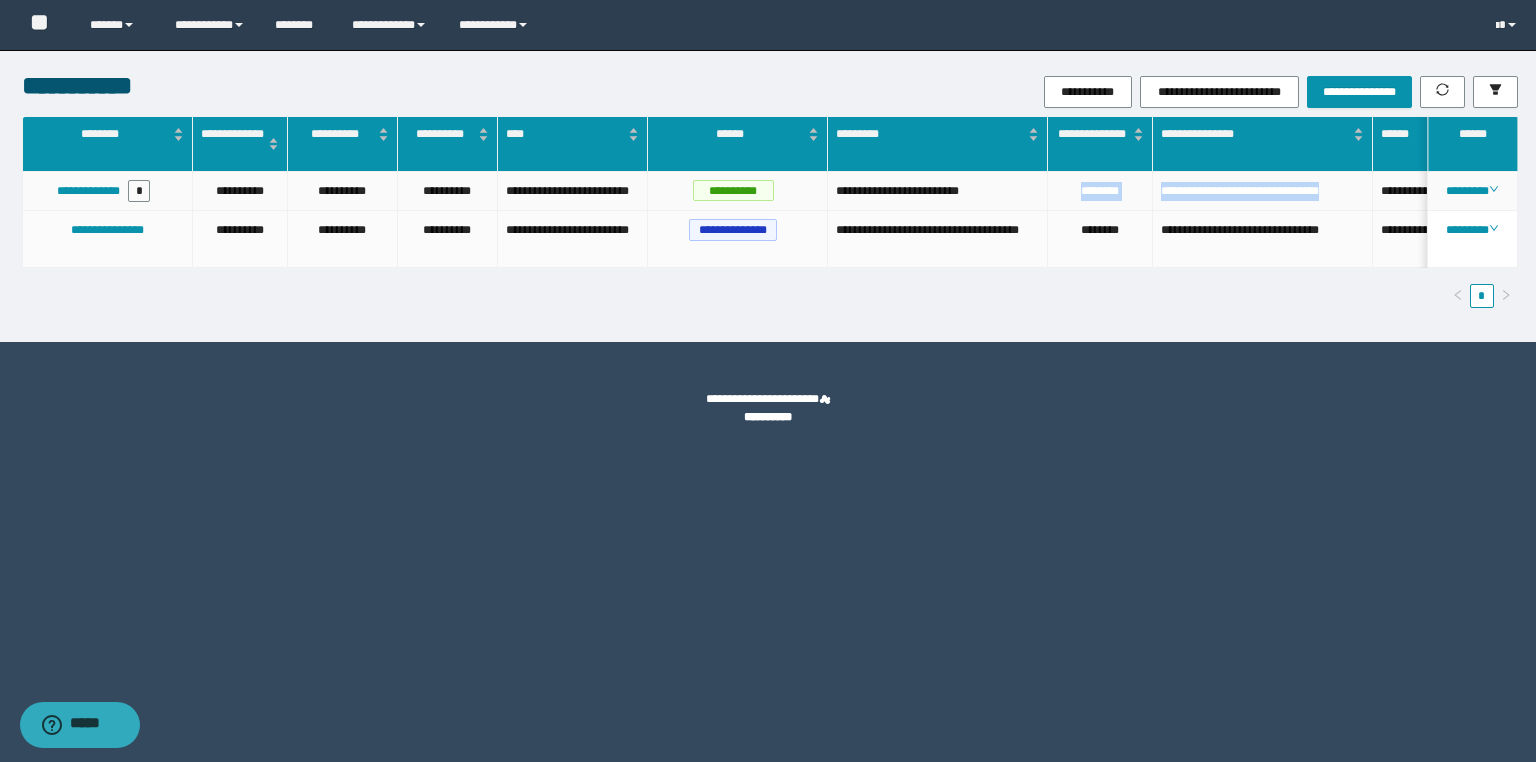 drag, startPoint x: 1351, startPoint y: 192, endPoint x: 1071, endPoint y: 201, distance: 280.1446 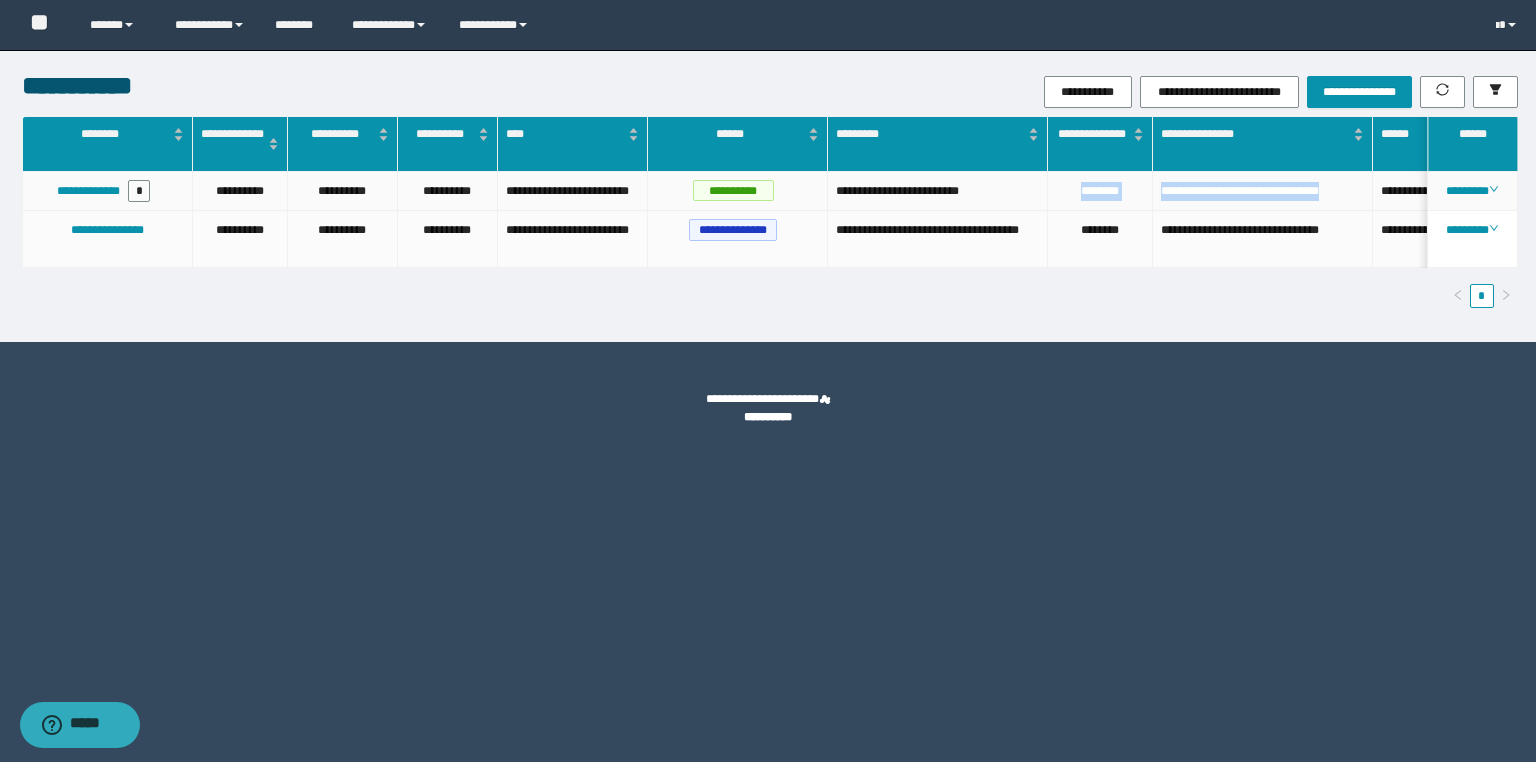 copy on "**********" 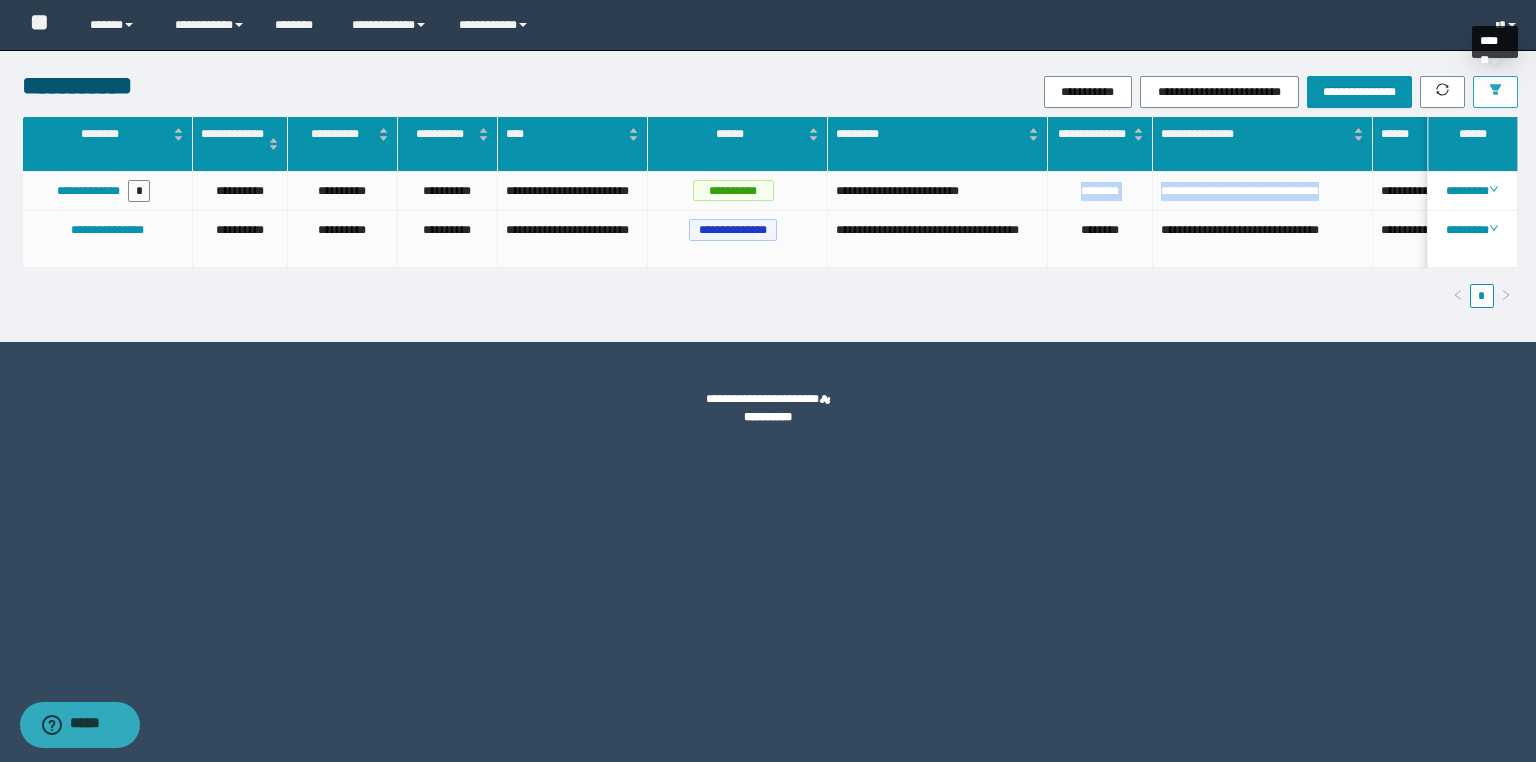click 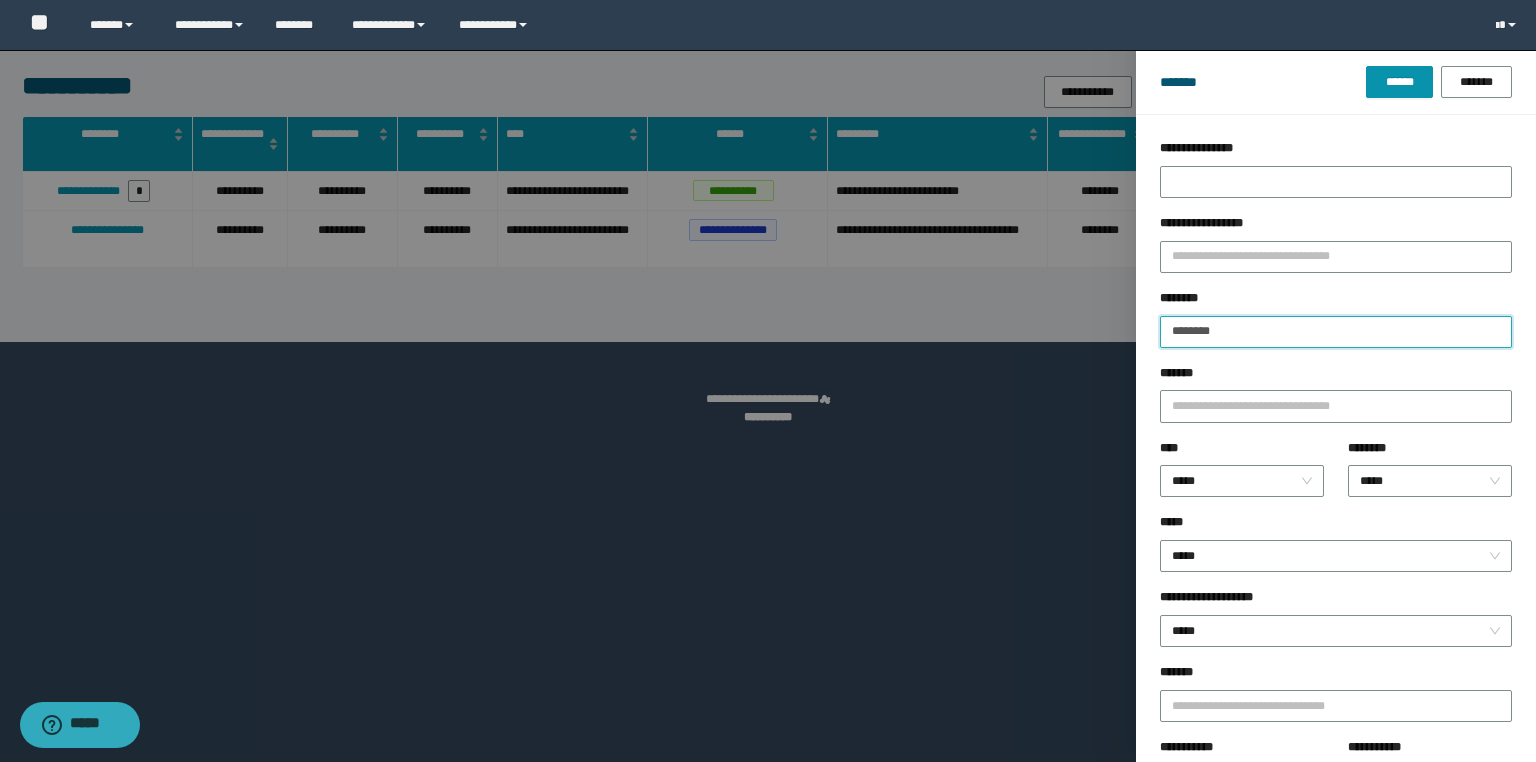 drag, startPoint x: 1268, startPoint y: 336, endPoint x: 1098, endPoint y: 332, distance: 170.04706 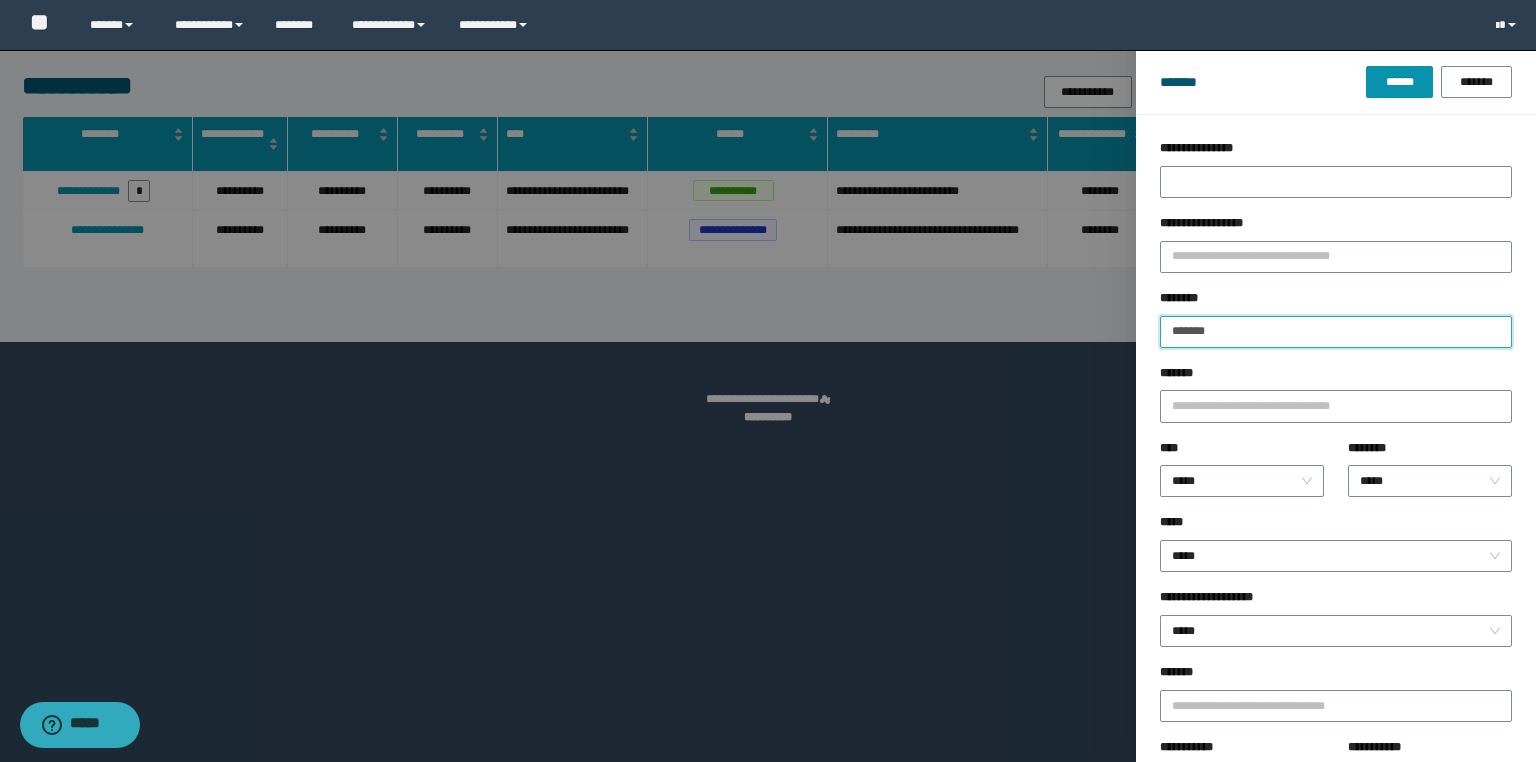 click on "******" at bounding box center [1399, 82] 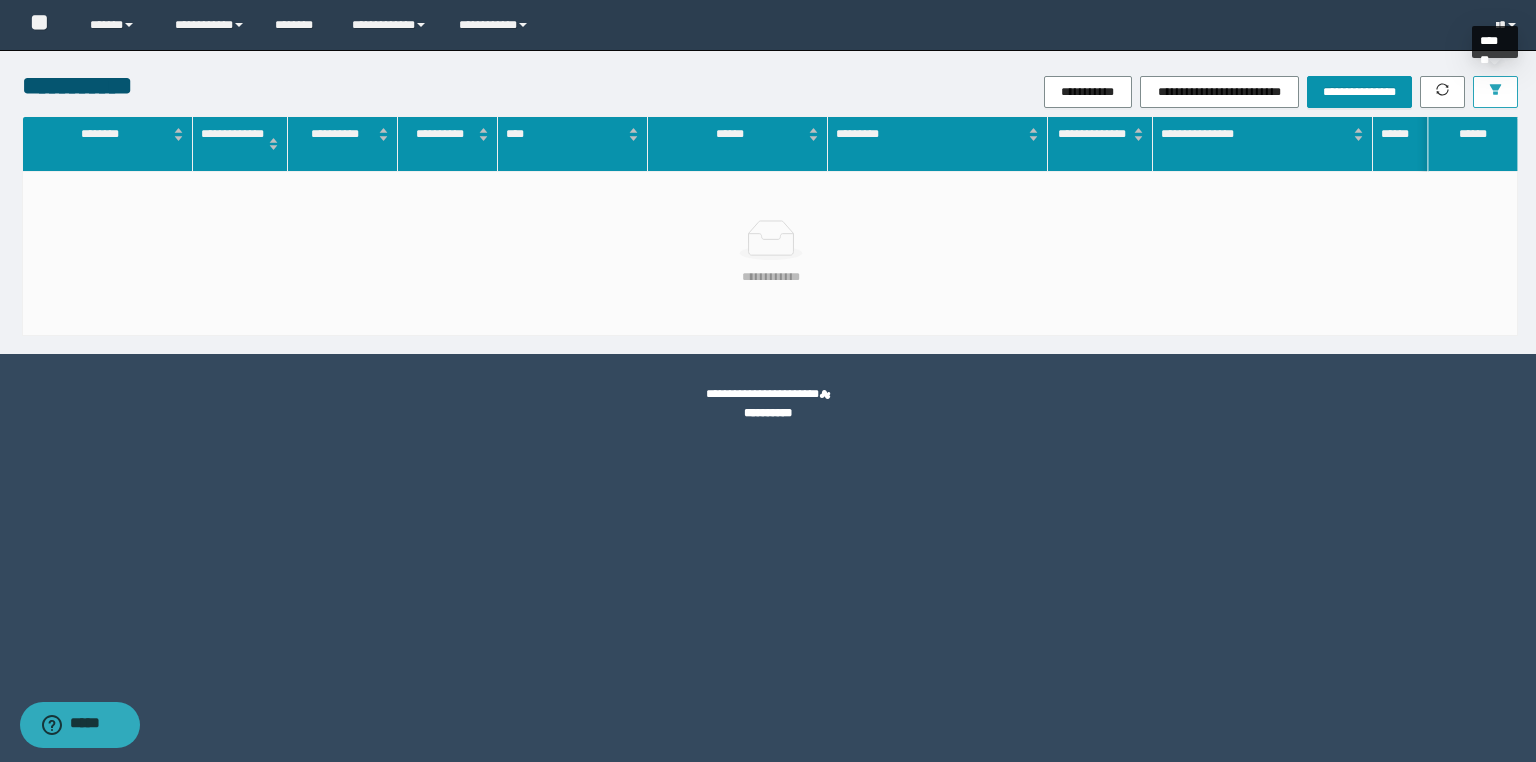 click 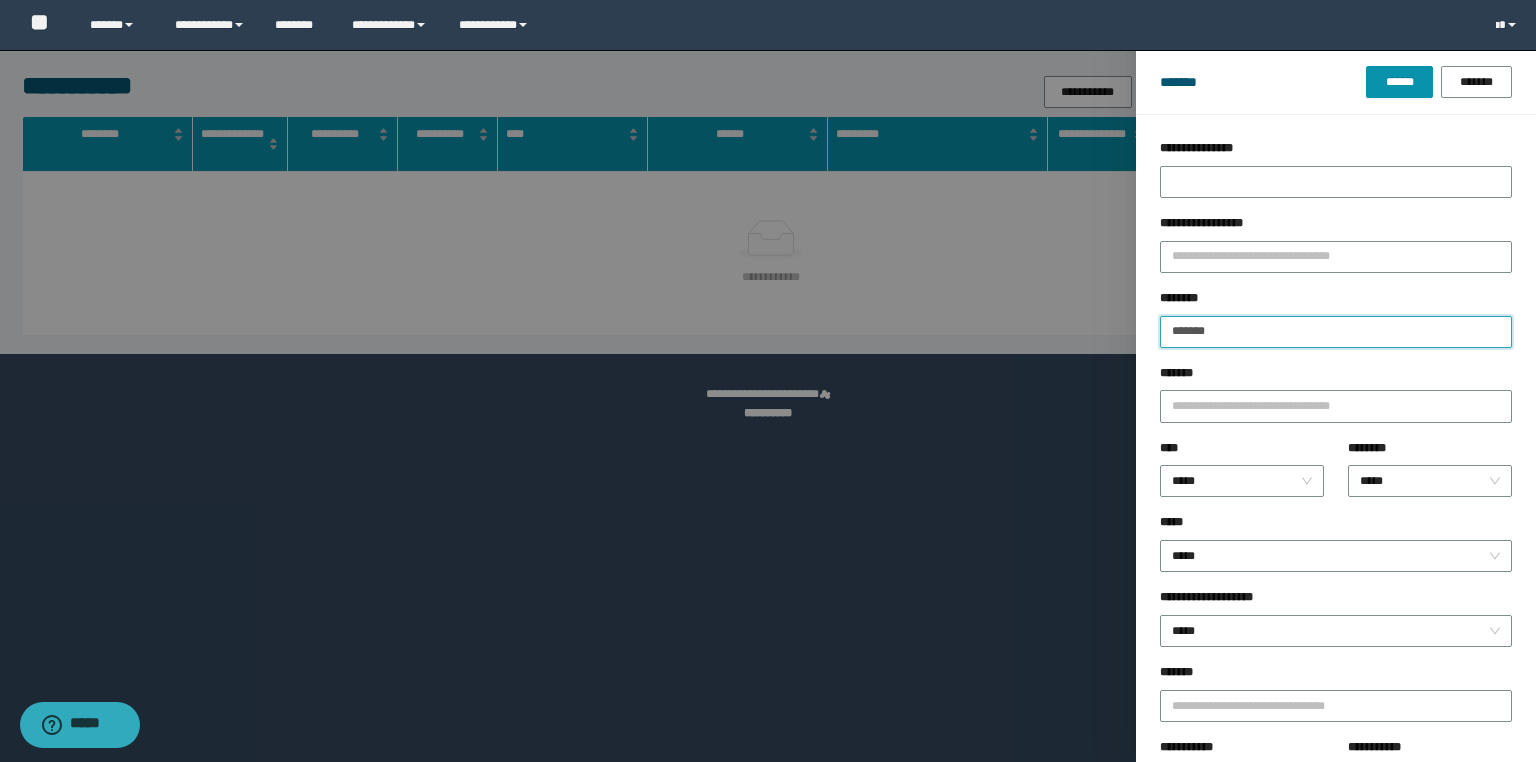 drag, startPoint x: 1255, startPoint y: 332, endPoint x: 1061, endPoint y: 328, distance: 194.04123 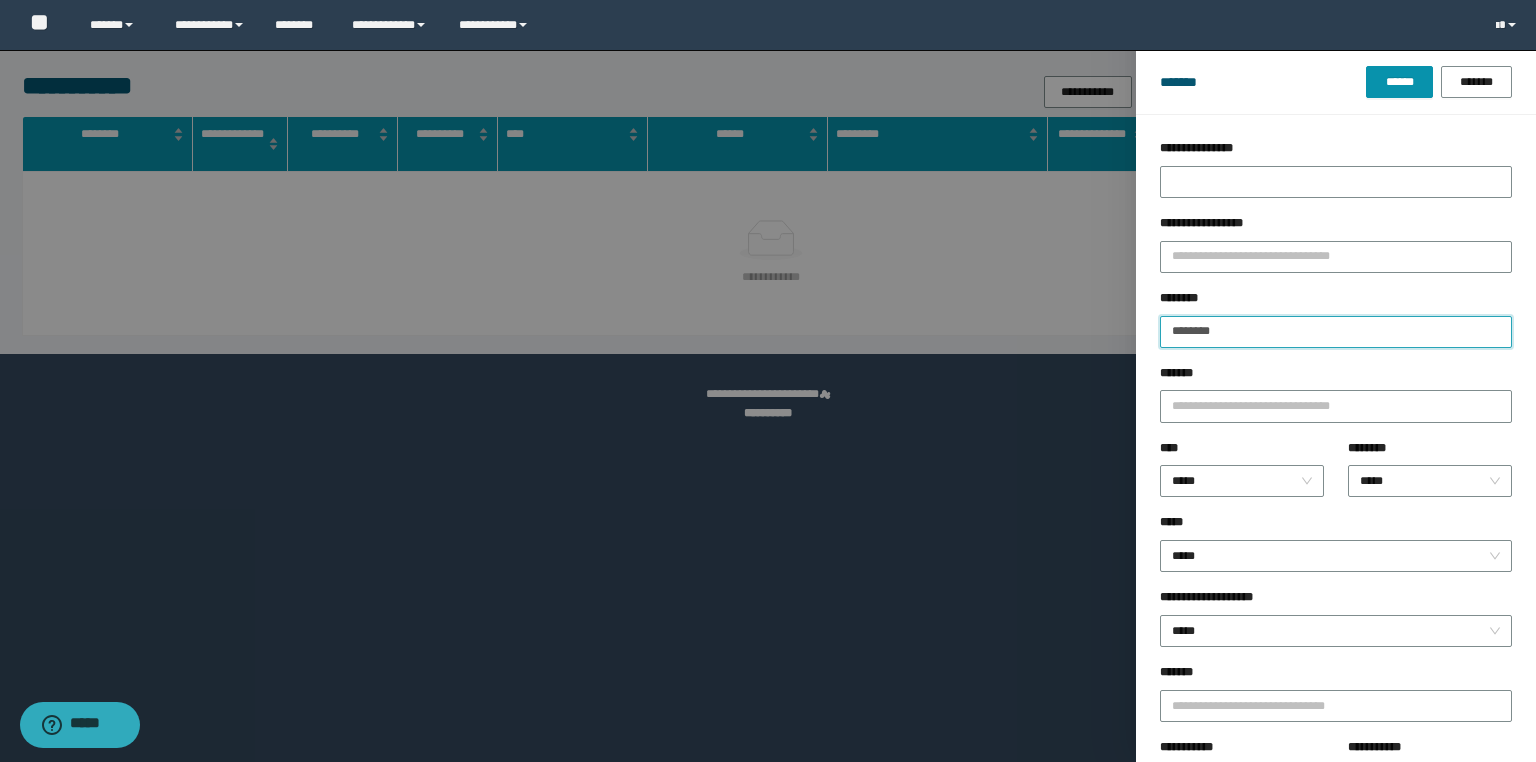 click on "******" at bounding box center (1399, 82) 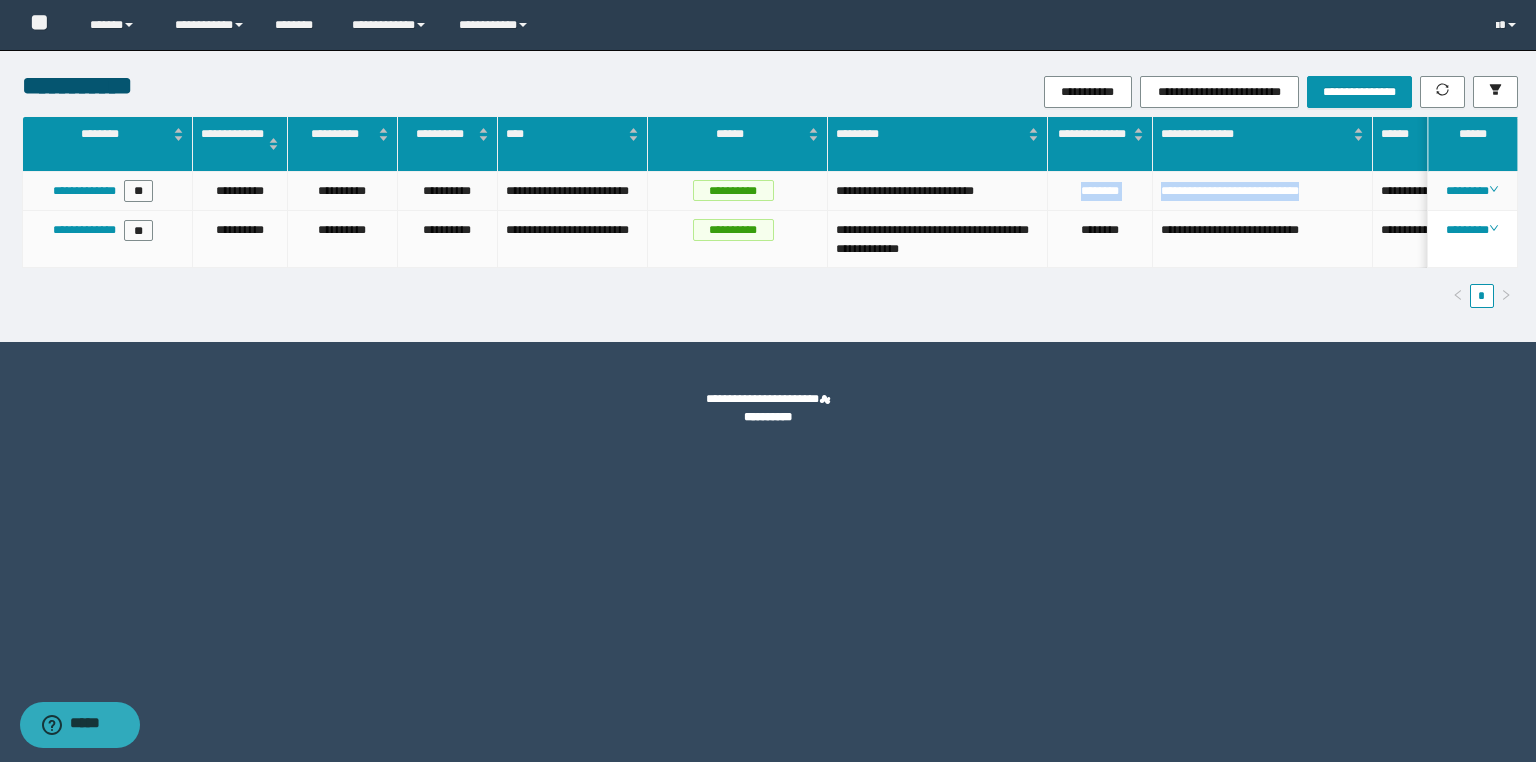 drag, startPoint x: 1333, startPoint y: 191, endPoint x: 1058, endPoint y: 201, distance: 275.18176 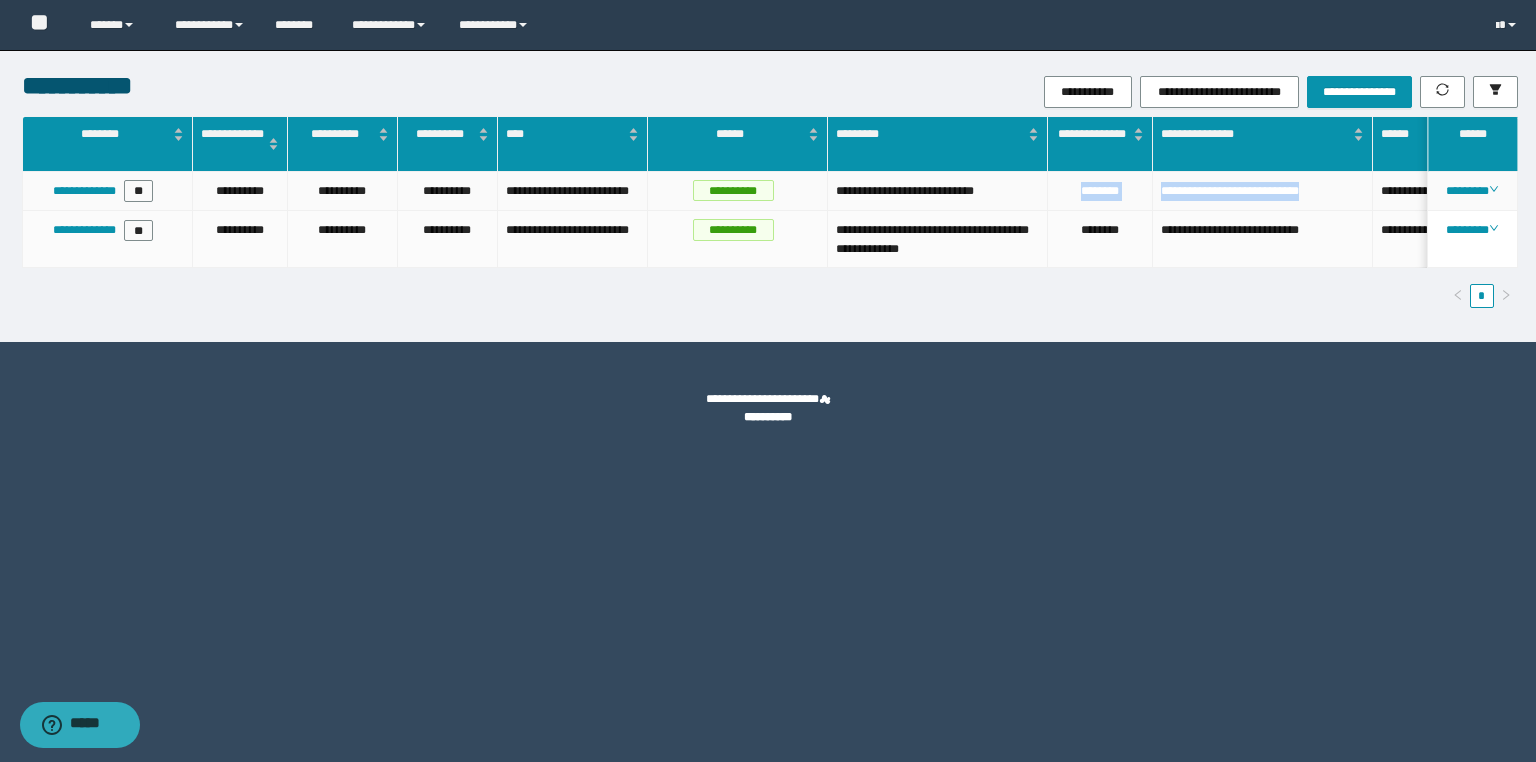 copy on "**********" 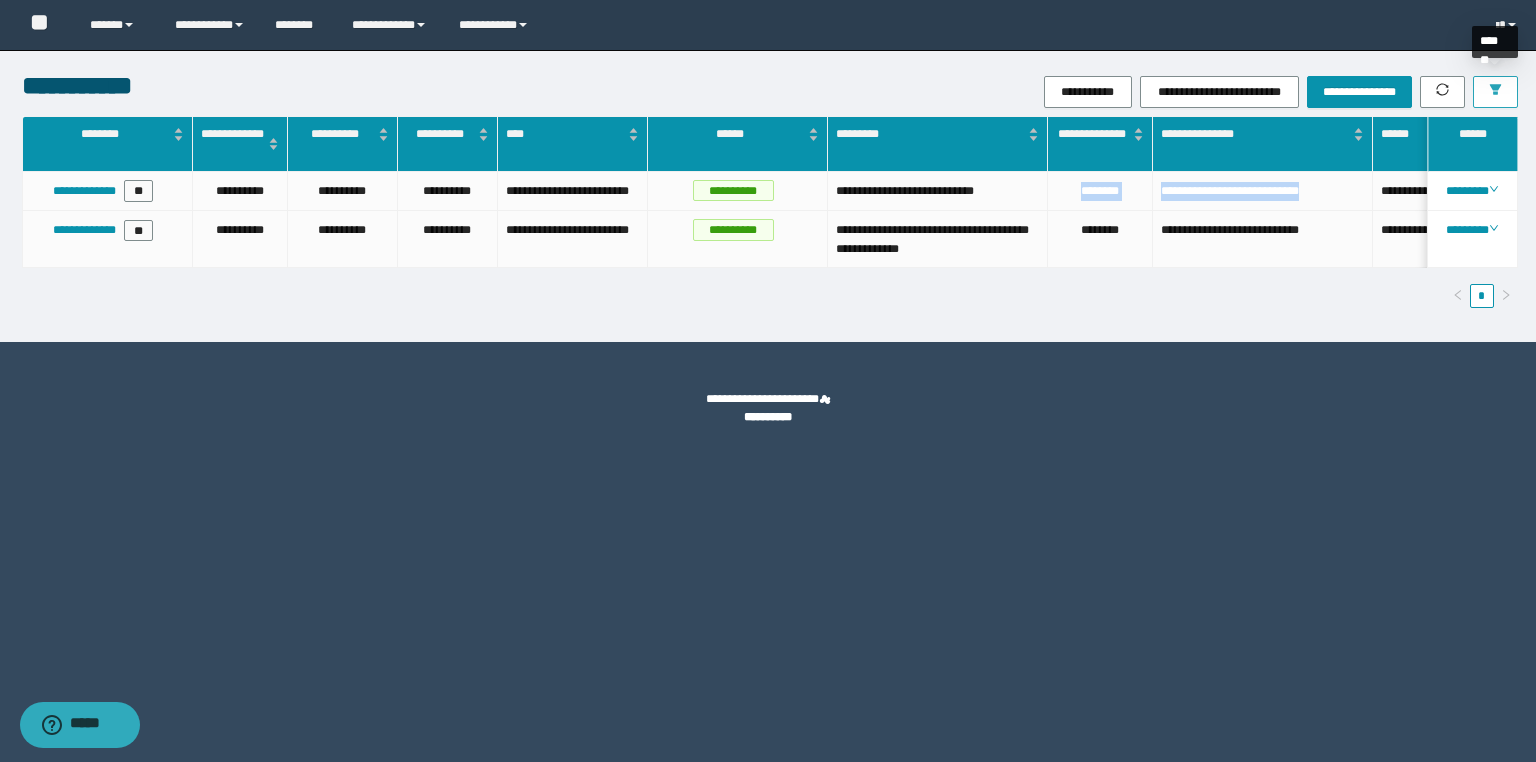 click 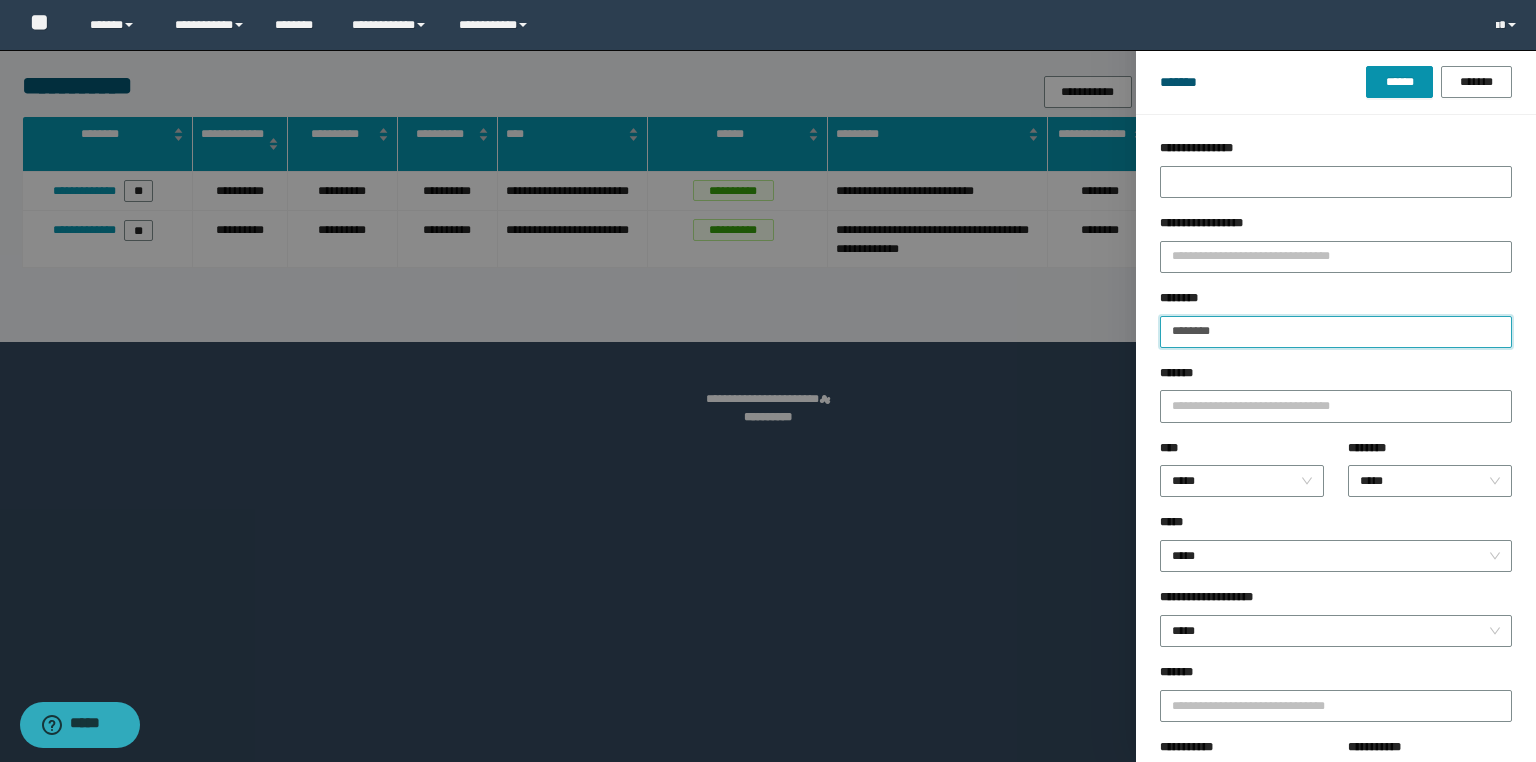 drag, startPoint x: 1267, startPoint y: 330, endPoint x: 945, endPoint y: 318, distance: 322.2235 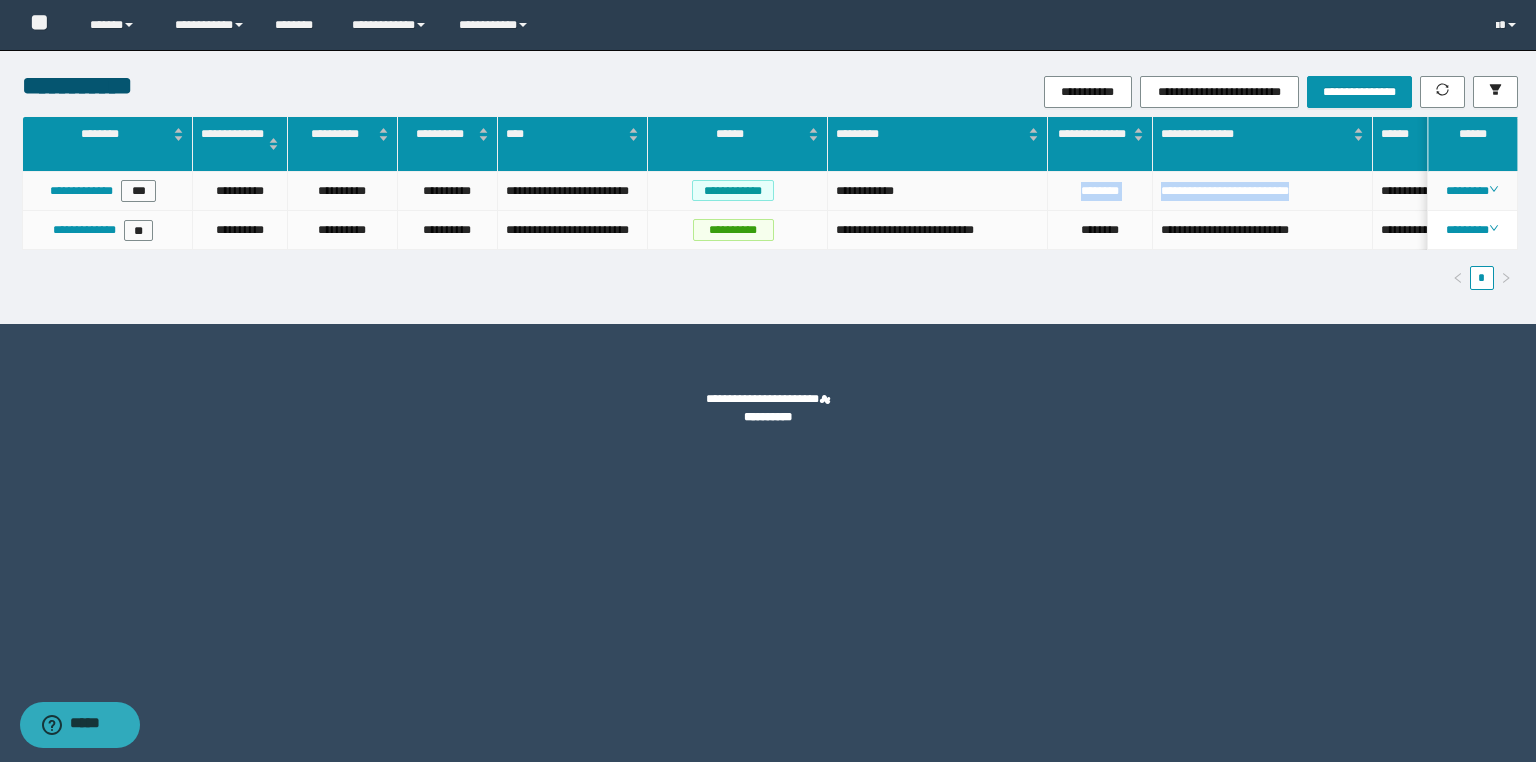drag, startPoint x: 1346, startPoint y: 200, endPoint x: 1062, endPoint y: 196, distance: 284.02817 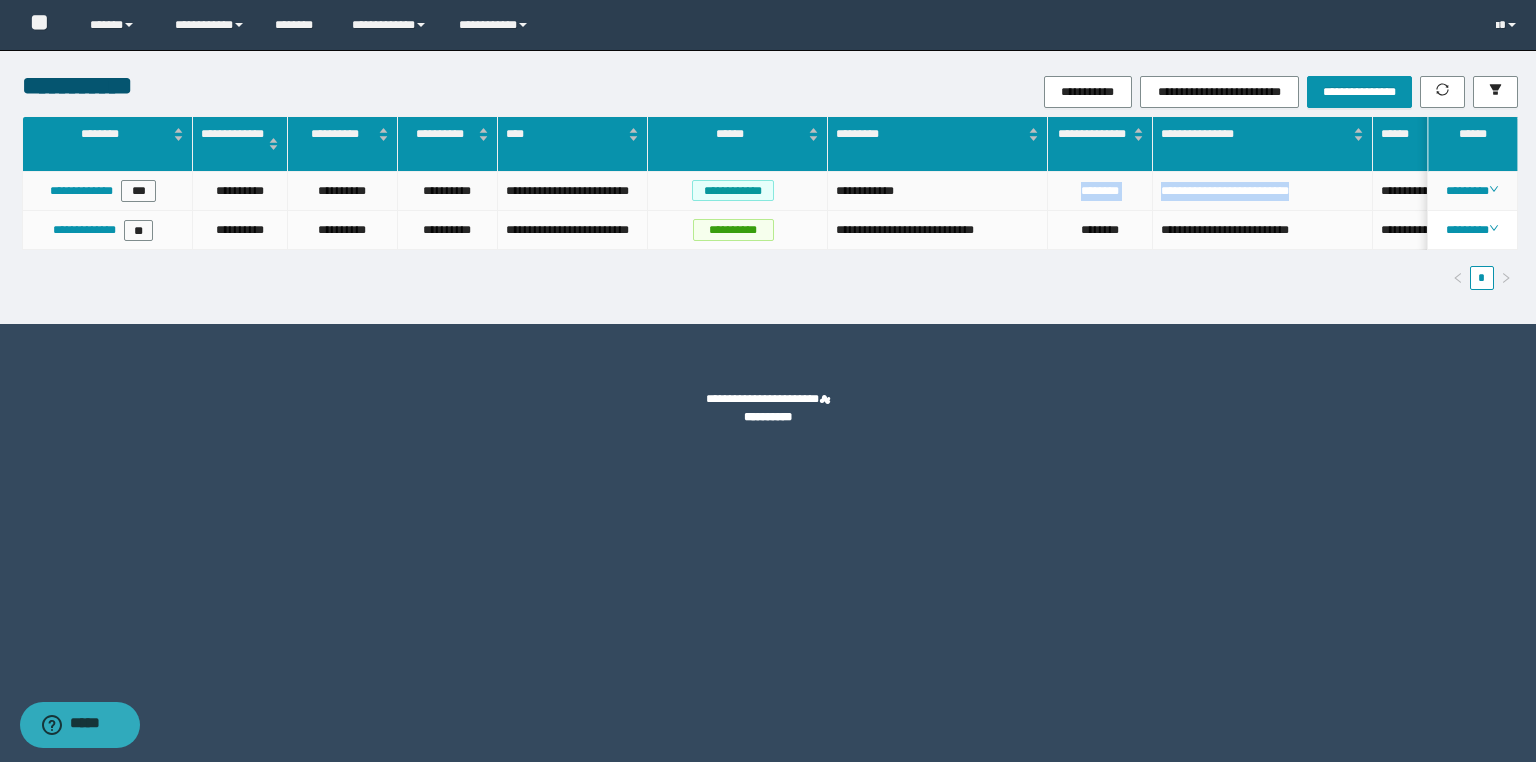 copy on "**********" 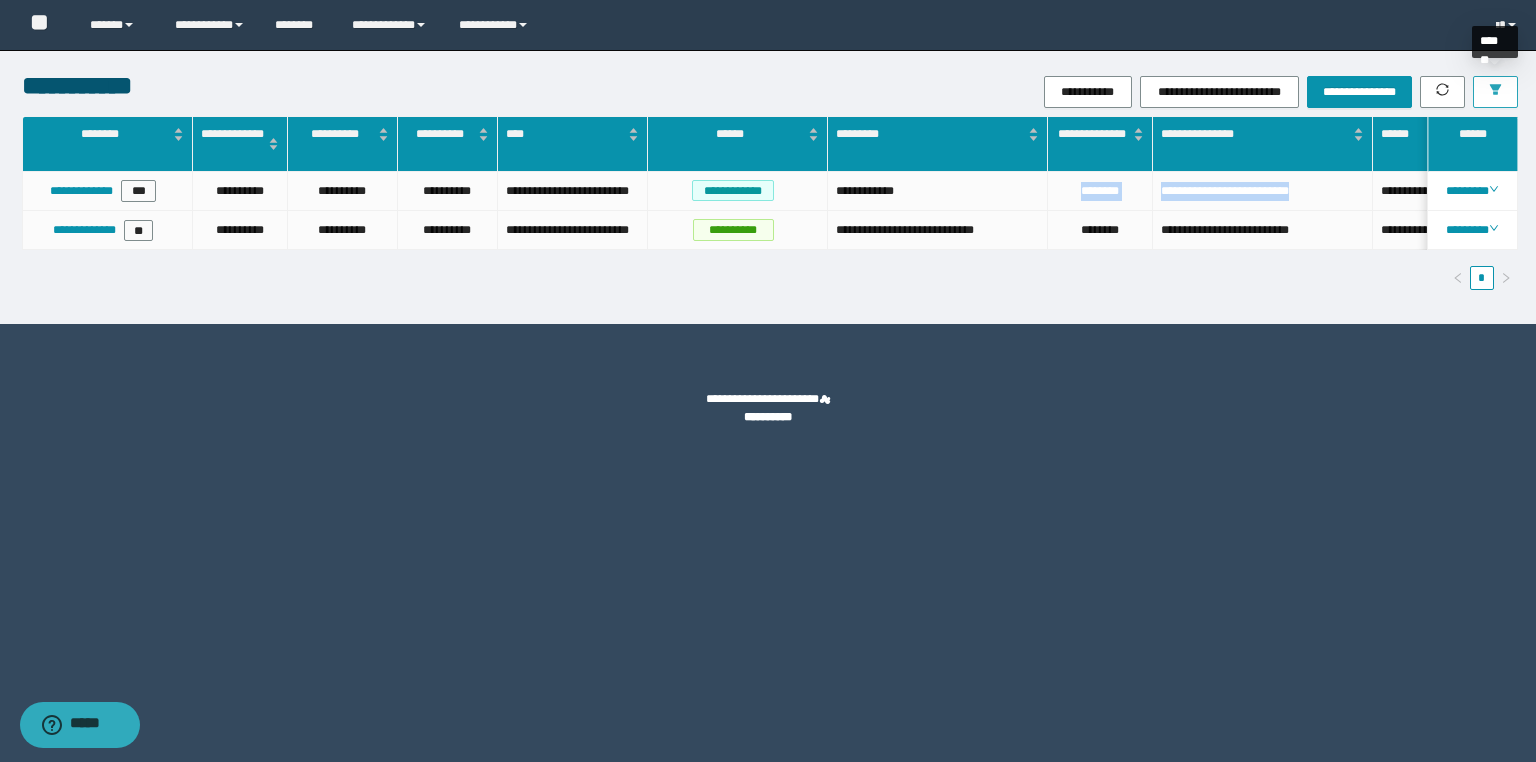 click 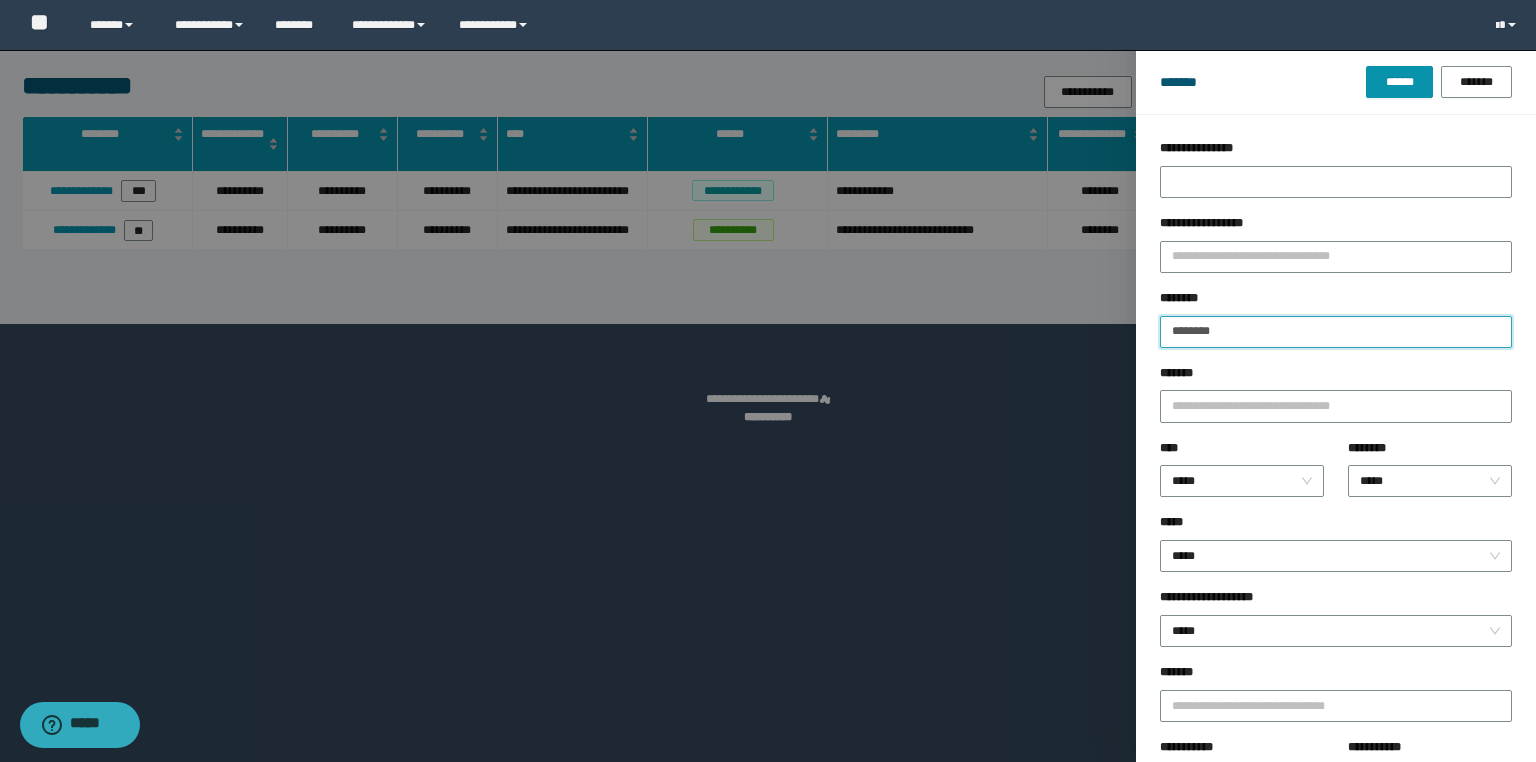 drag, startPoint x: 1248, startPoint y: 328, endPoint x: 1080, endPoint y: 215, distance: 202.46729 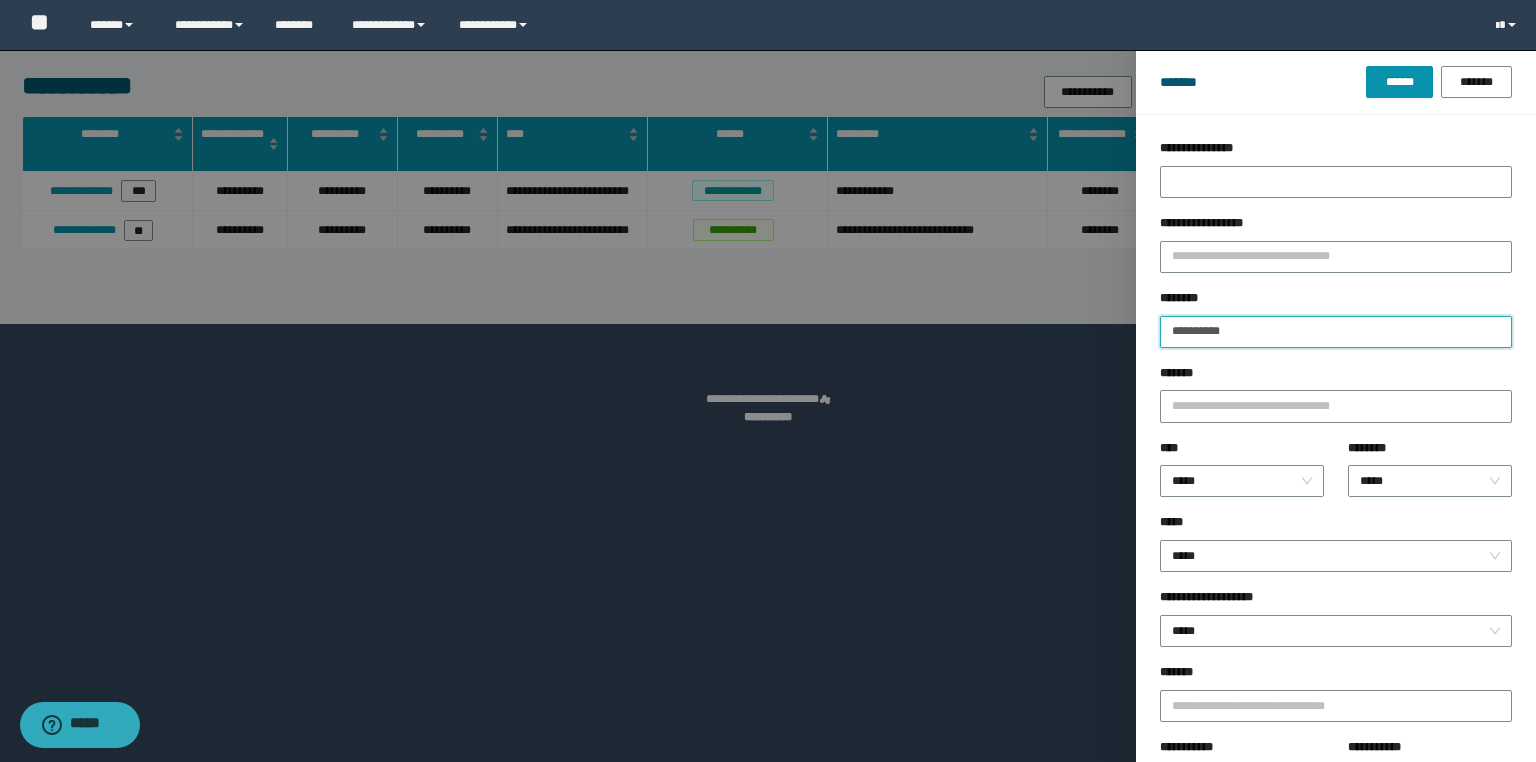 click on "******" at bounding box center (1399, 82) 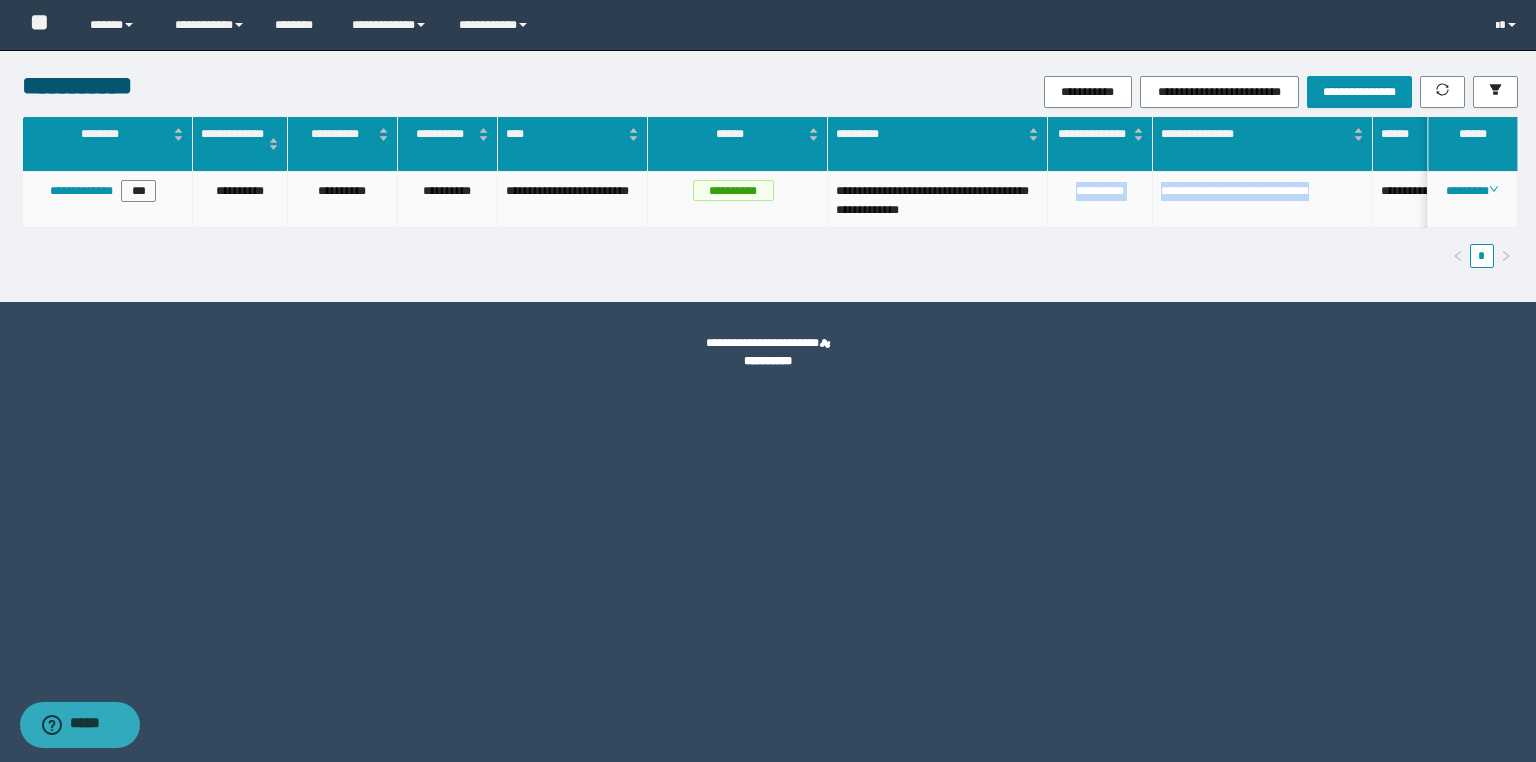drag, startPoint x: 1324, startPoint y: 192, endPoint x: 1064, endPoint y: 199, distance: 260.0942 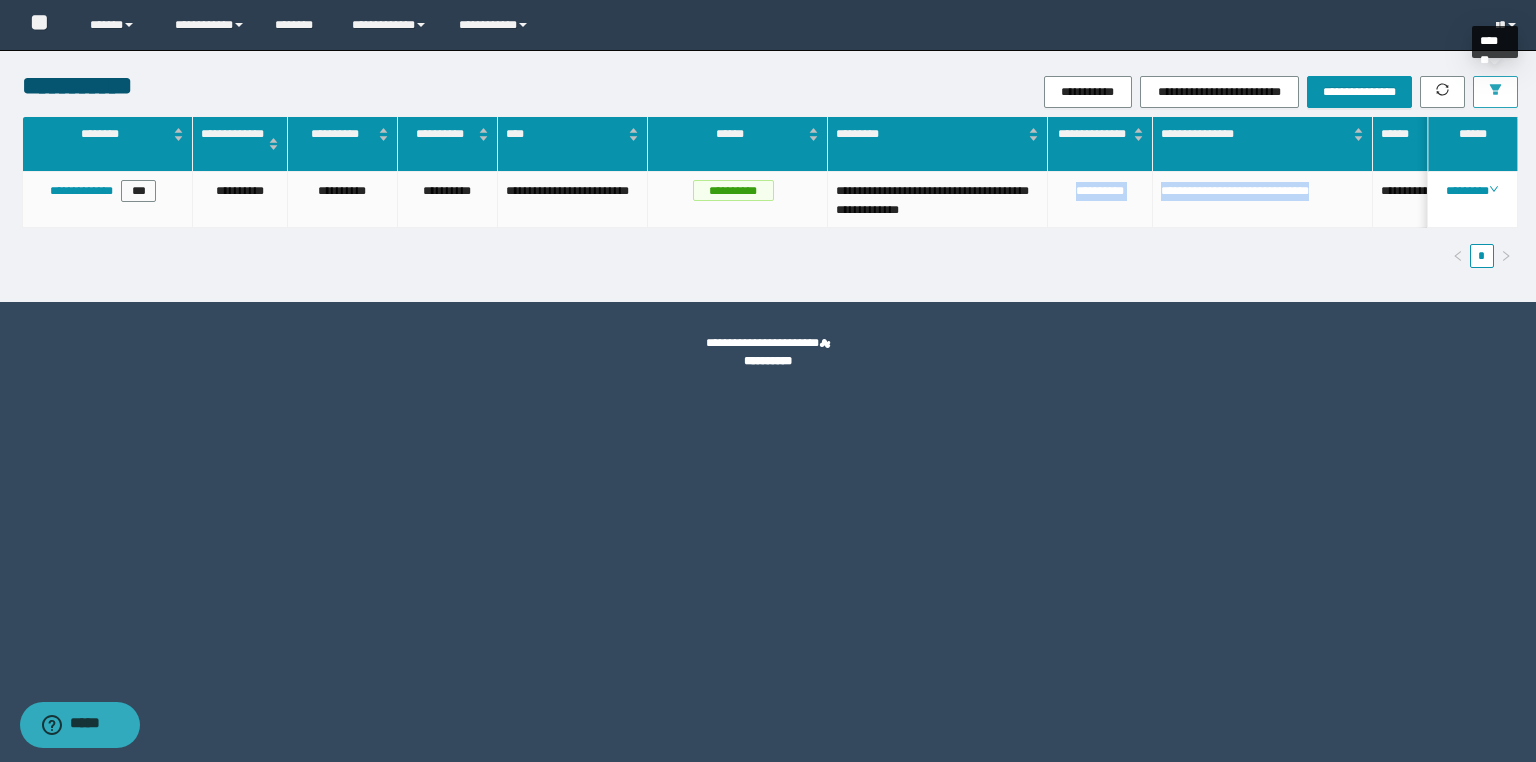 click 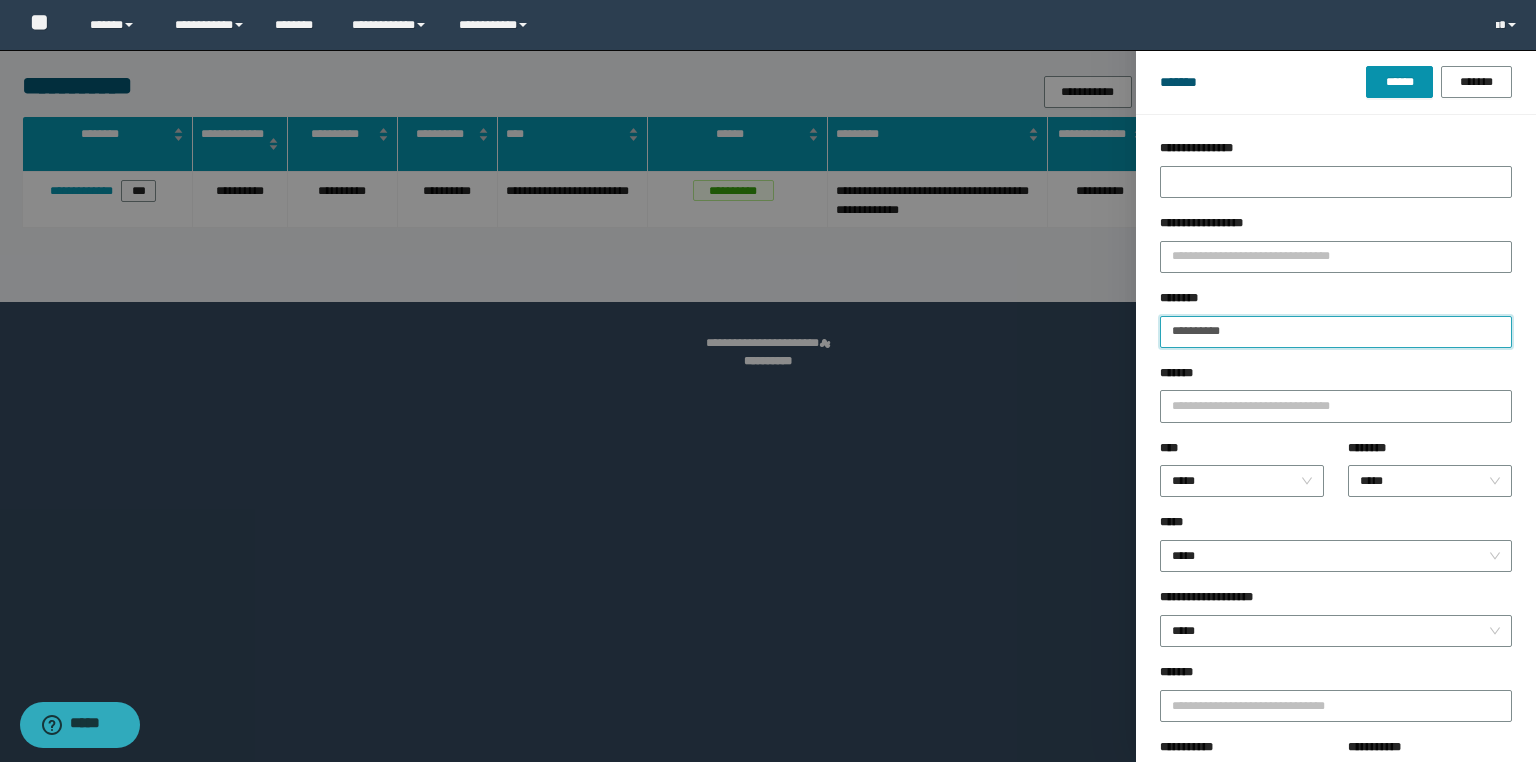 drag, startPoint x: 1288, startPoint y: 334, endPoint x: 1029, endPoint y: 312, distance: 259.93268 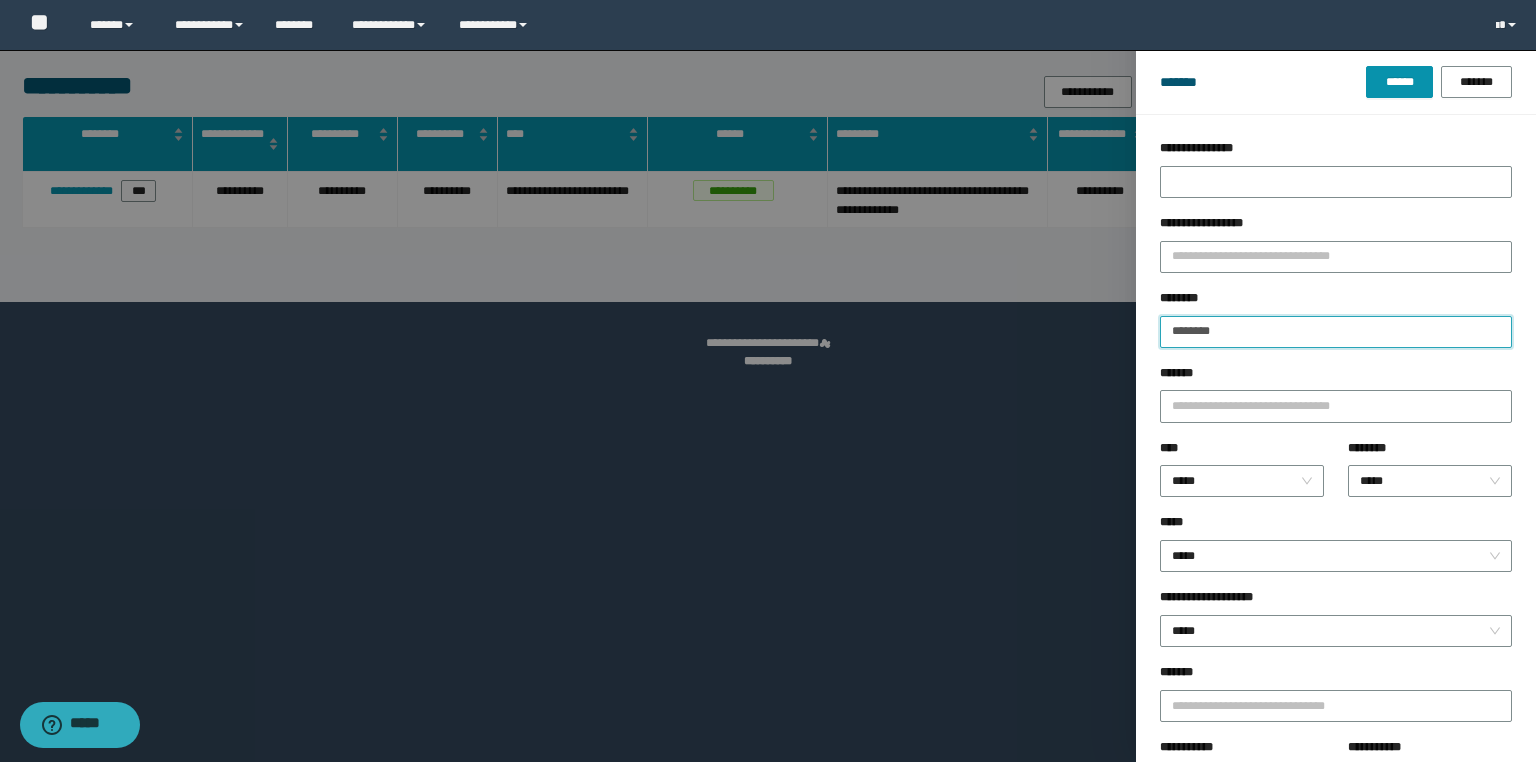 click on "******" at bounding box center [1399, 82] 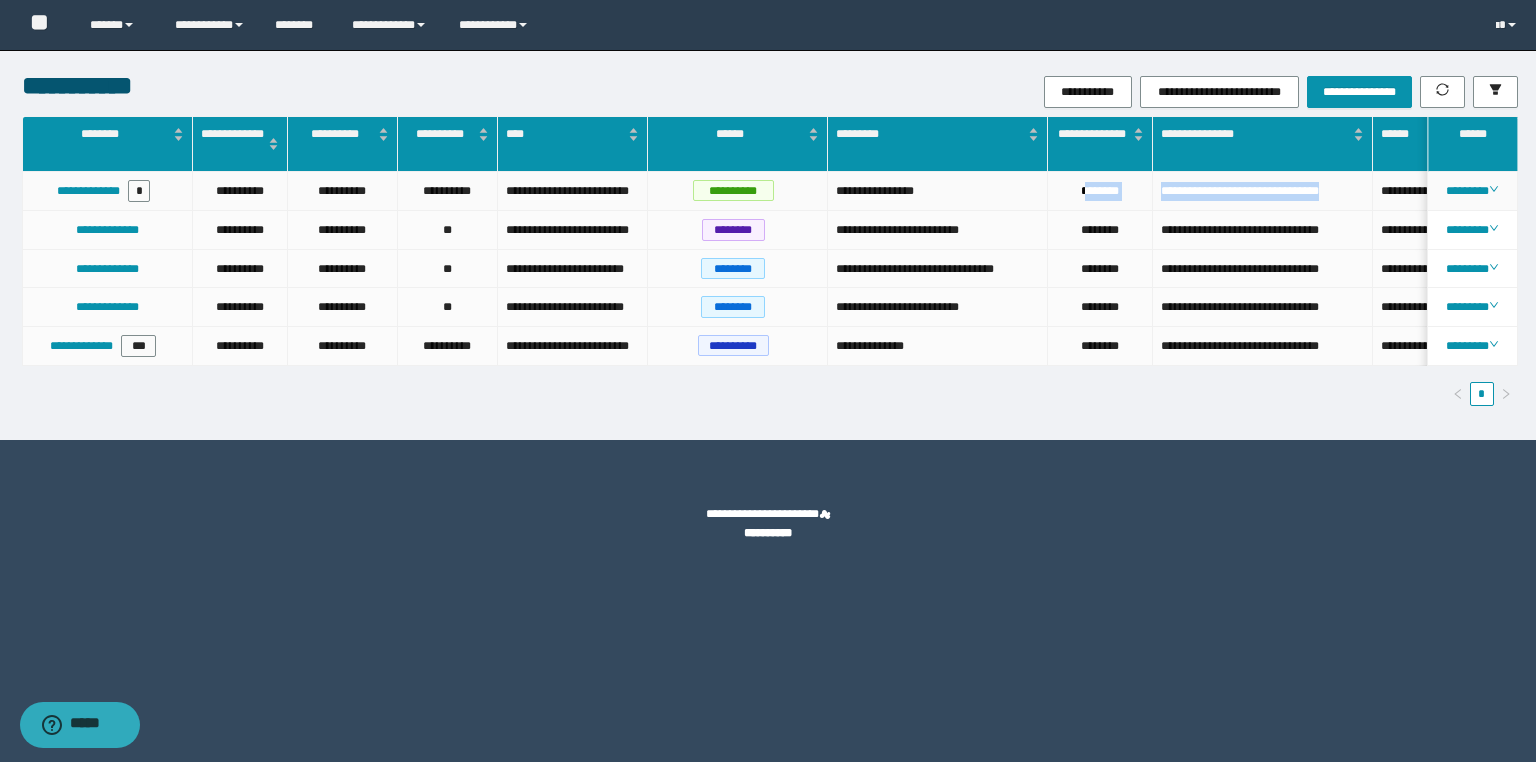 drag, startPoint x: 1362, startPoint y: 192, endPoint x: 1079, endPoint y: 181, distance: 283.2137 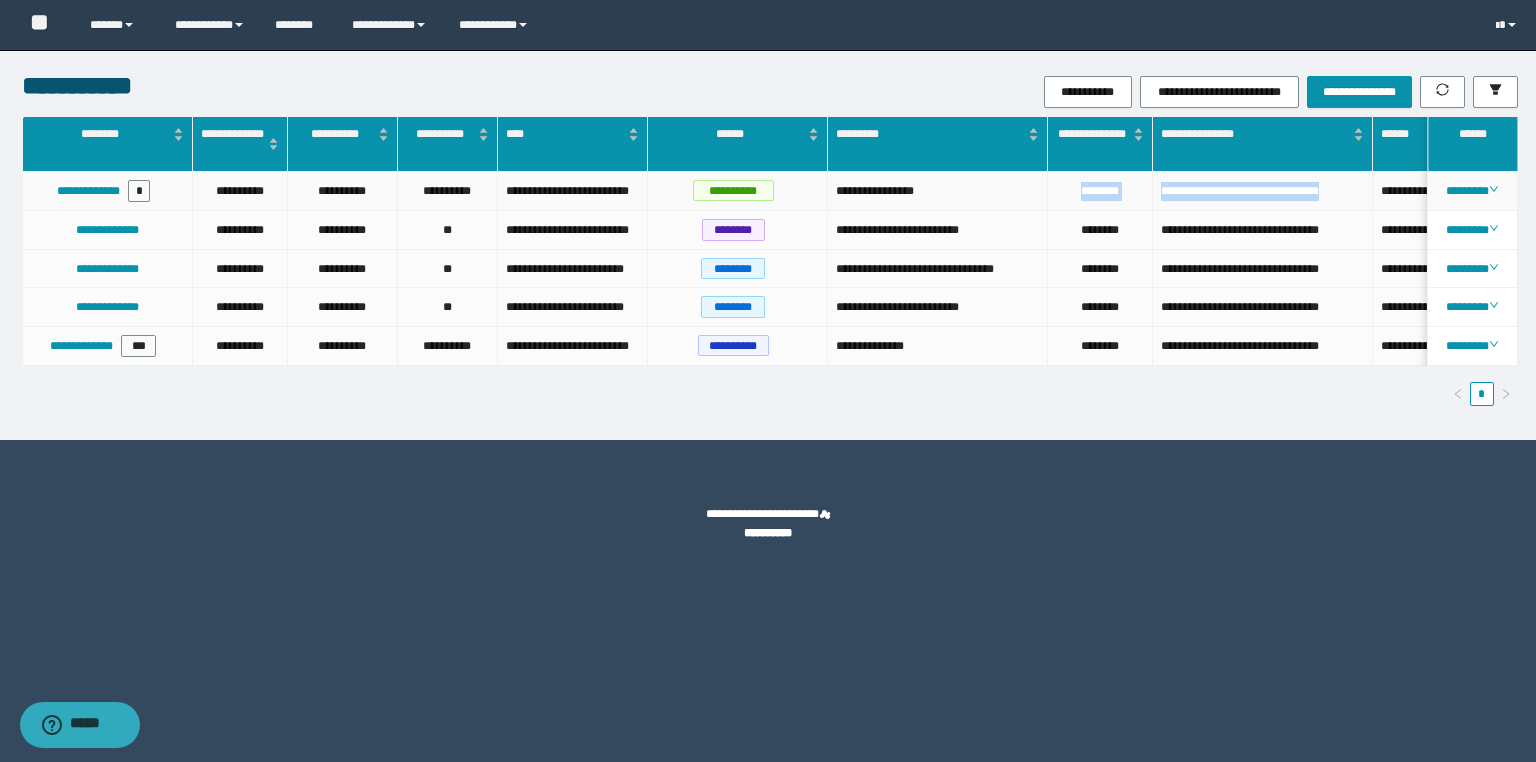 drag, startPoint x: 1356, startPoint y: 193, endPoint x: 1062, endPoint y: 195, distance: 294.0068 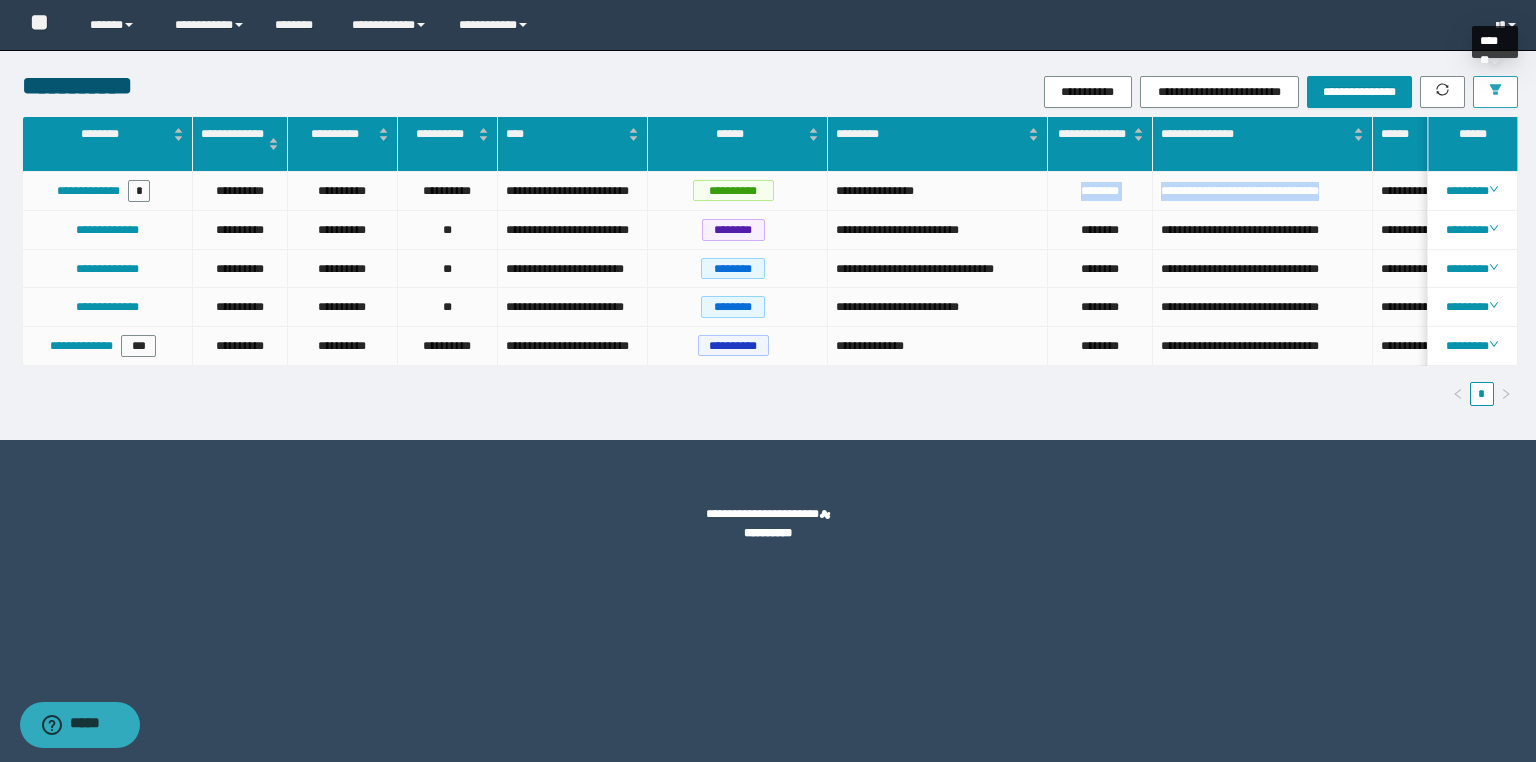 click 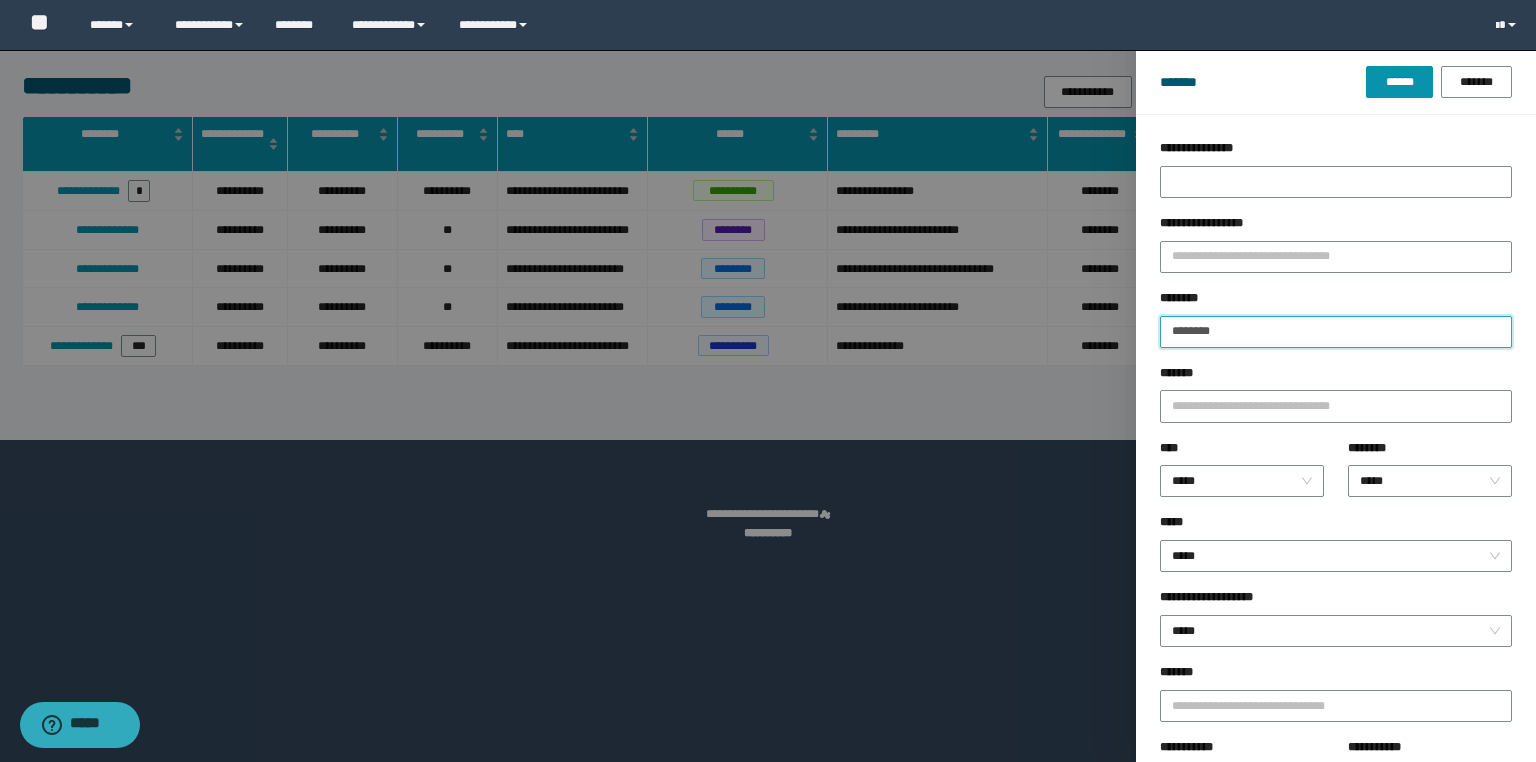 drag, startPoint x: 1288, startPoint y: 320, endPoint x: 1097, endPoint y: 329, distance: 191.21193 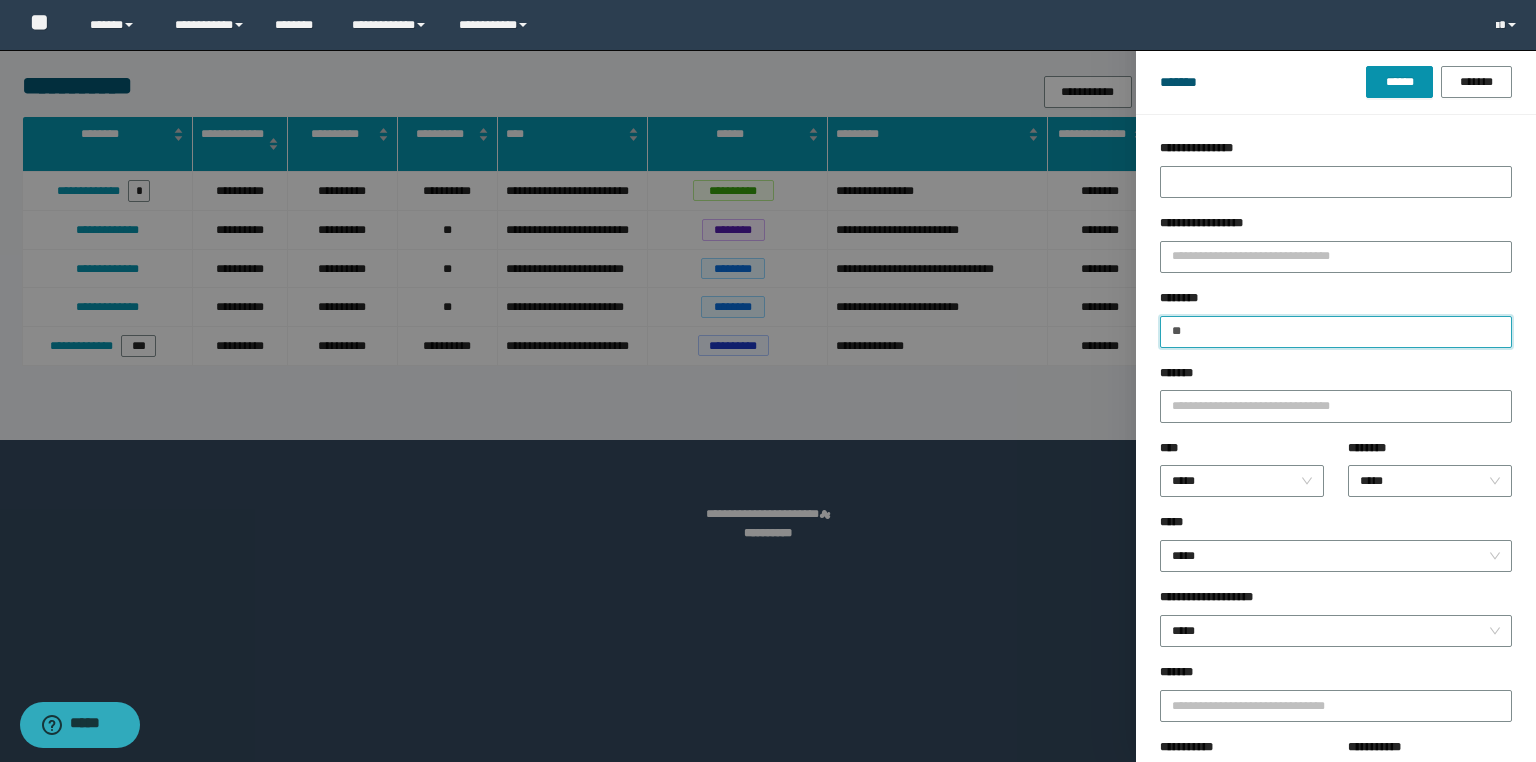 type on "*" 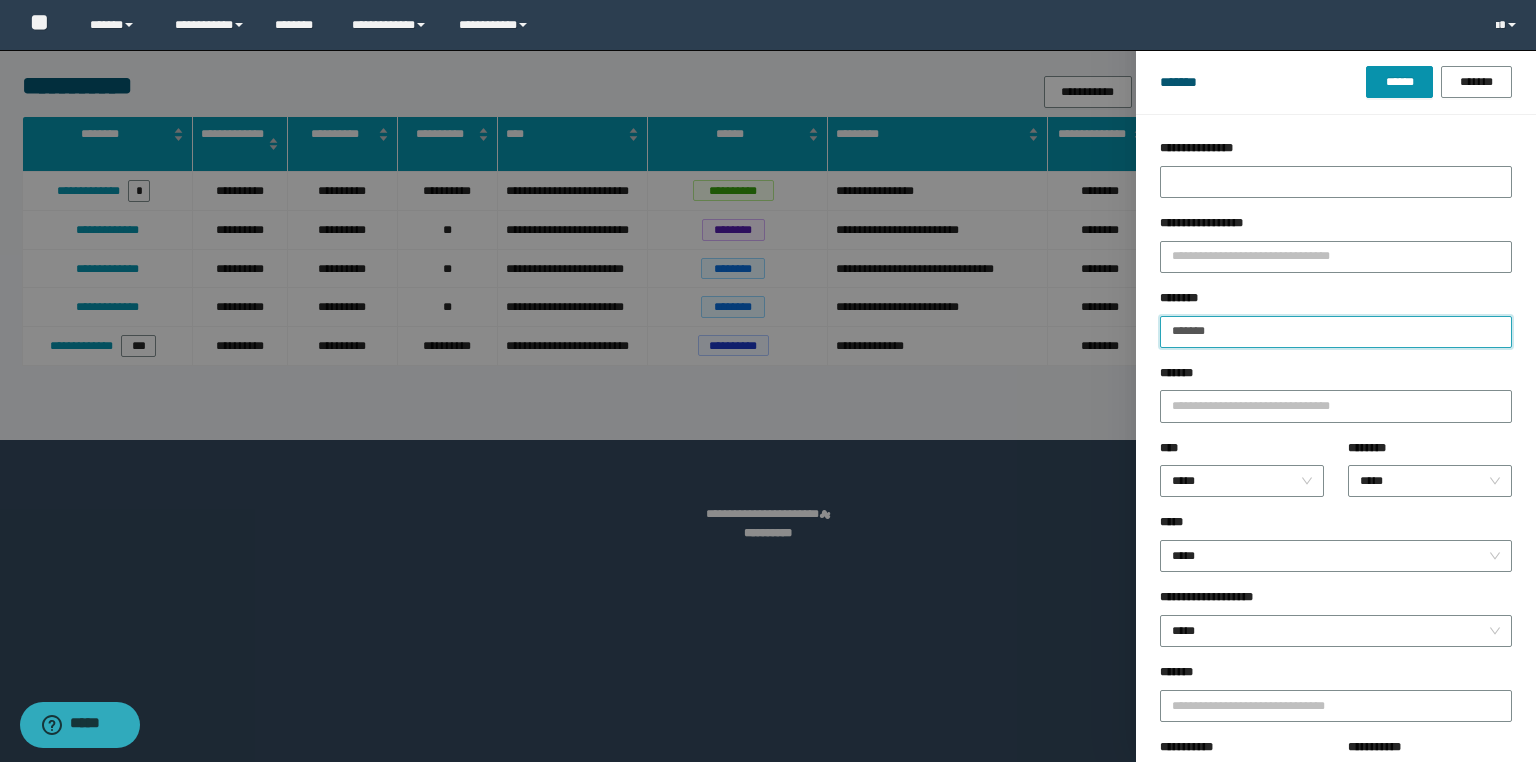 click on "******" at bounding box center [1399, 82] 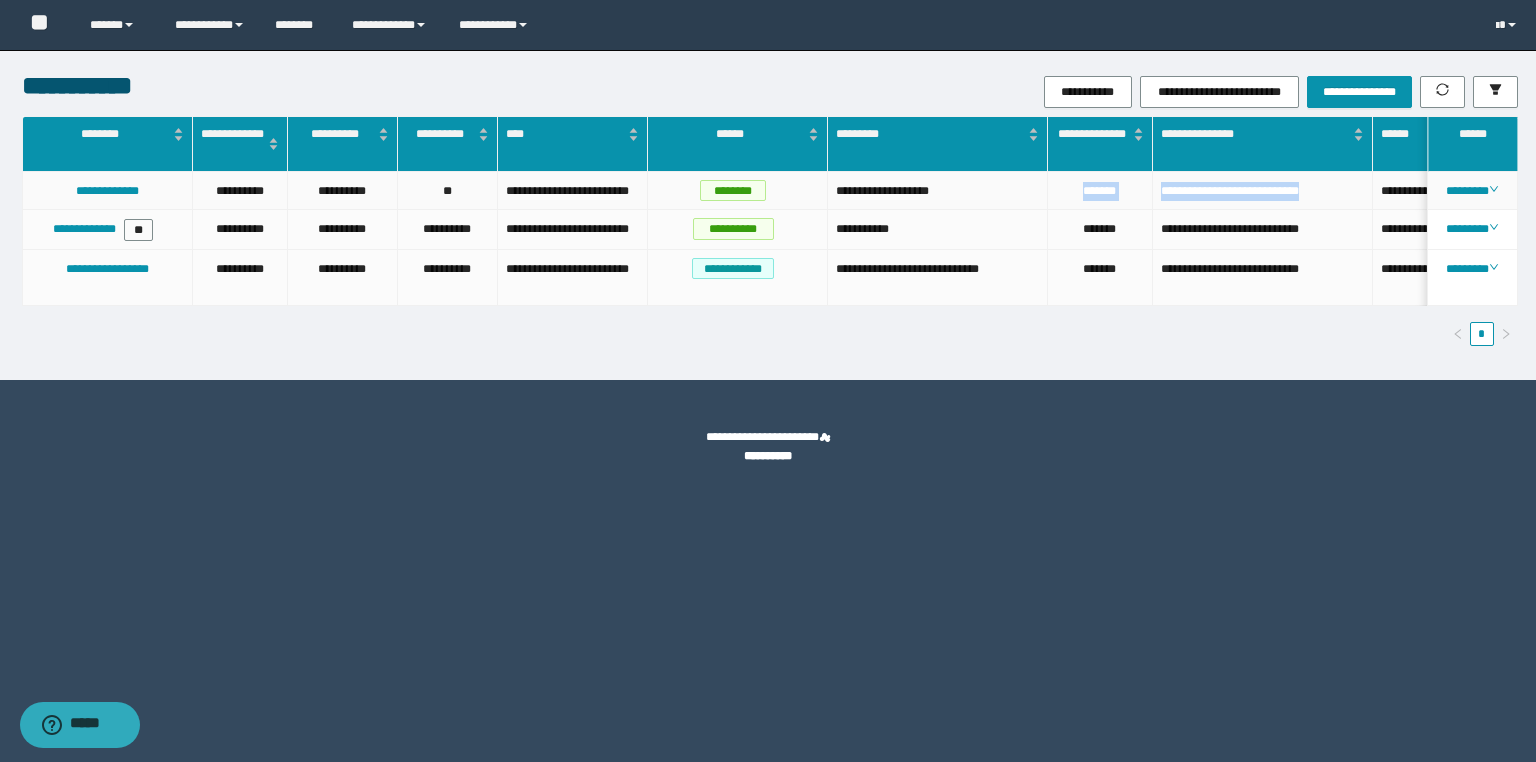 drag, startPoint x: 1345, startPoint y: 192, endPoint x: 1062, endPoint y: 197, distance: 283.04416 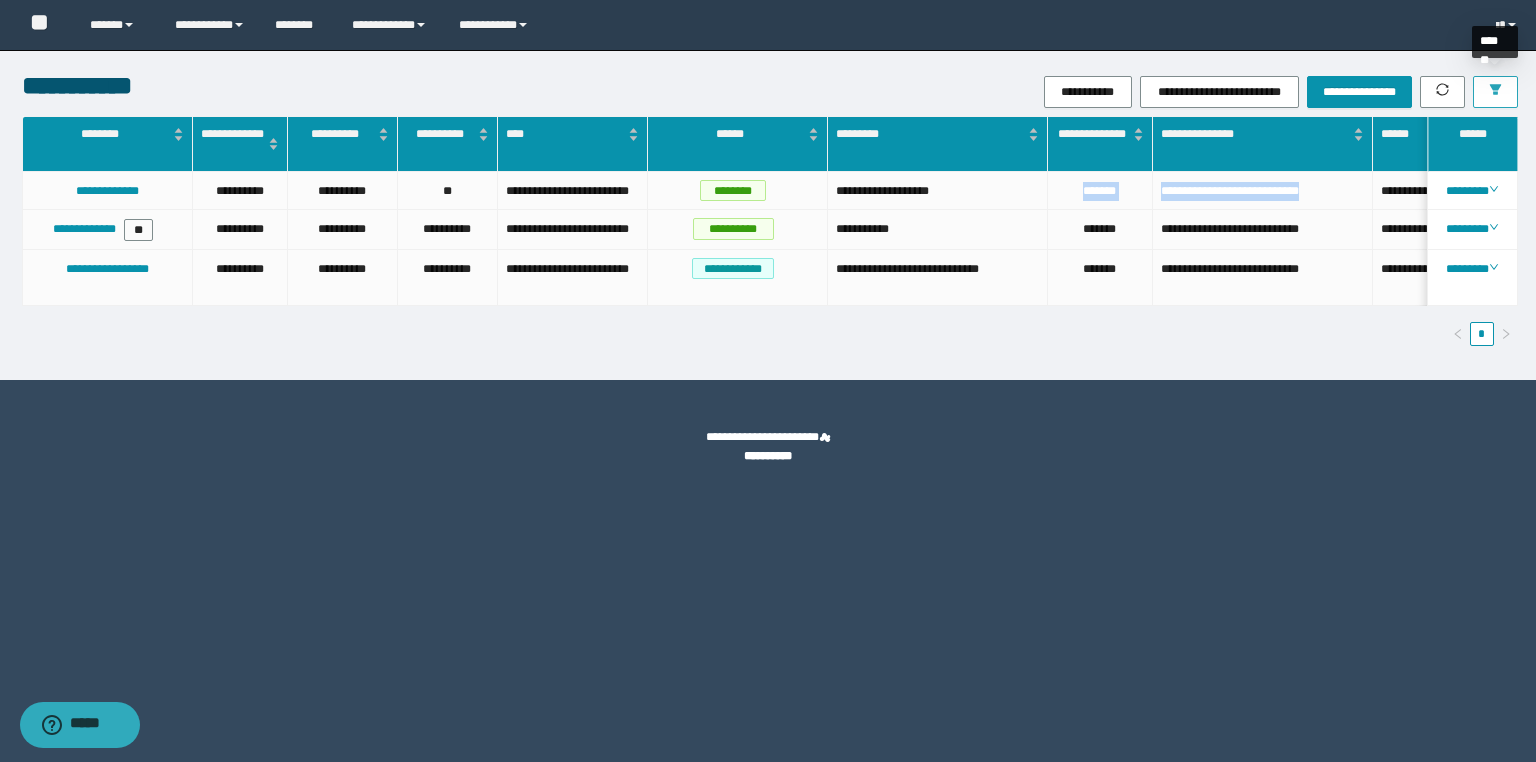 click 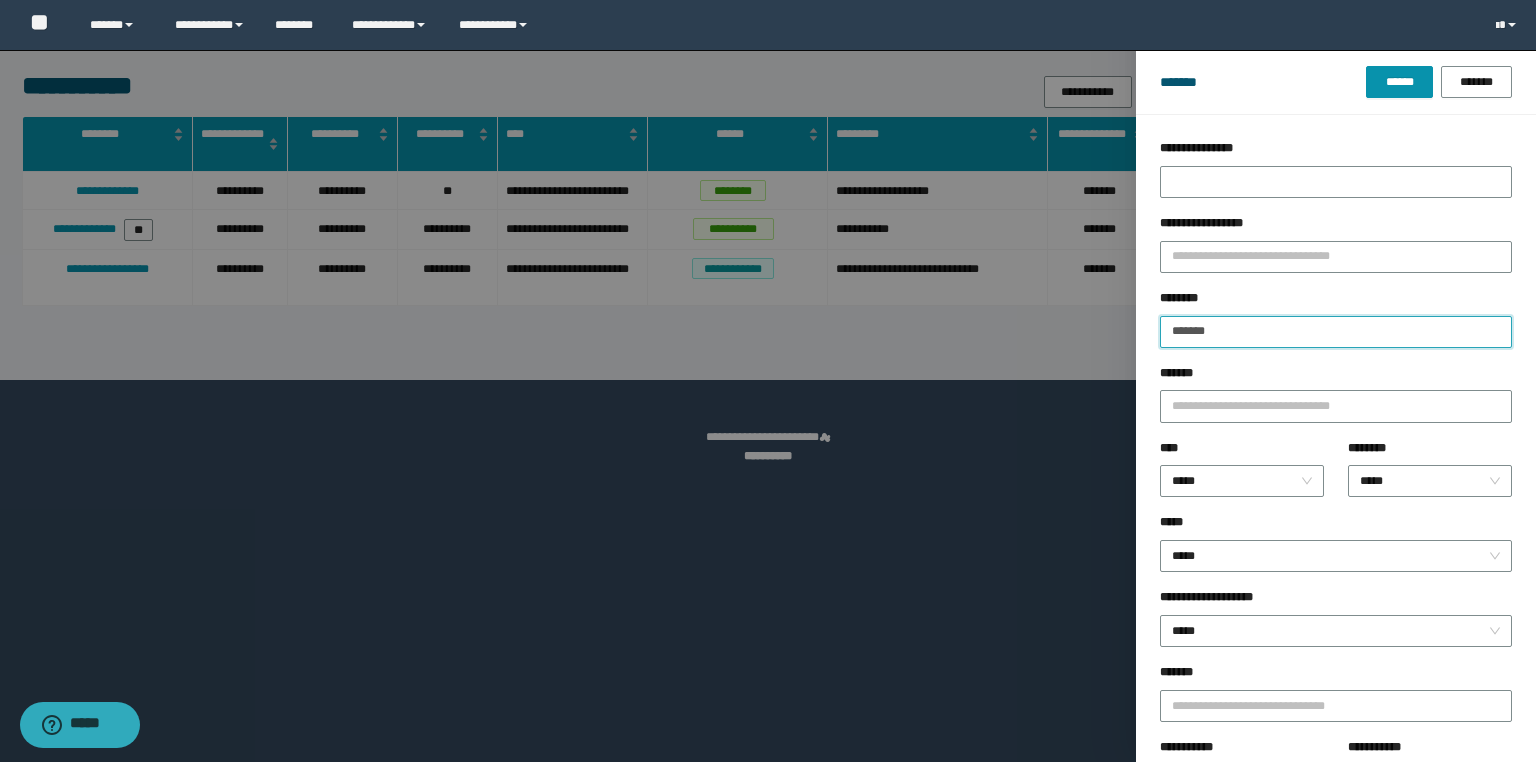 drag, startPoint x: 1259, startPoint y: 332, endPoint x: 1020, endPoint y: 358, distance: 240.41006 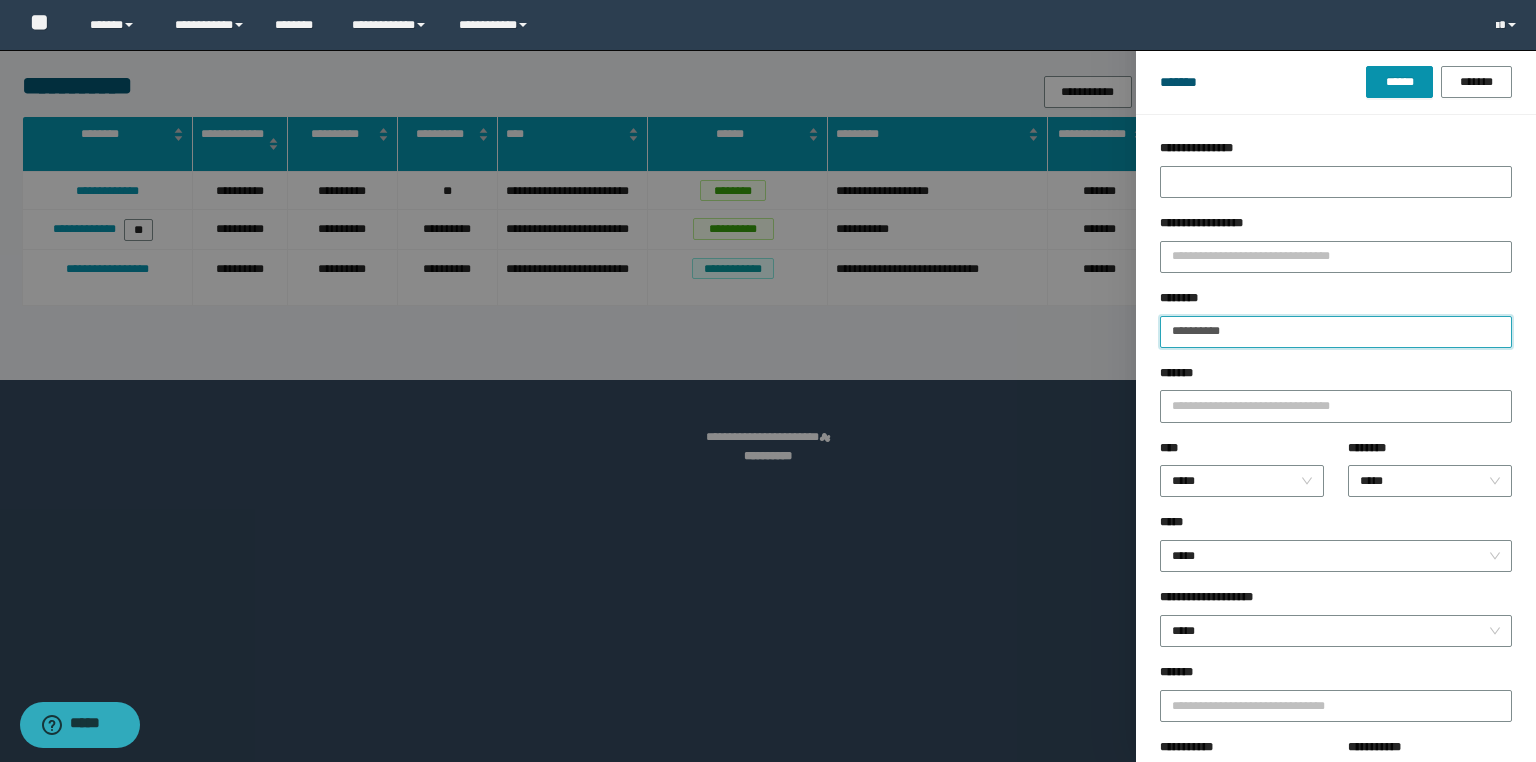 click on "******" at bounding box center (1399, 82) 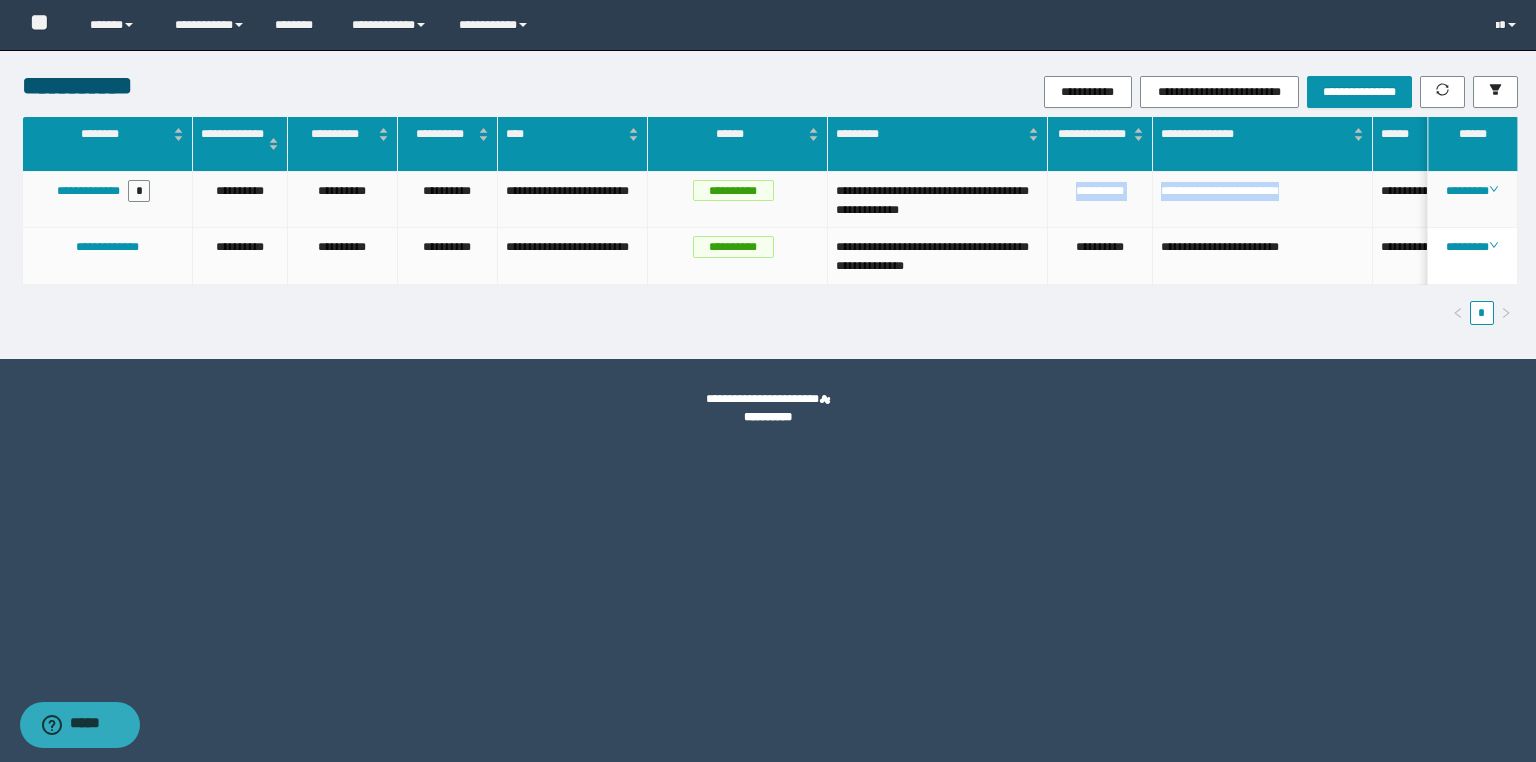 drag, startPoint x: 1330, startPoint y: 190, endPoint x: 1058, endPoint y: 206, distance: 272.47018 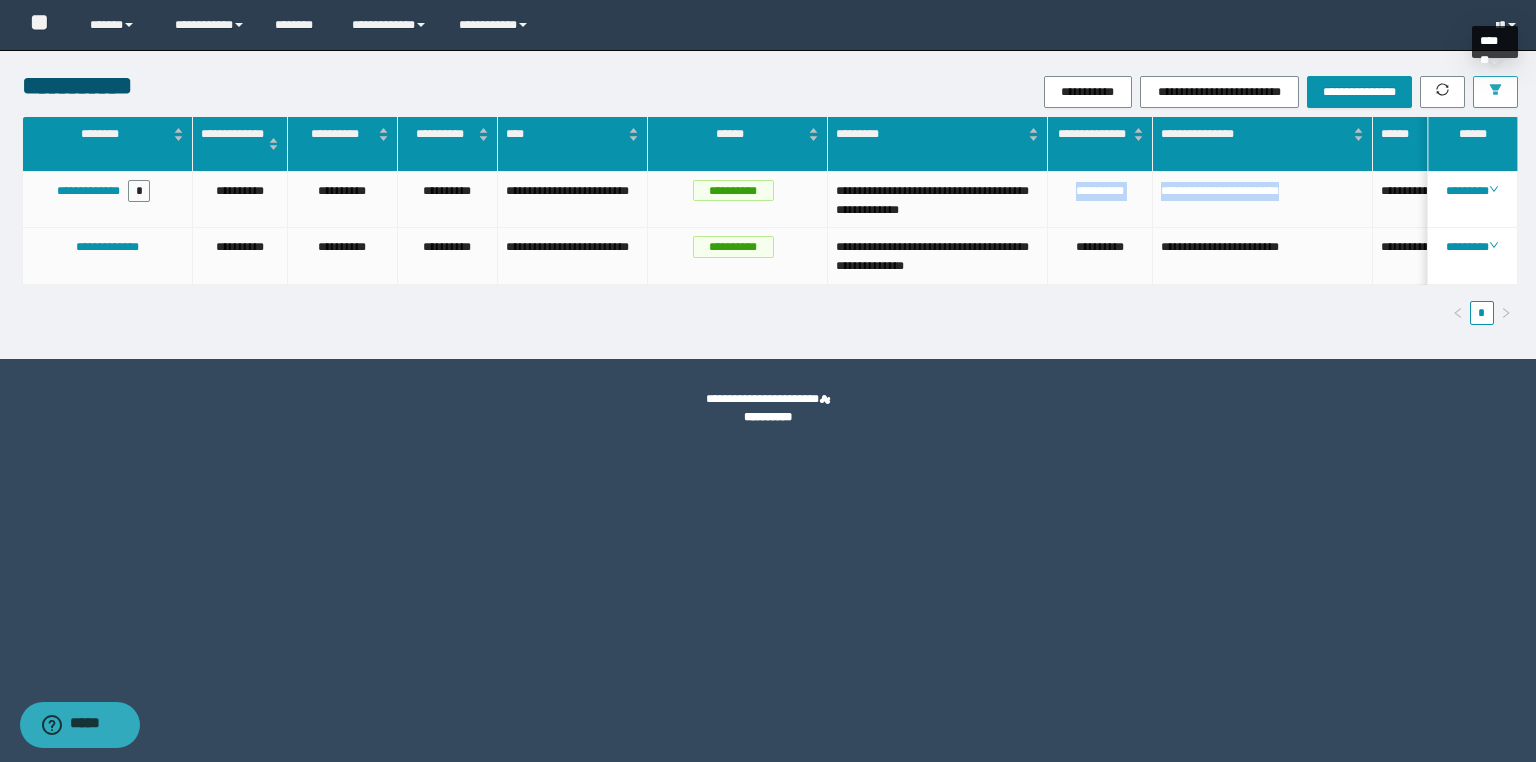 click at bounding box center (1495, 92) 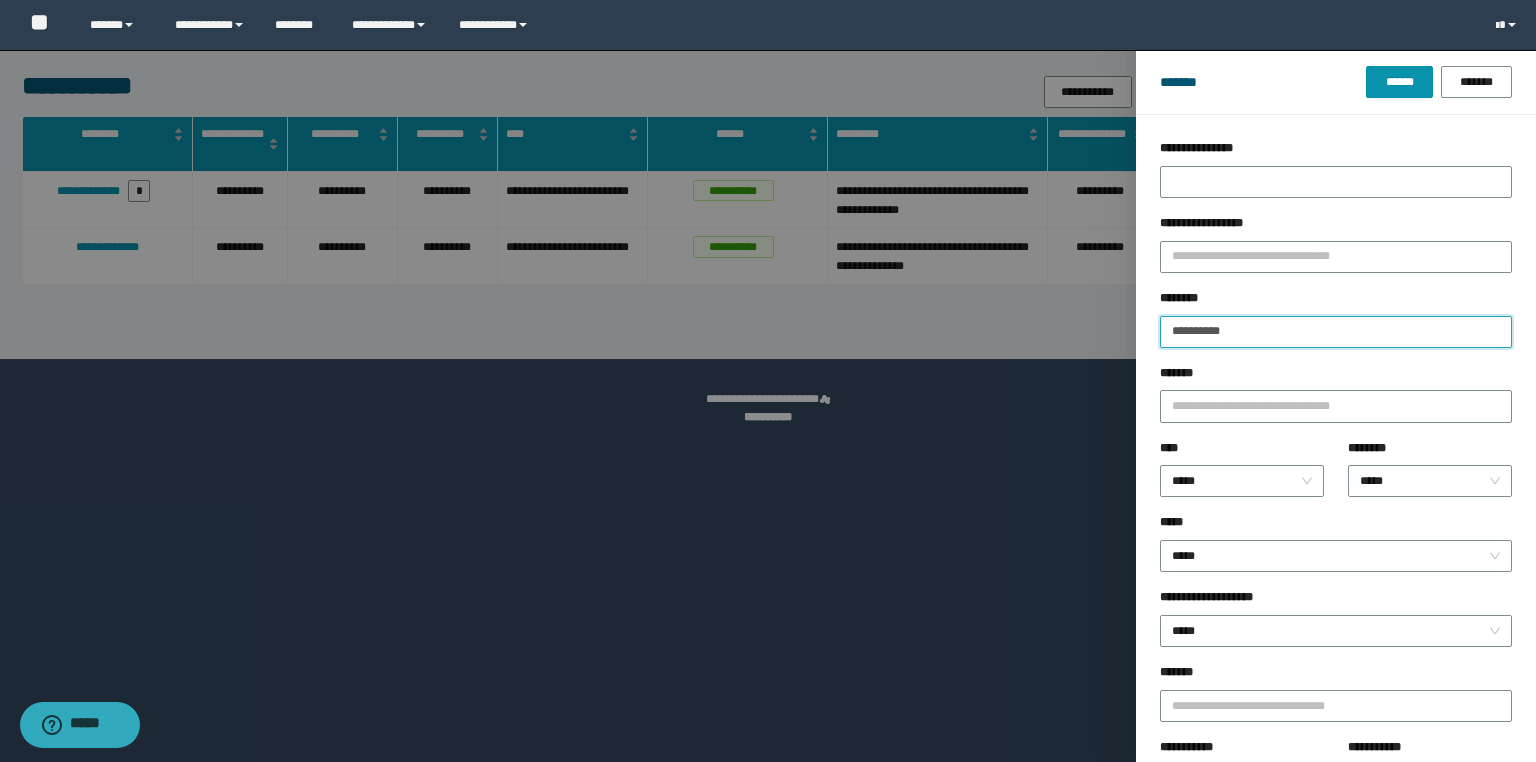 drag, startPoint x: 1268, startPoint y: 328, endPoint x: 1072, endPoint y: 326, distance: 196.01021 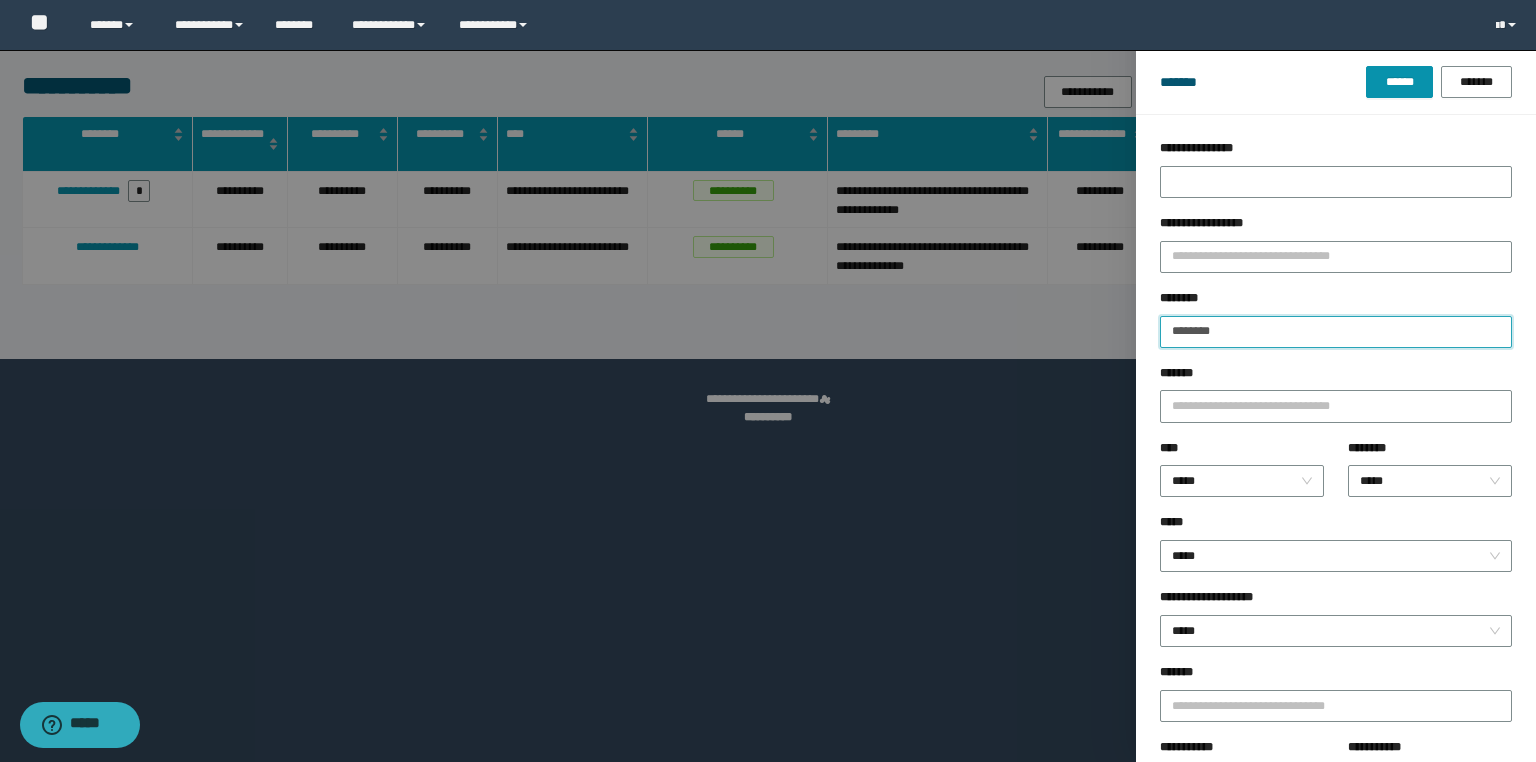 type on "********" 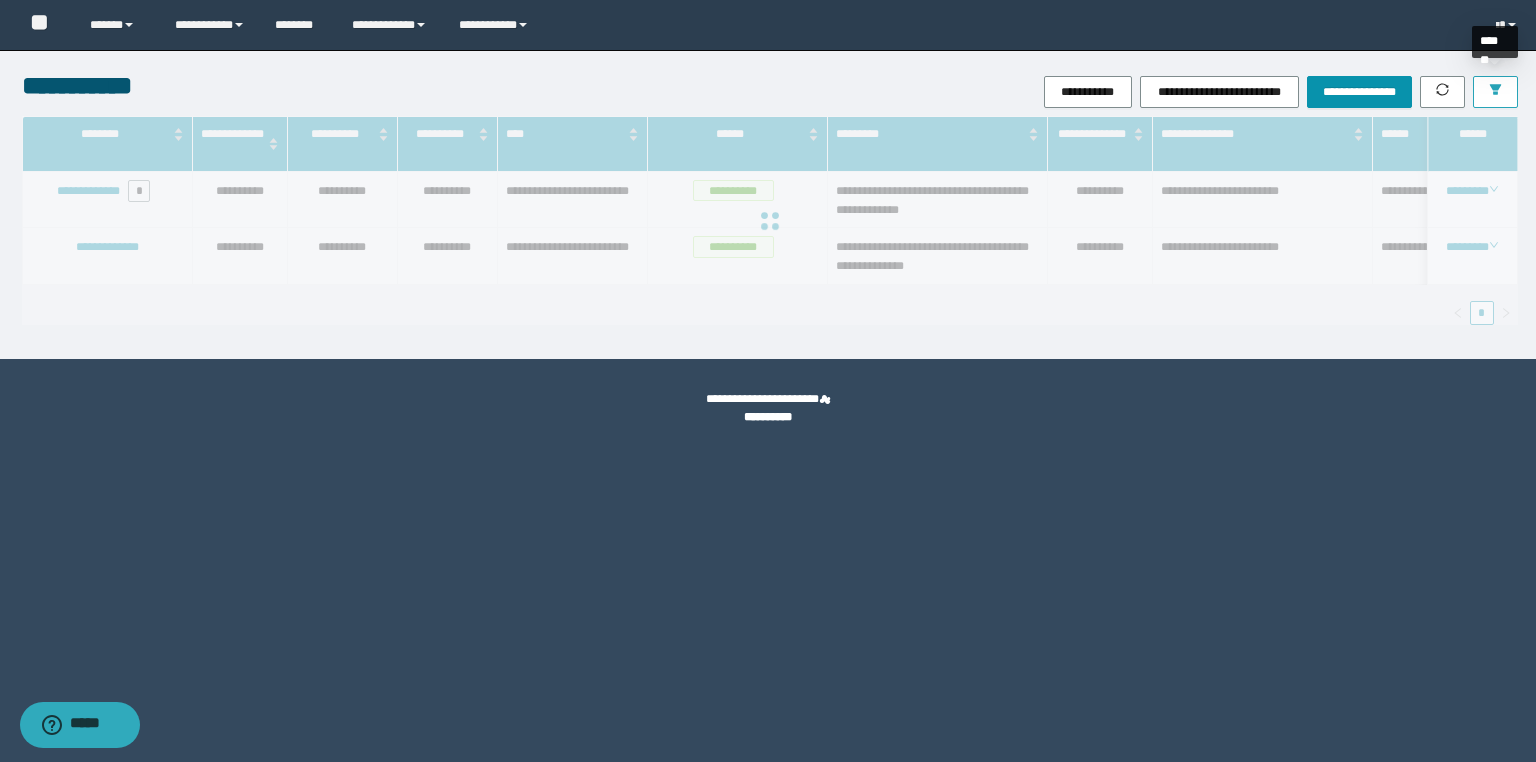 click 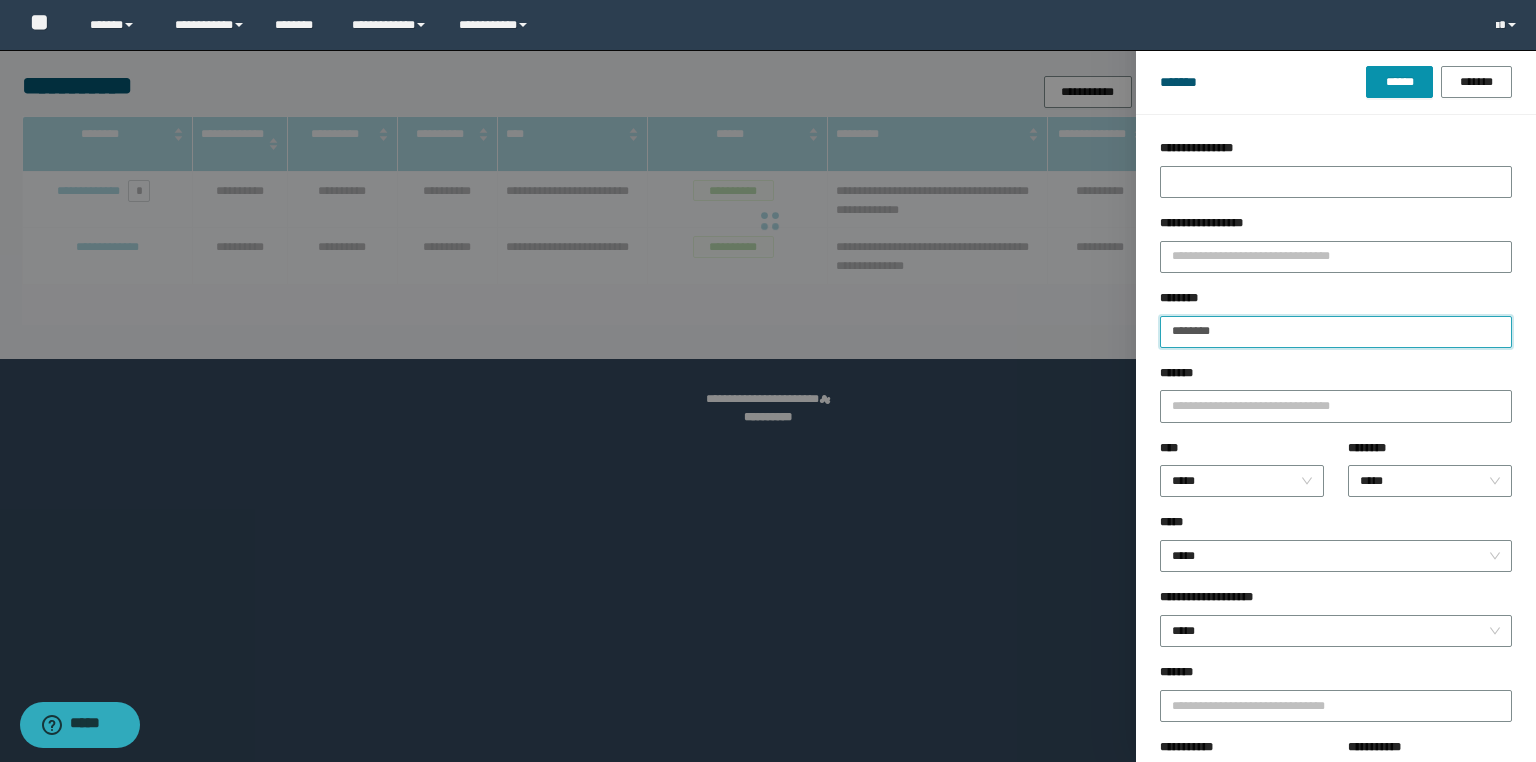 click on "********" at bounding box center [1336, 332] 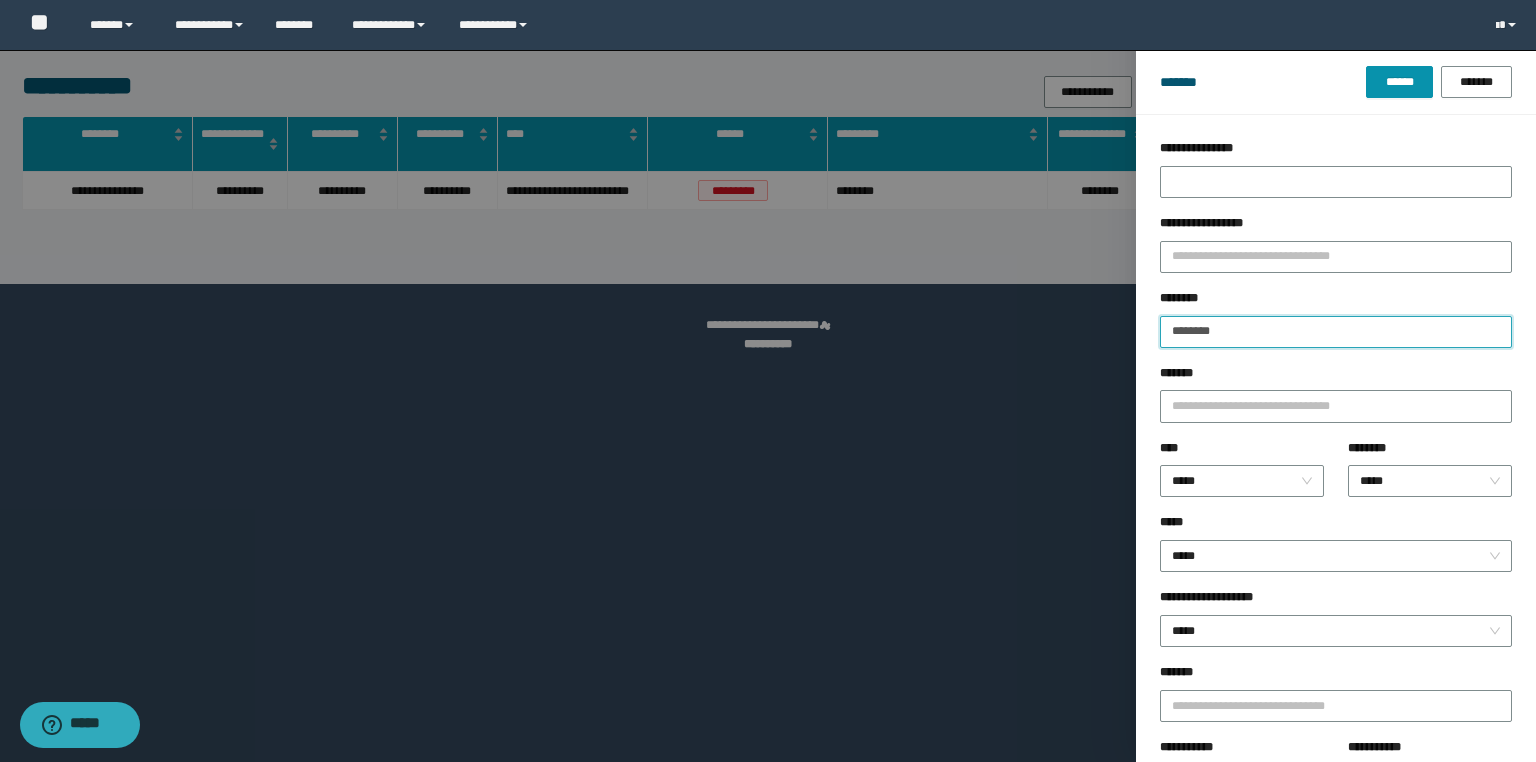 click on "******" at bounding box center (1399, 82) 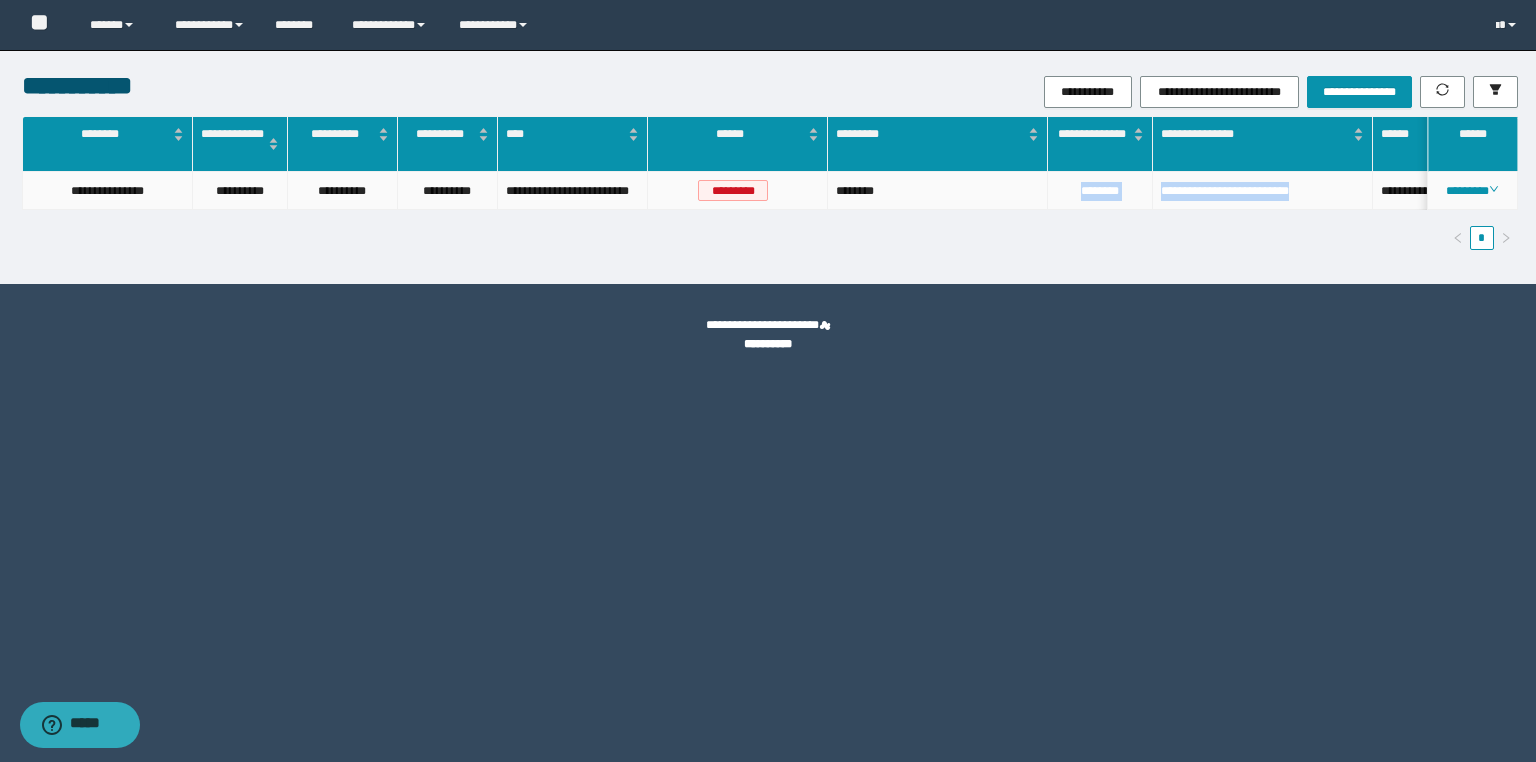 drag, startPoint x: 1361, startPoint y: 185, endPoint x: 1065, endPoint y: 176, distance: 296.13678 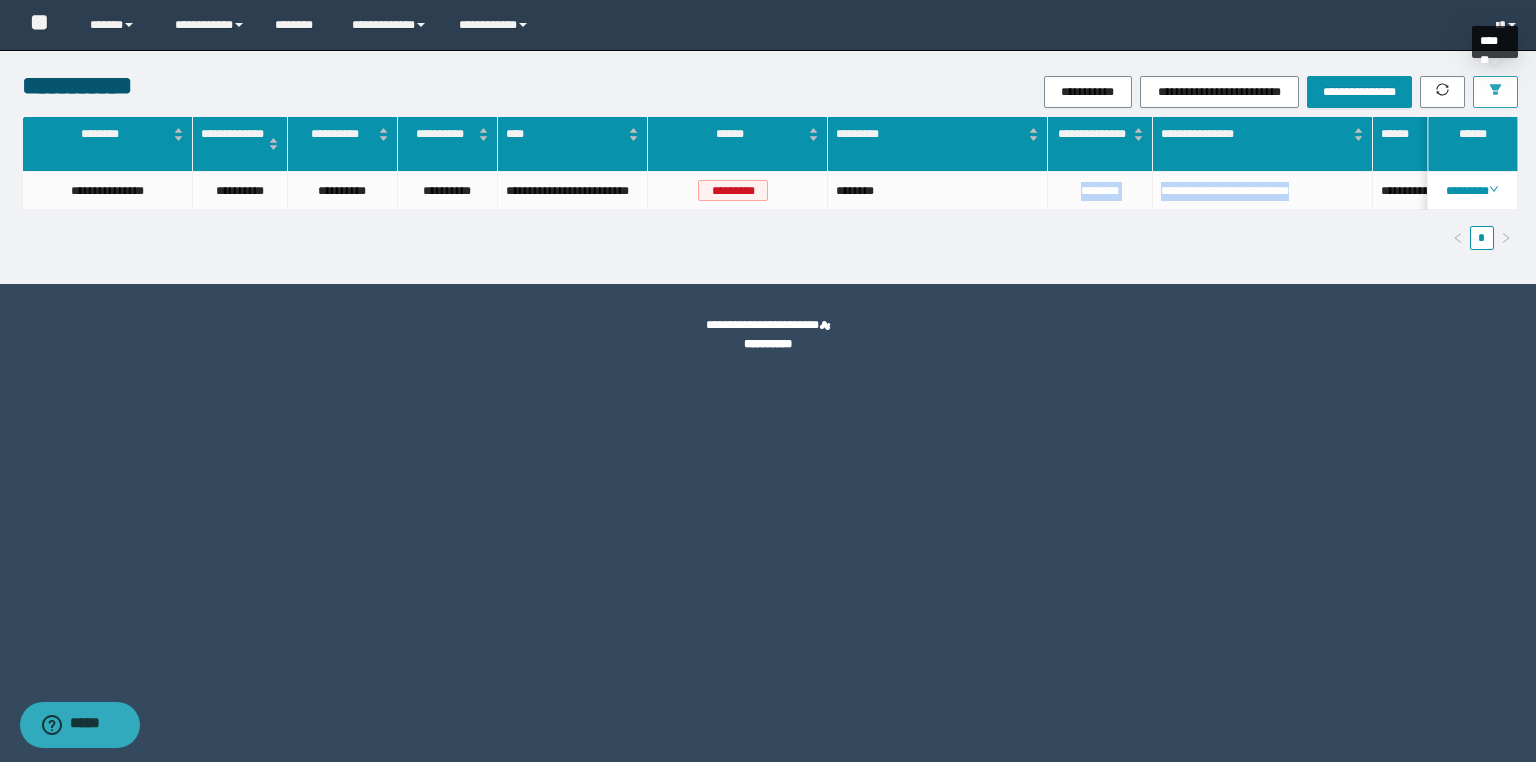 click 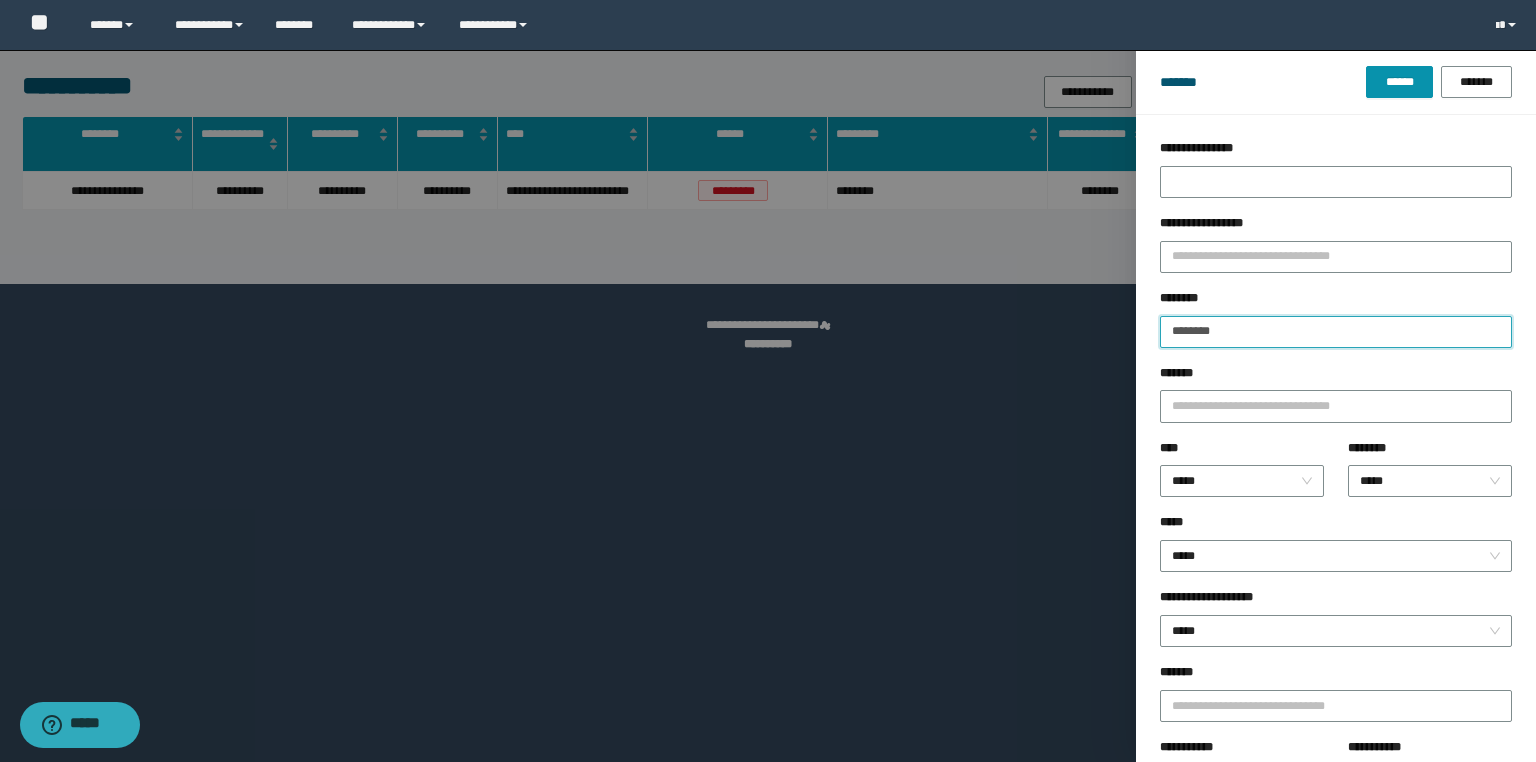 drag, startPoint x: 1318, startPoint y: 332, endPoint x: 1108, endPoint y: 384, distance: 216.34232 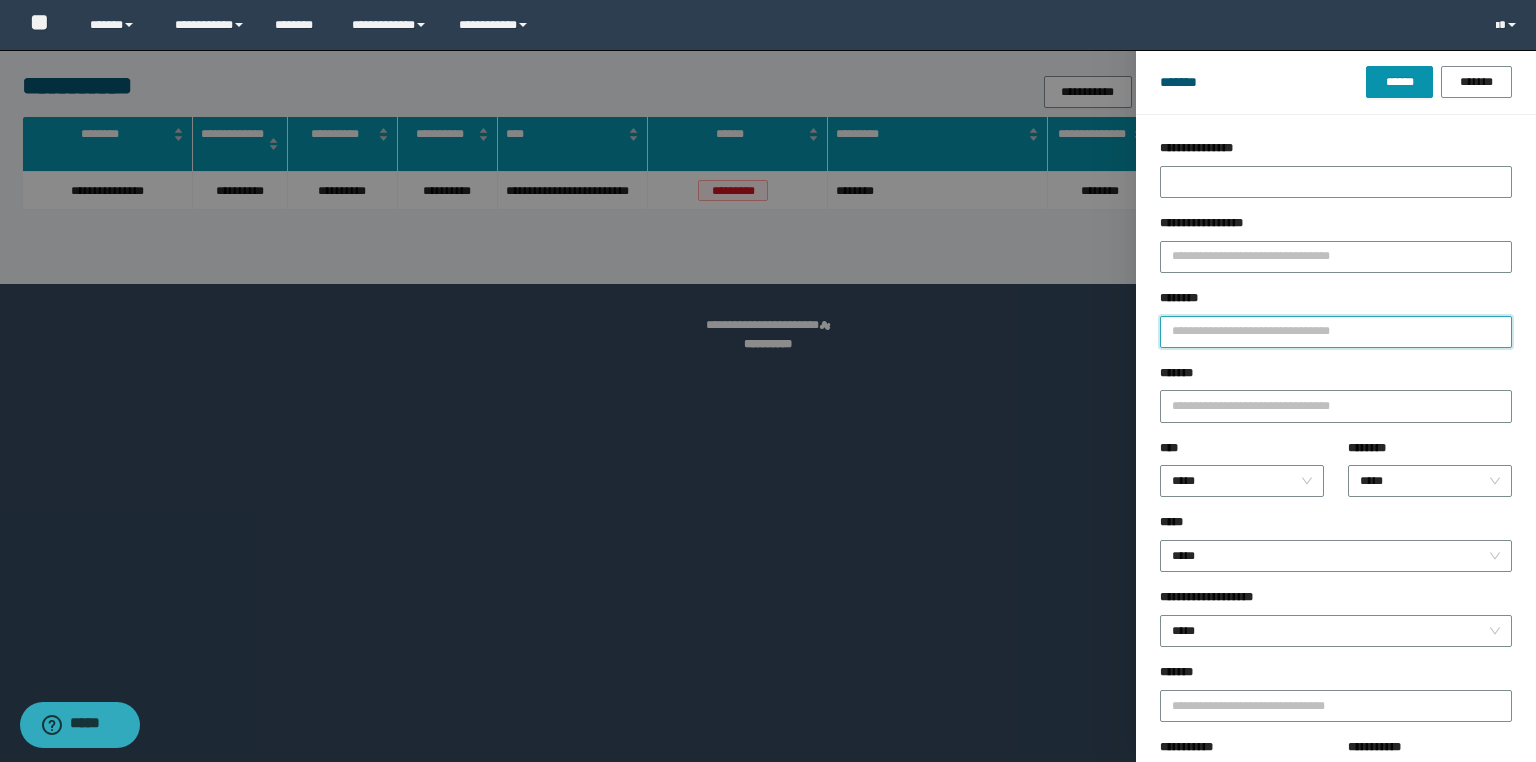 click on "********" at bounding box center [1336, 332] 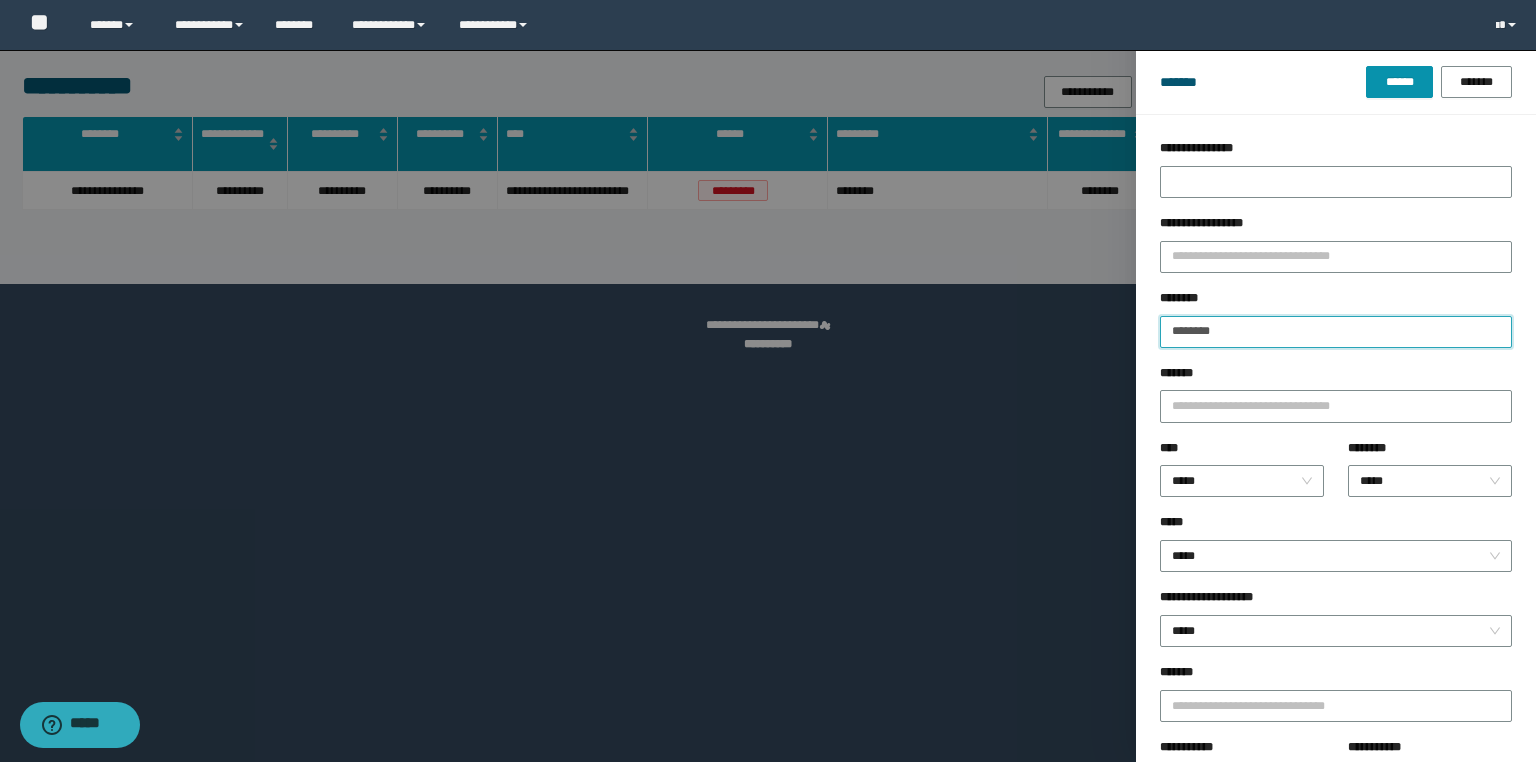 click on "******" at bounding box center (1399, 82) 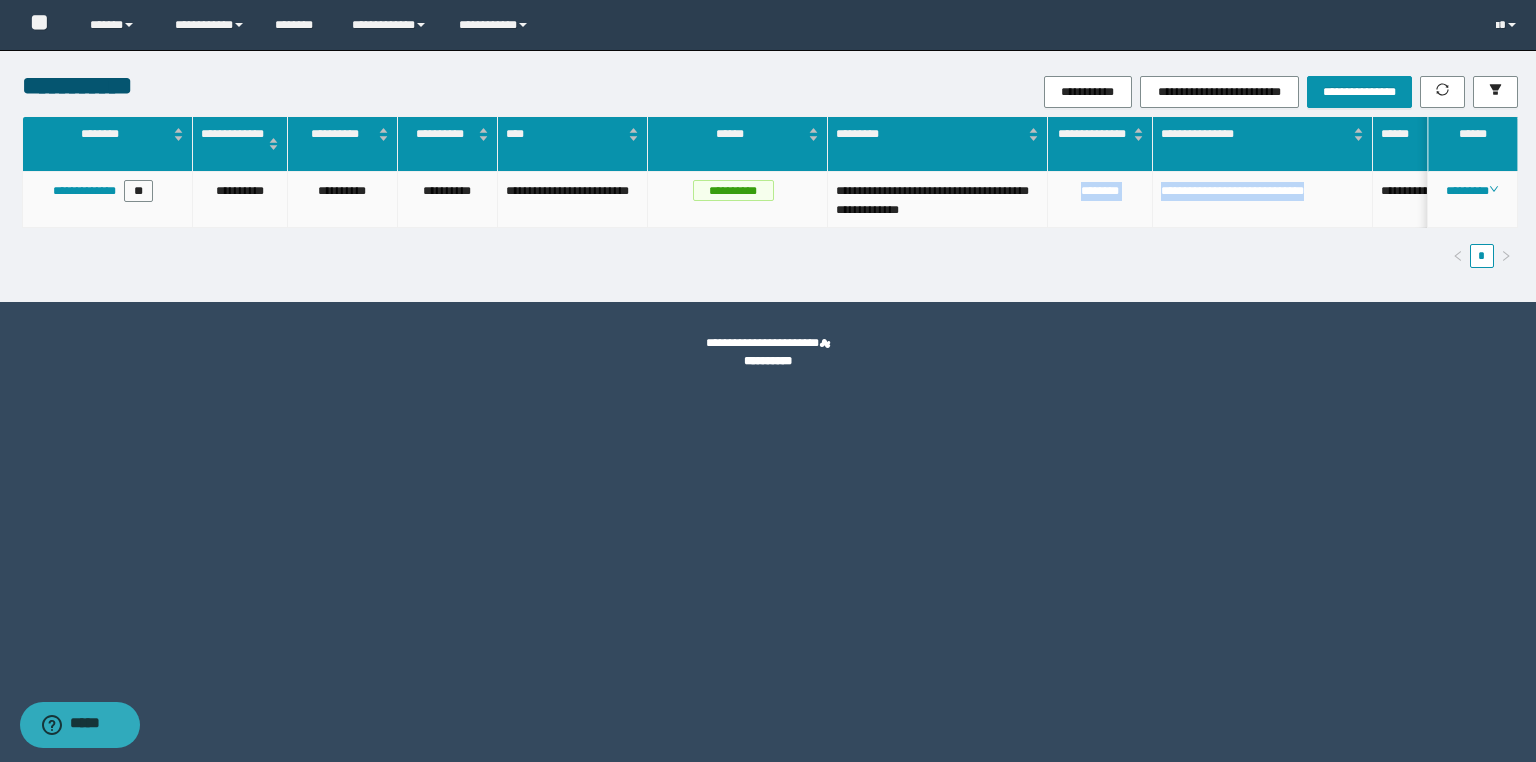 drag, startPoint x: 1364, startPoint y: 198, endPoint x: 1060, endPoint y: 202, distance: 304.0263 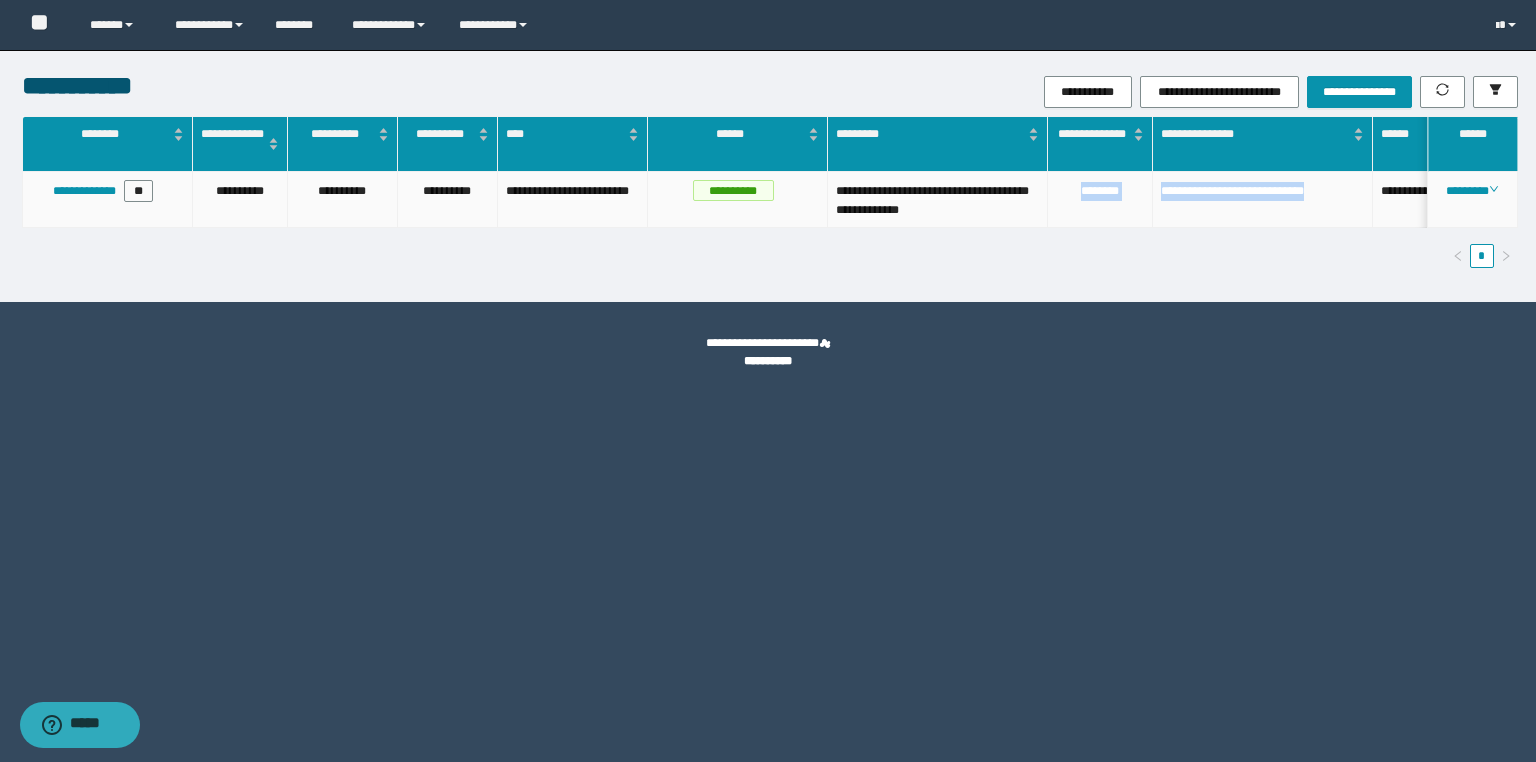 copy on "**********" 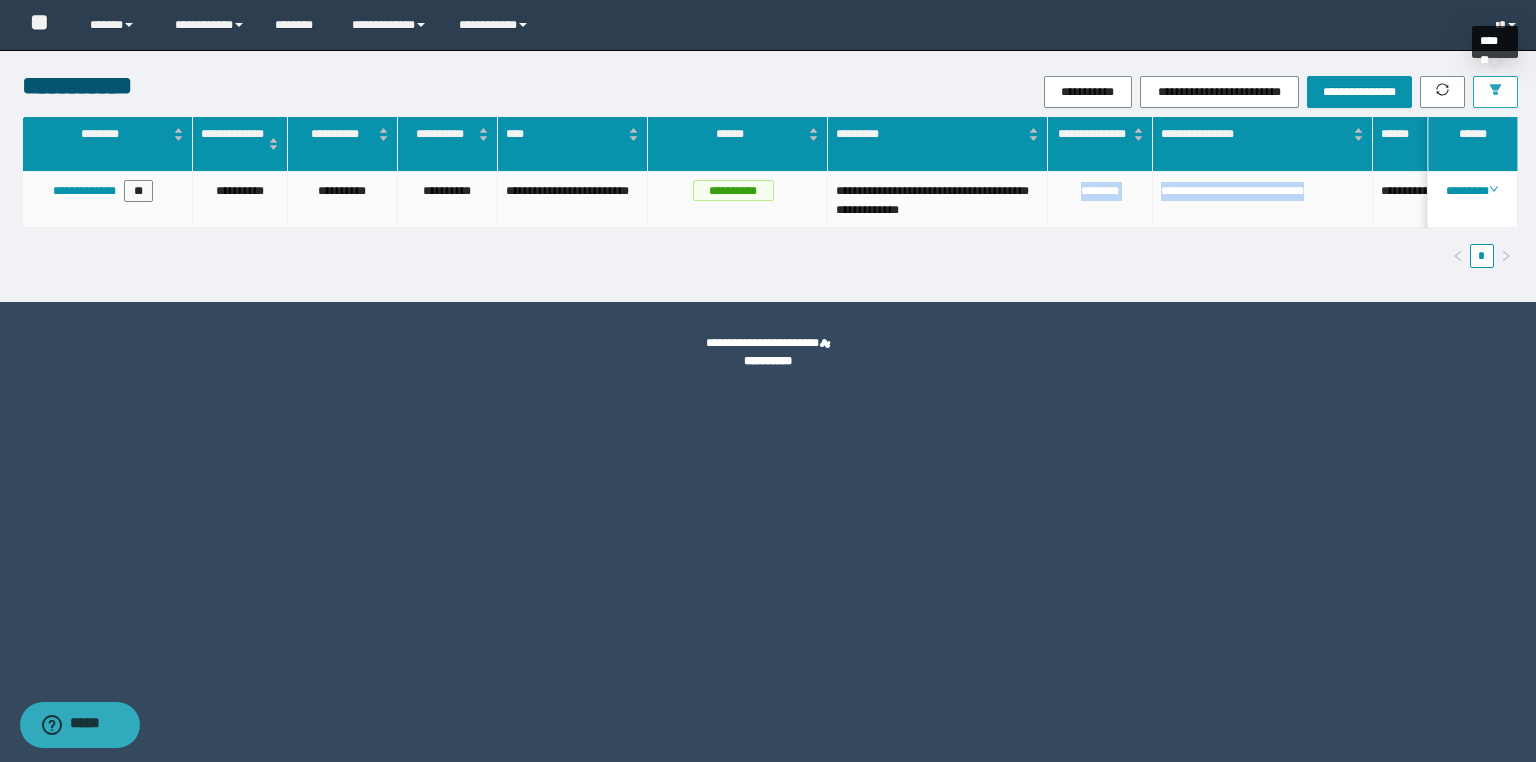 click 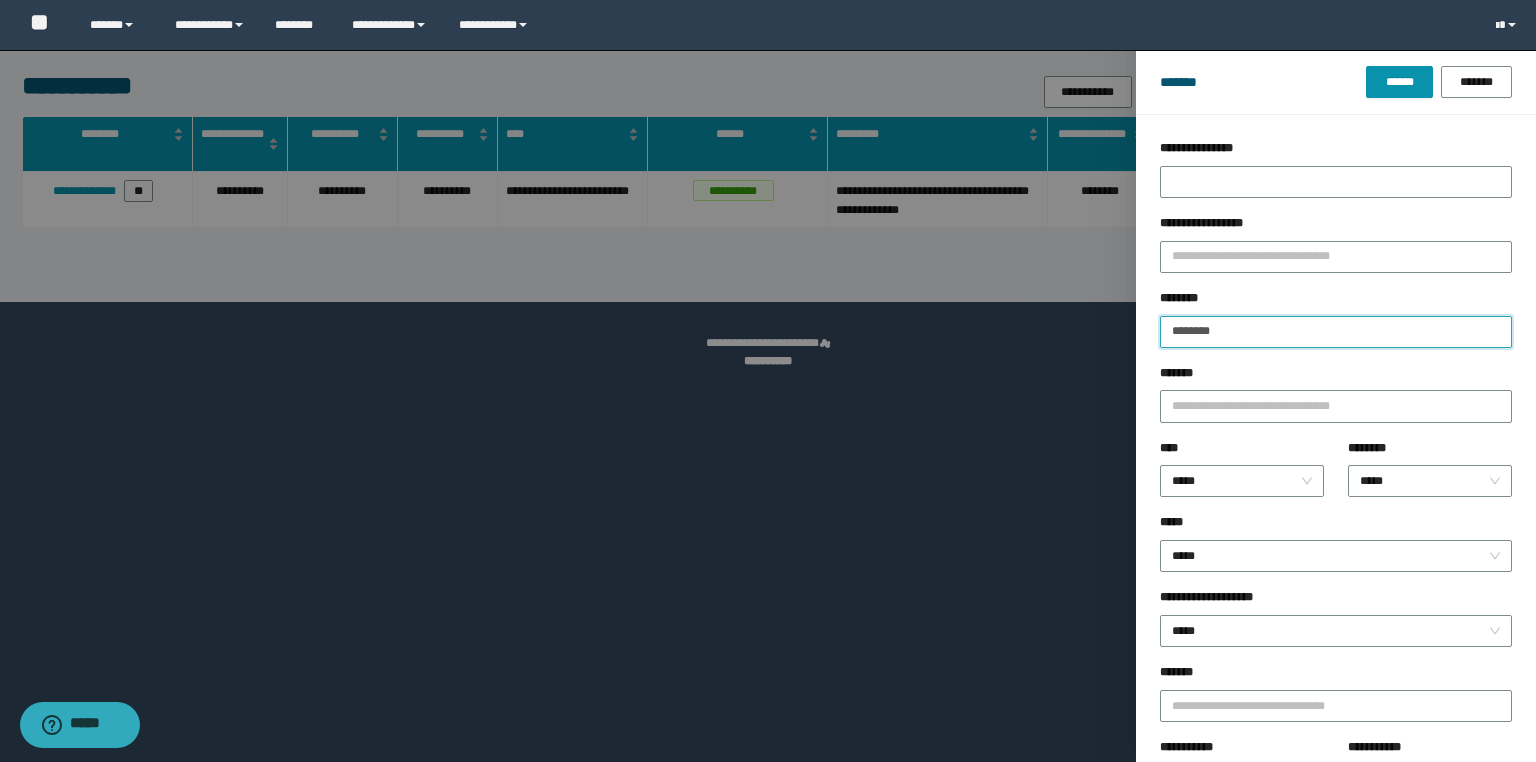click on "********" at bounding box center [1336, 332] 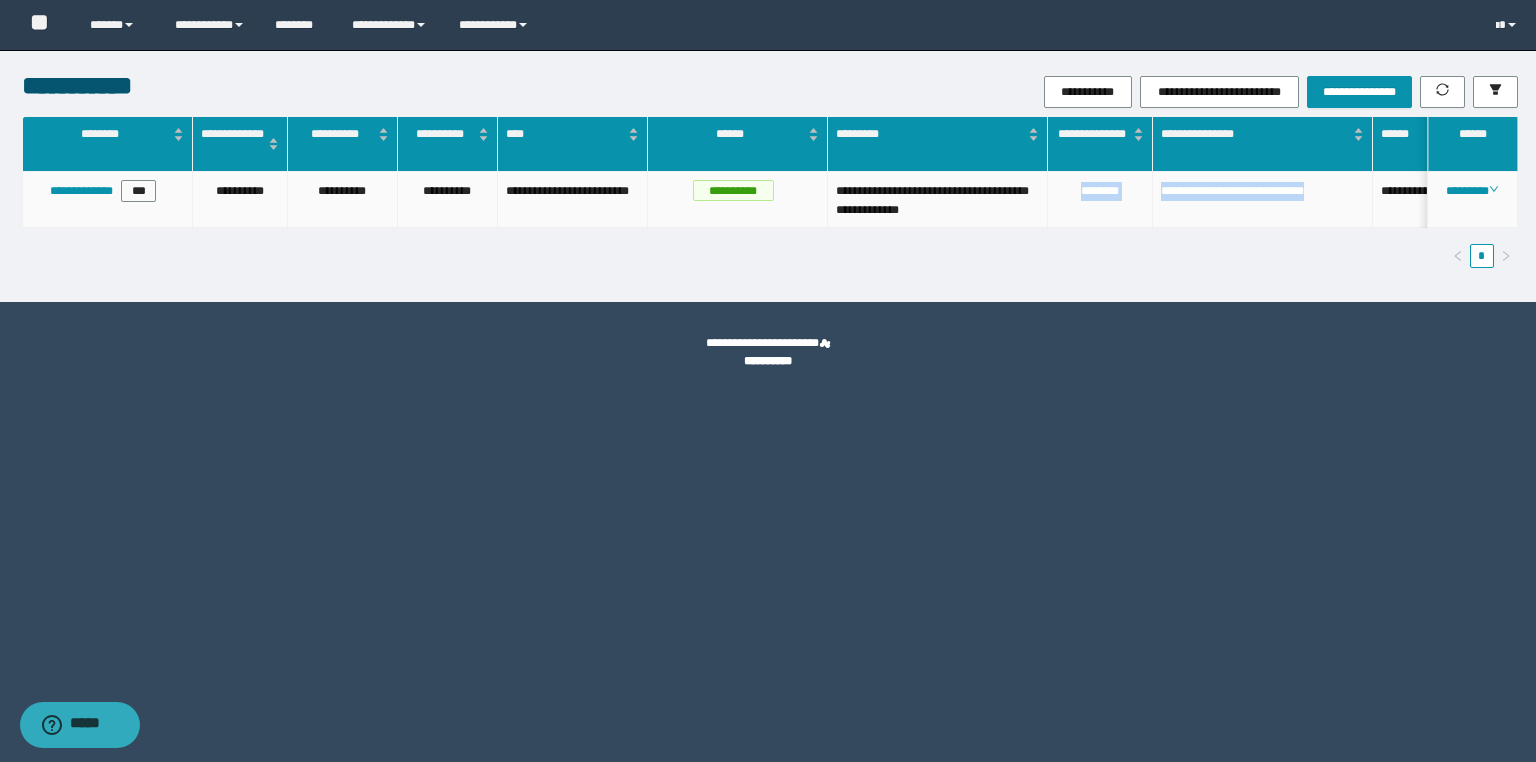 drag, startPoint x: 1336, startPoint y: 196, endPoint x: 1067, endPoint y: 194, distance: 269.00745 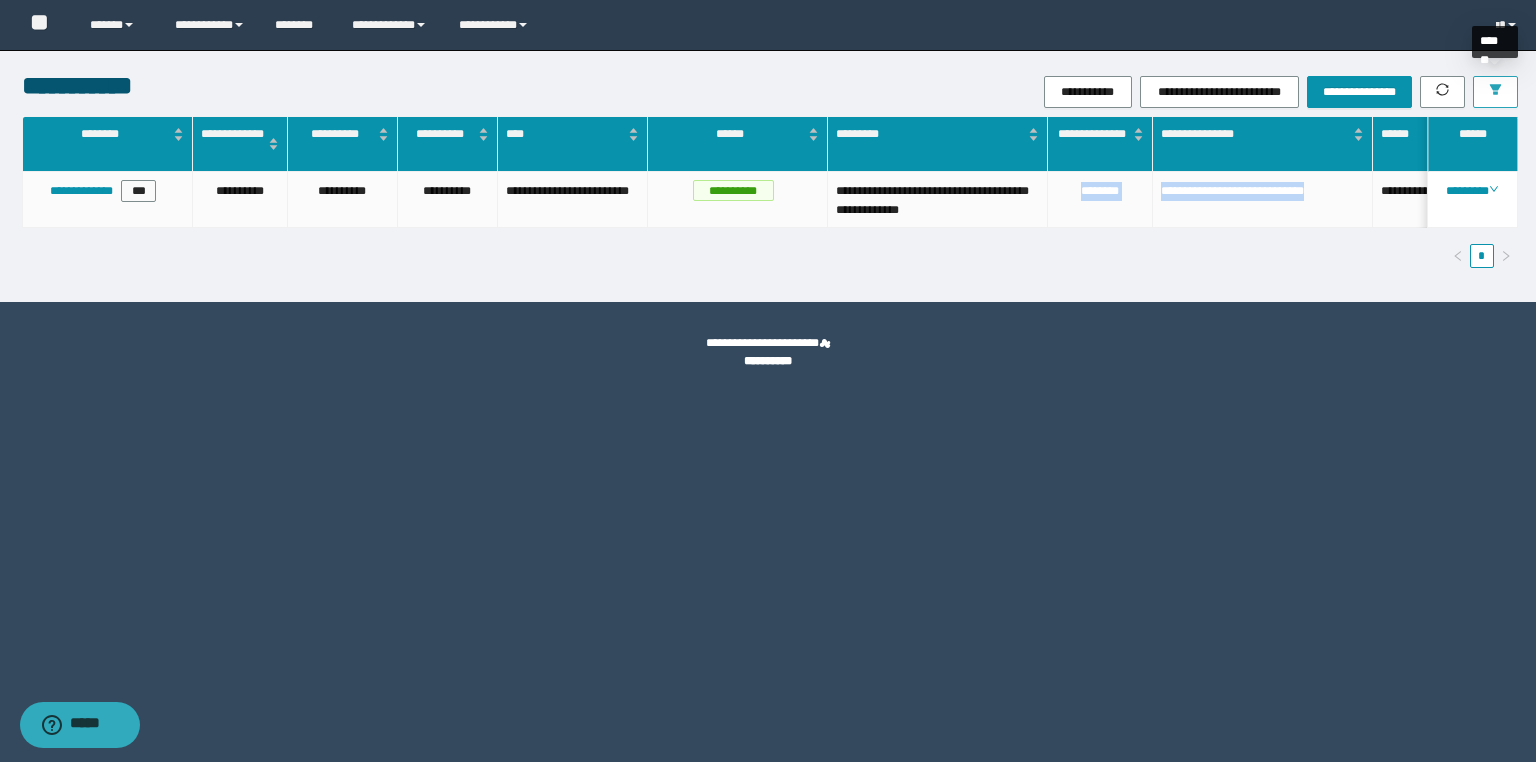 click 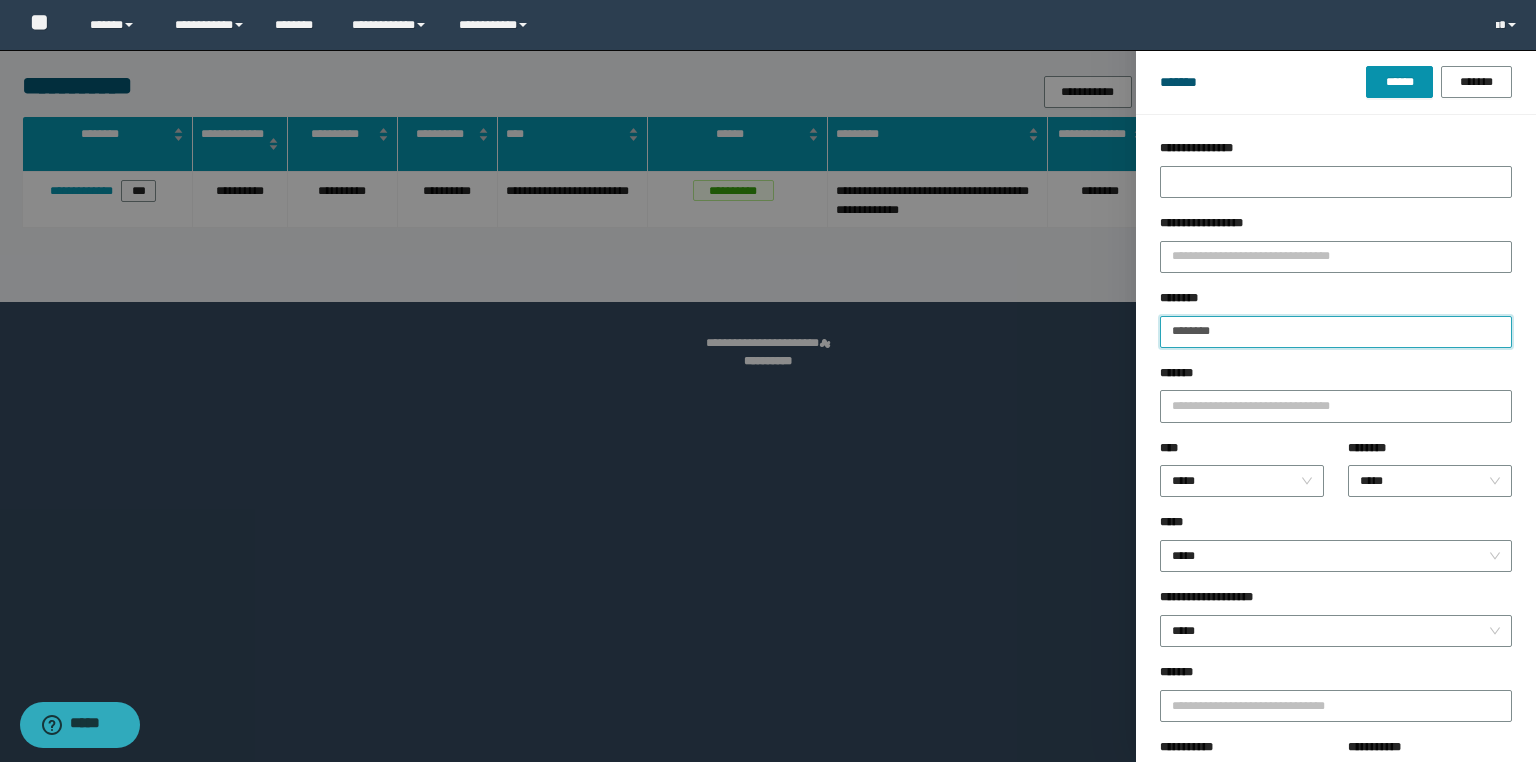 drag, startPoint x: 1272, startPoint y: 326, endPoint x: 1052, endPoint y: 314, distance: 220.32703 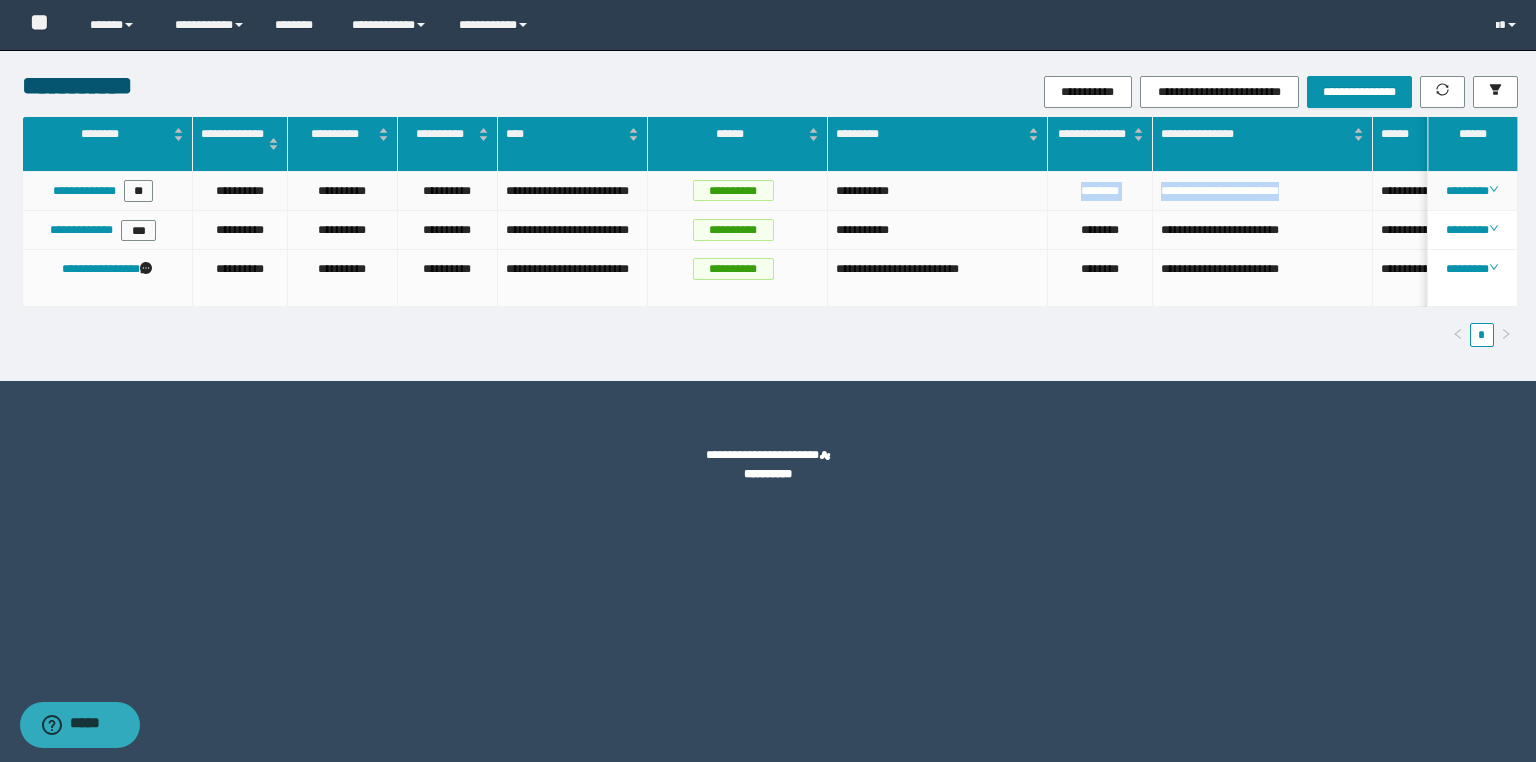 drag, startPoint x: 1330, startPoint y: 187, endPoint x: 1065, endPoint y: 193, distance: 265.0679 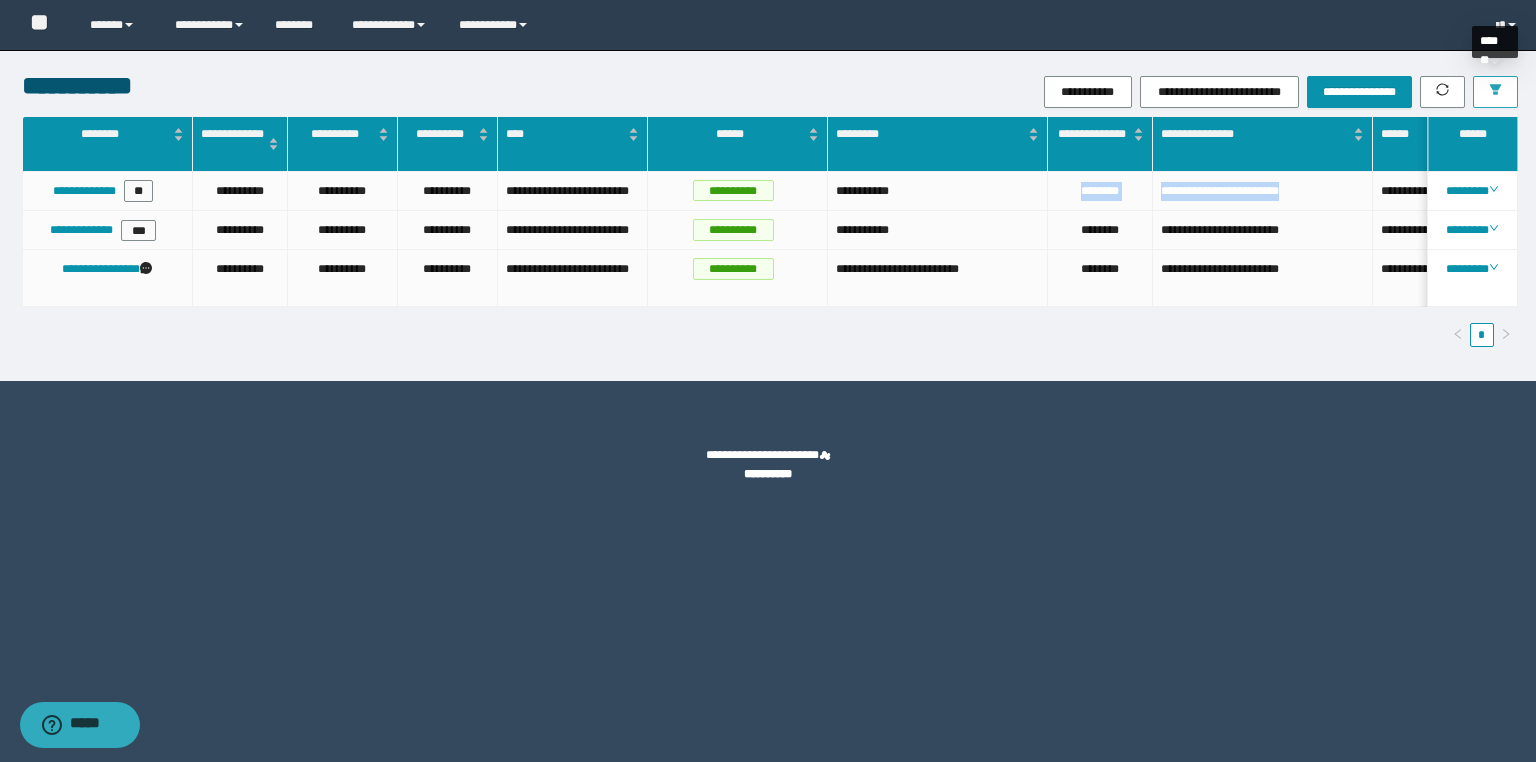 click 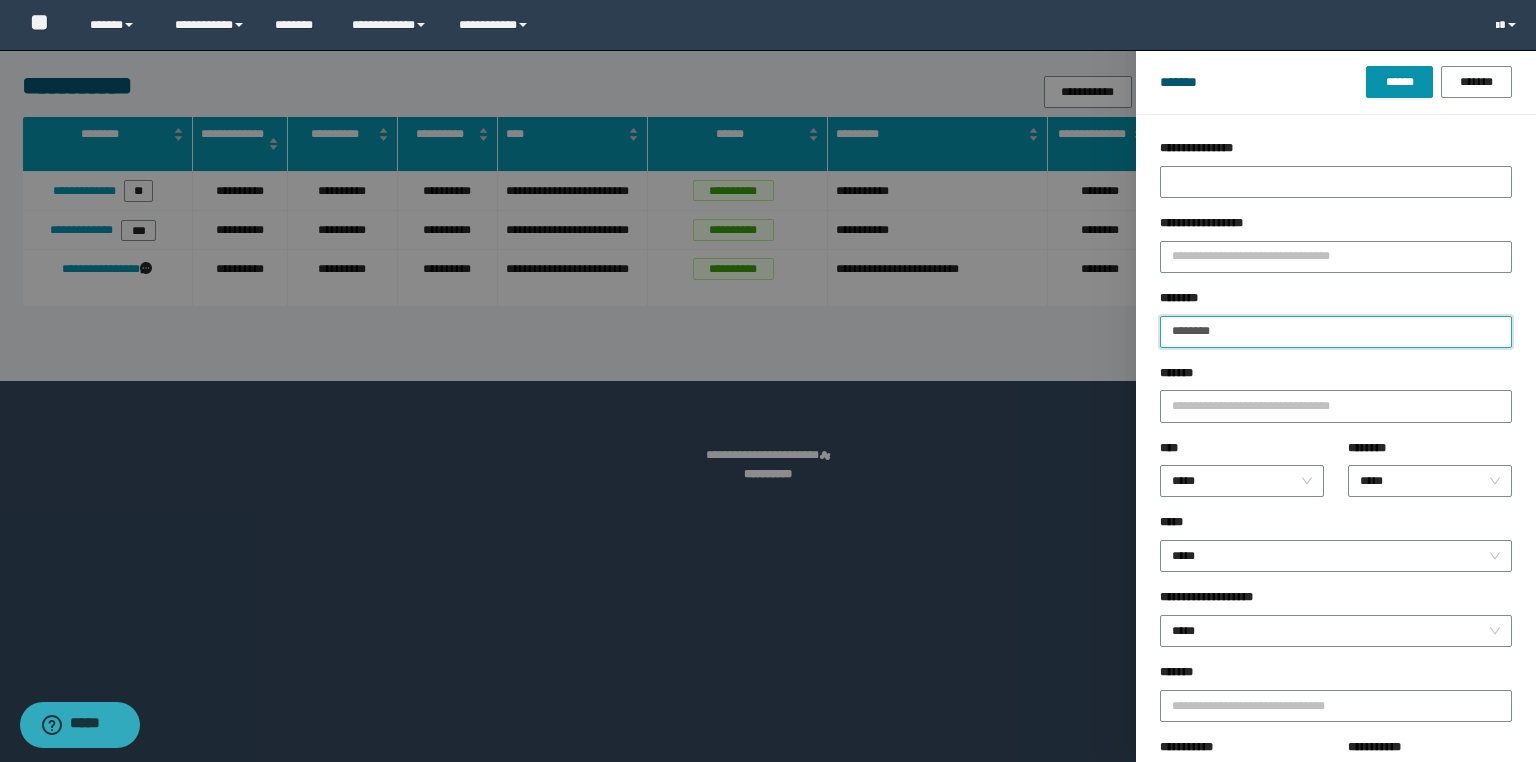 drag, startPoint x: 1246, startPoint y: 333, endPoint x: 1026, endPoint y: 329, distance: 220.03636 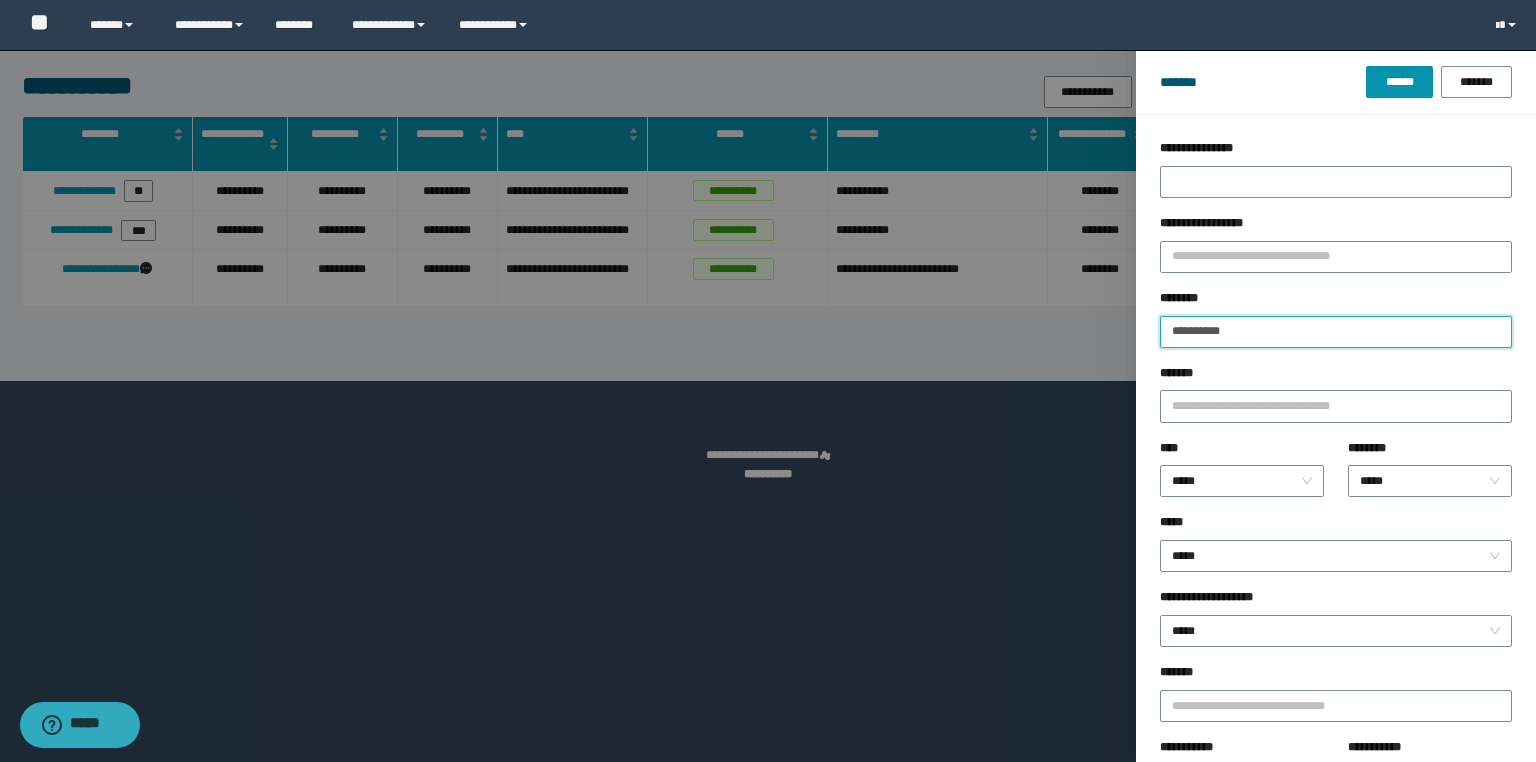 click on "******" at bounding box center [1399, 82] 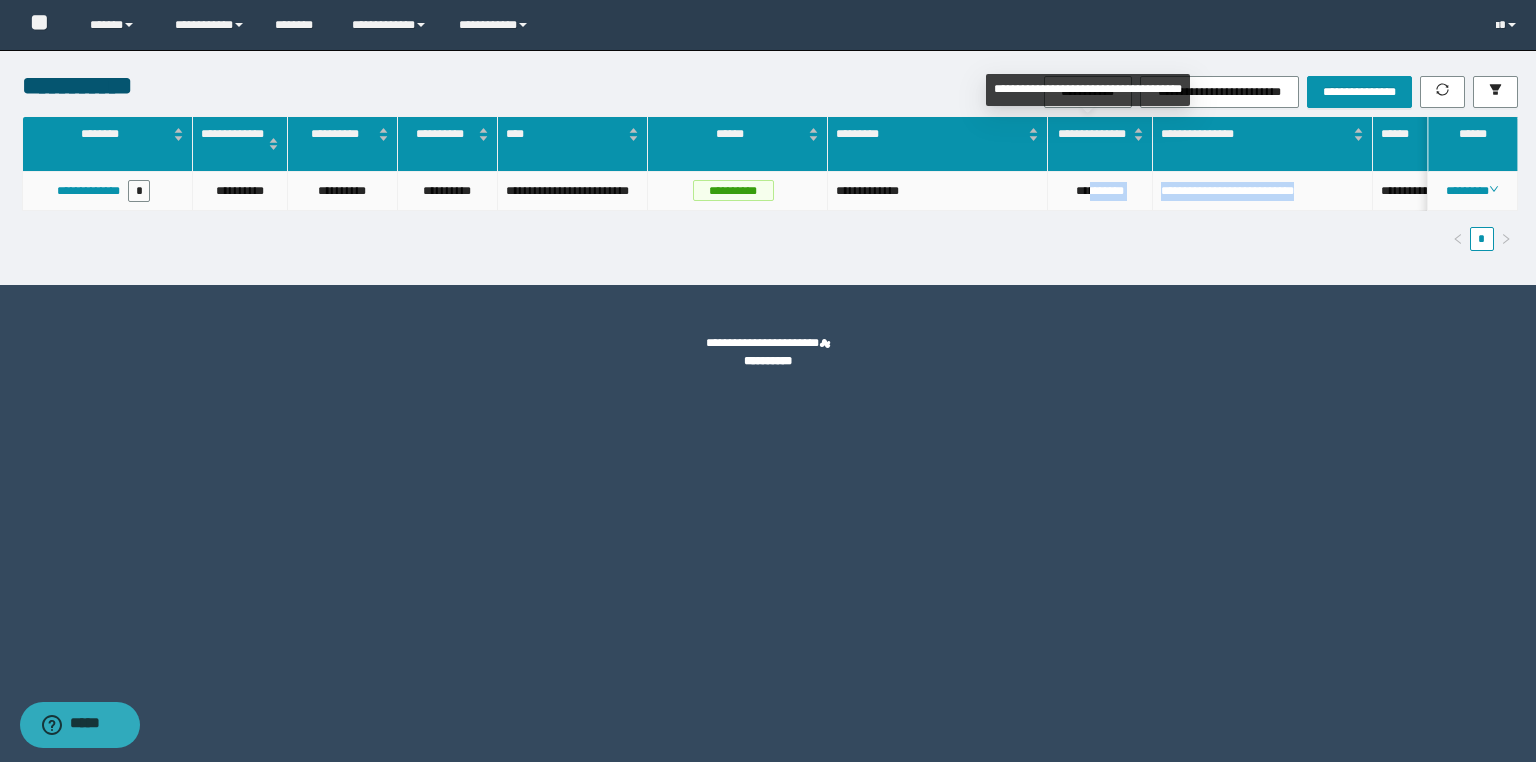 drag, startPoint x: 1315, startPoint y: 195, endPoint x: 1085, endPoint y: 172, distance: 231.14714 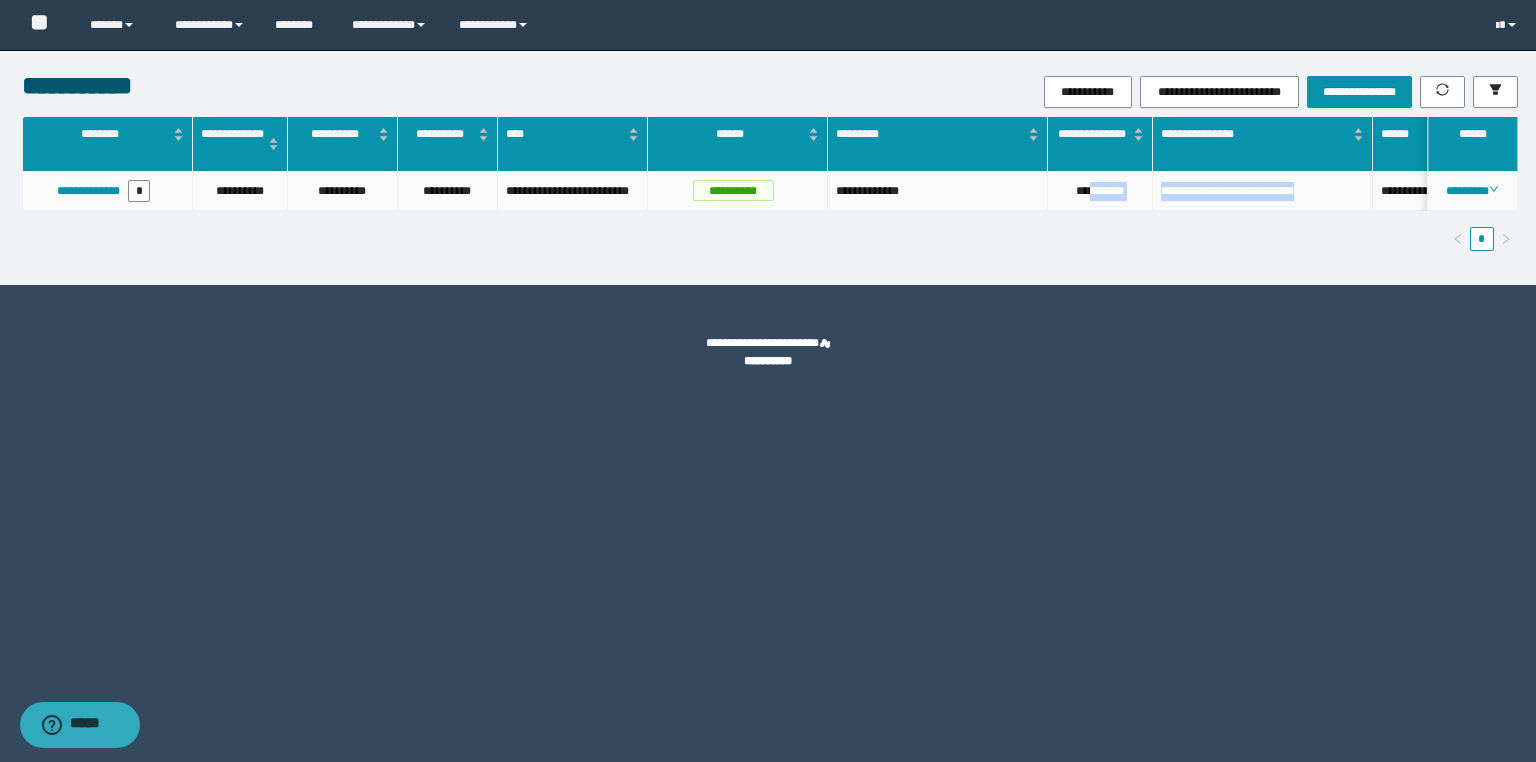 click on "**********" at bounding box center [1263, 191] 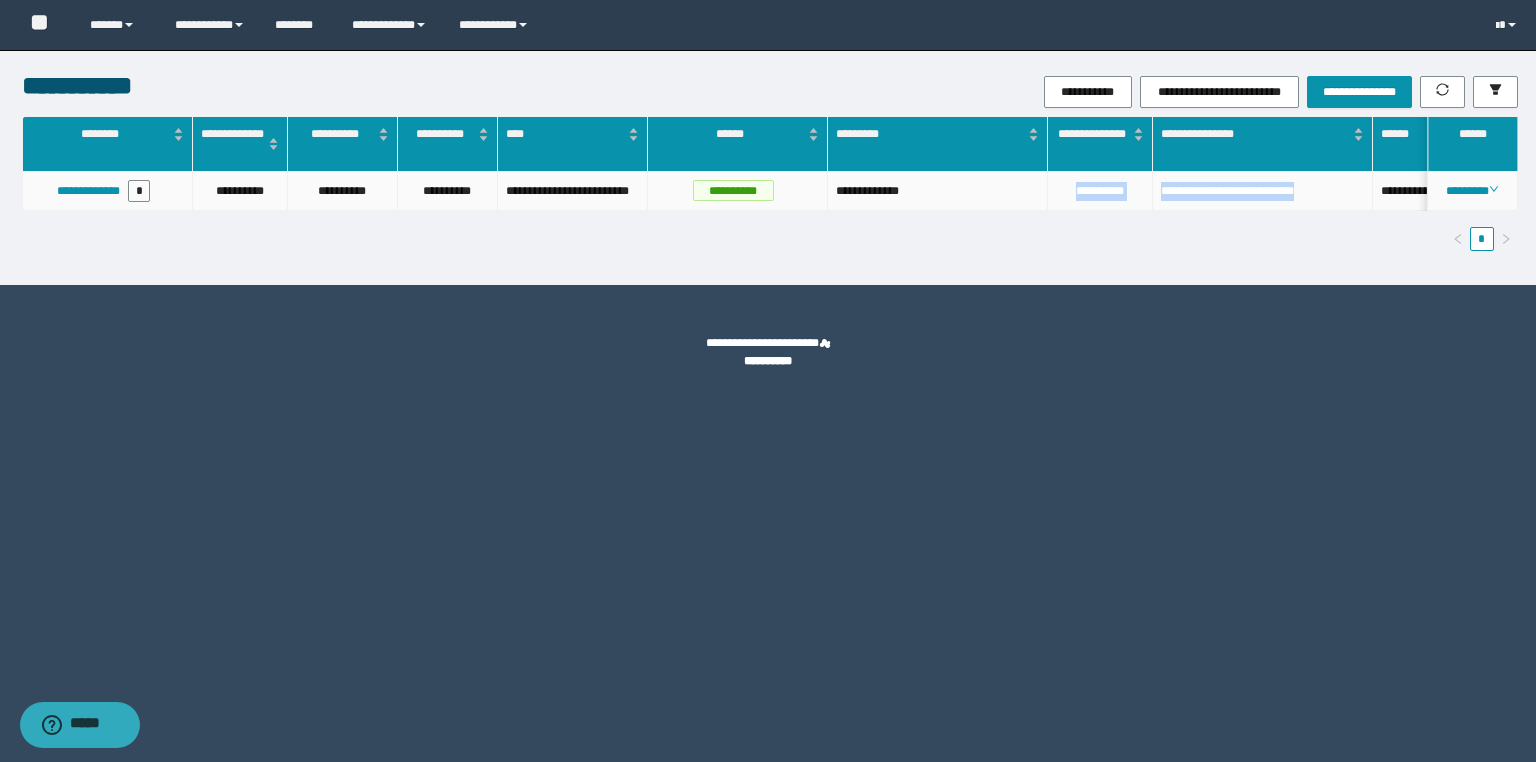 drag, startPoint x: 1317, startPoint y: 192, endPoint x: 1065, endPoint y: 187, distance: 252.04959 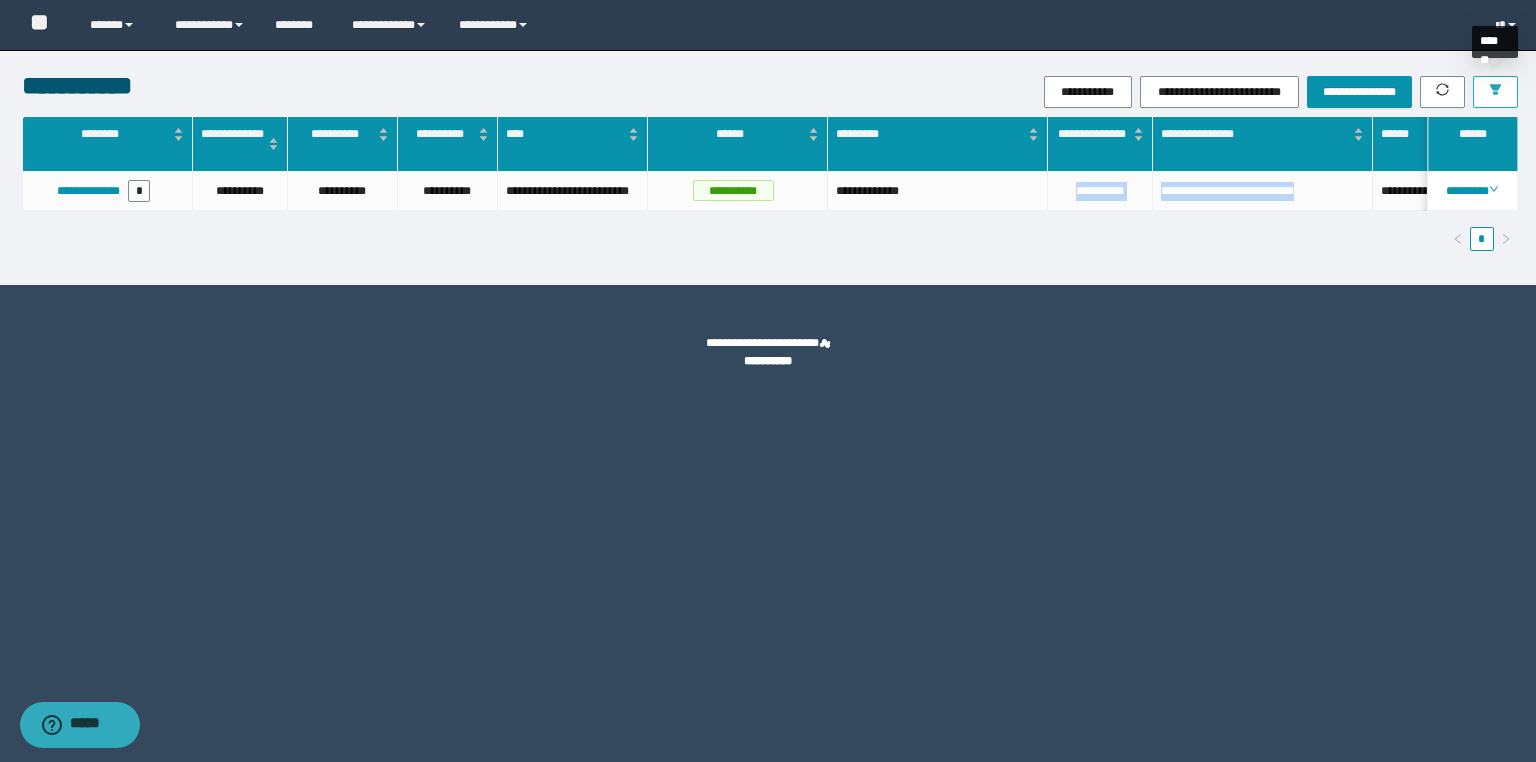 drag, startPoint x: 1494, startPoint y: 89, endPoint x: 1473, endPoint y: 47, distance: 46.957428 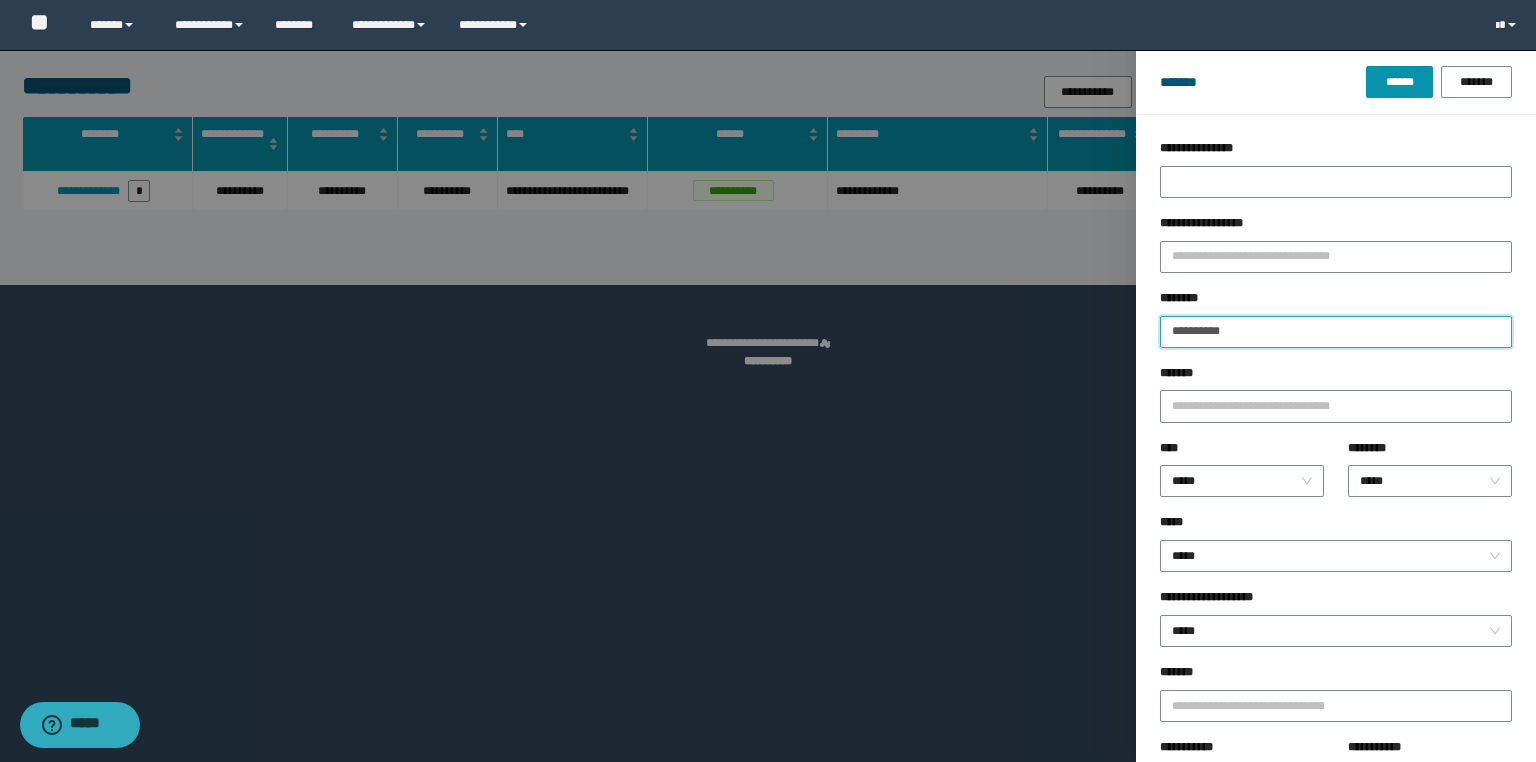 drag, startPoint x: 1262, startPoint y: 333, endPoint x: 1061, endPoint y: 345, distance: 201.3579 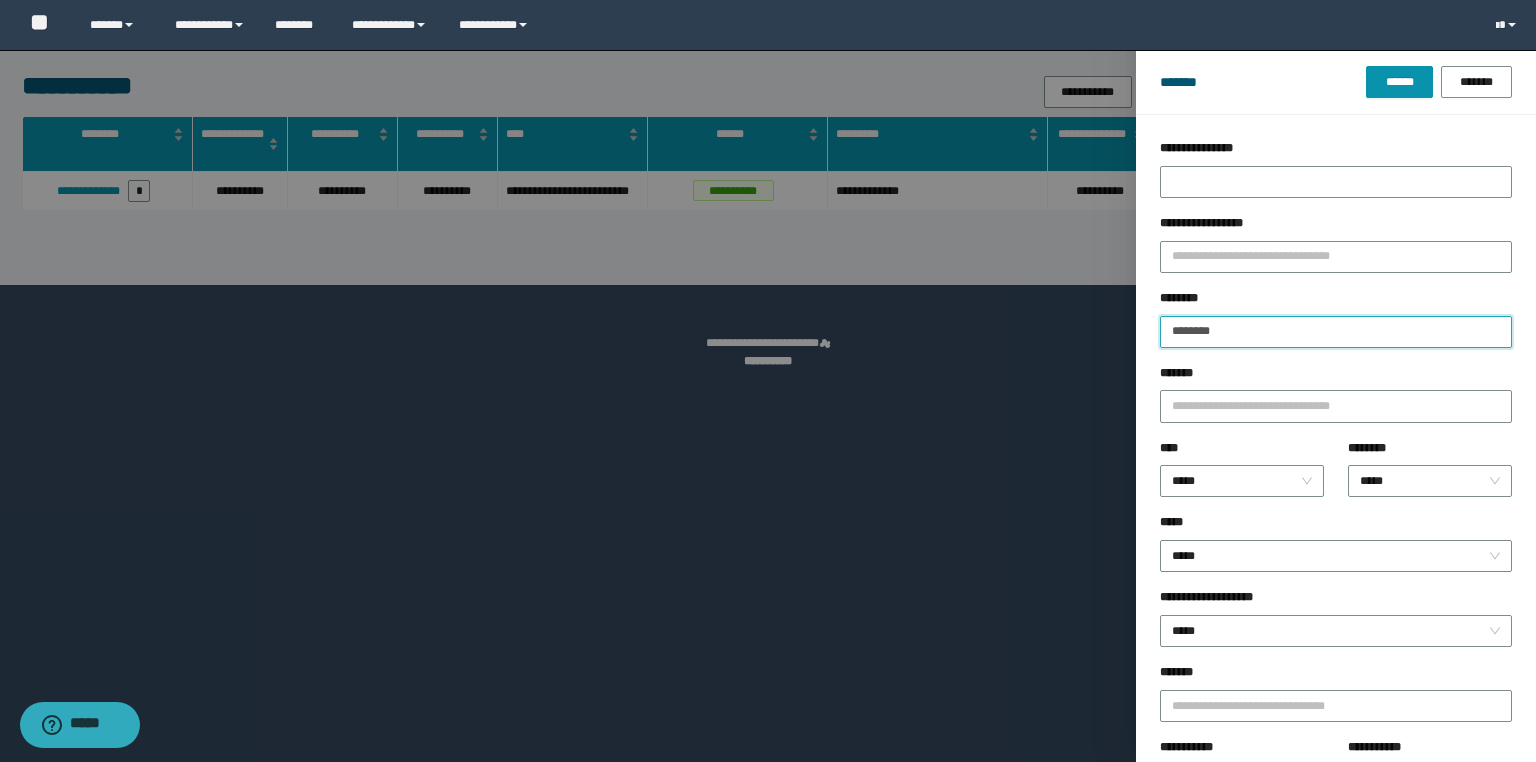 click on "******" at bounding box center [1399, 82] 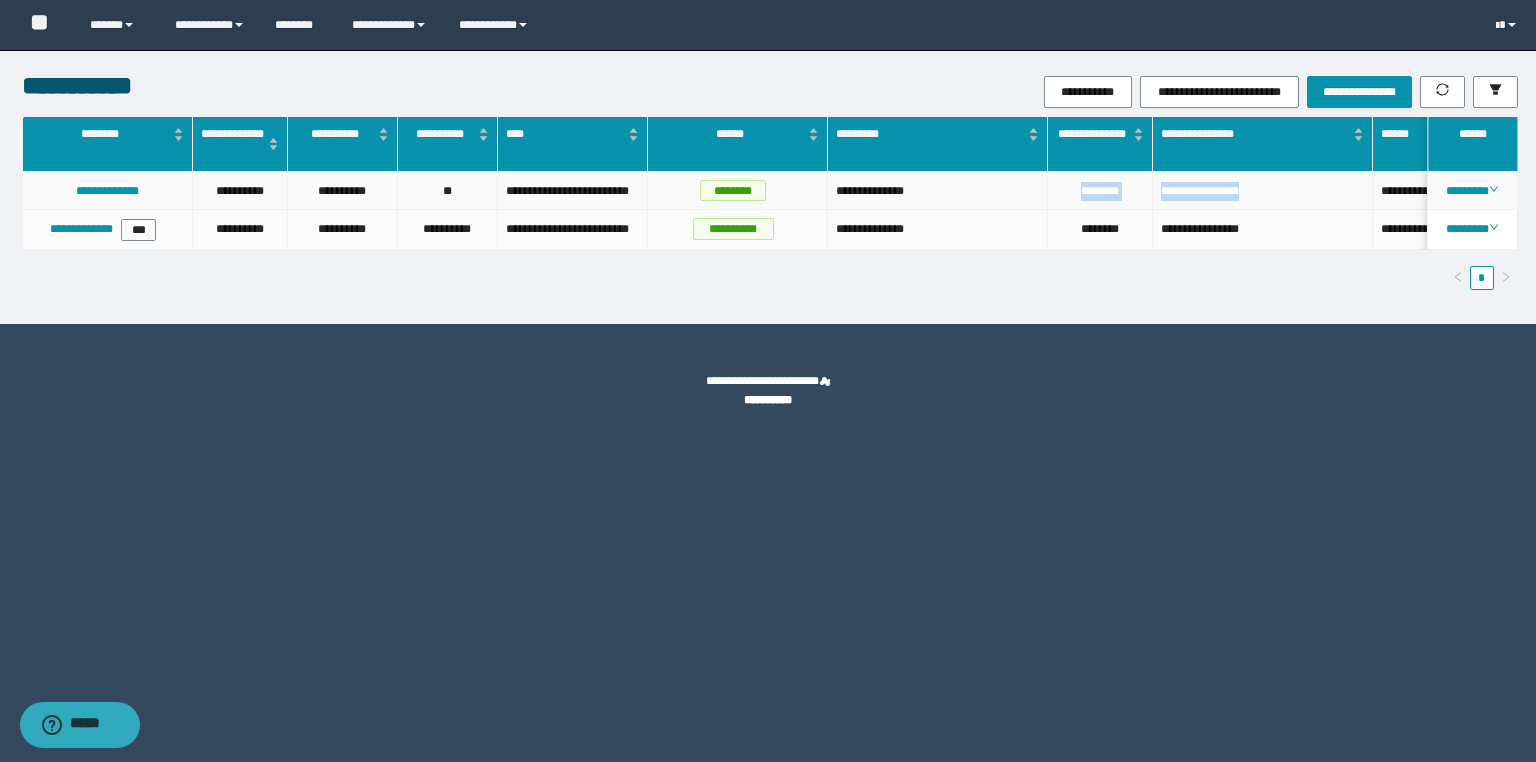 drag, startPoint x: 1283, startPoint y: 194, endPoint x: 1063, endPoint y: 196, distance: 220.0091 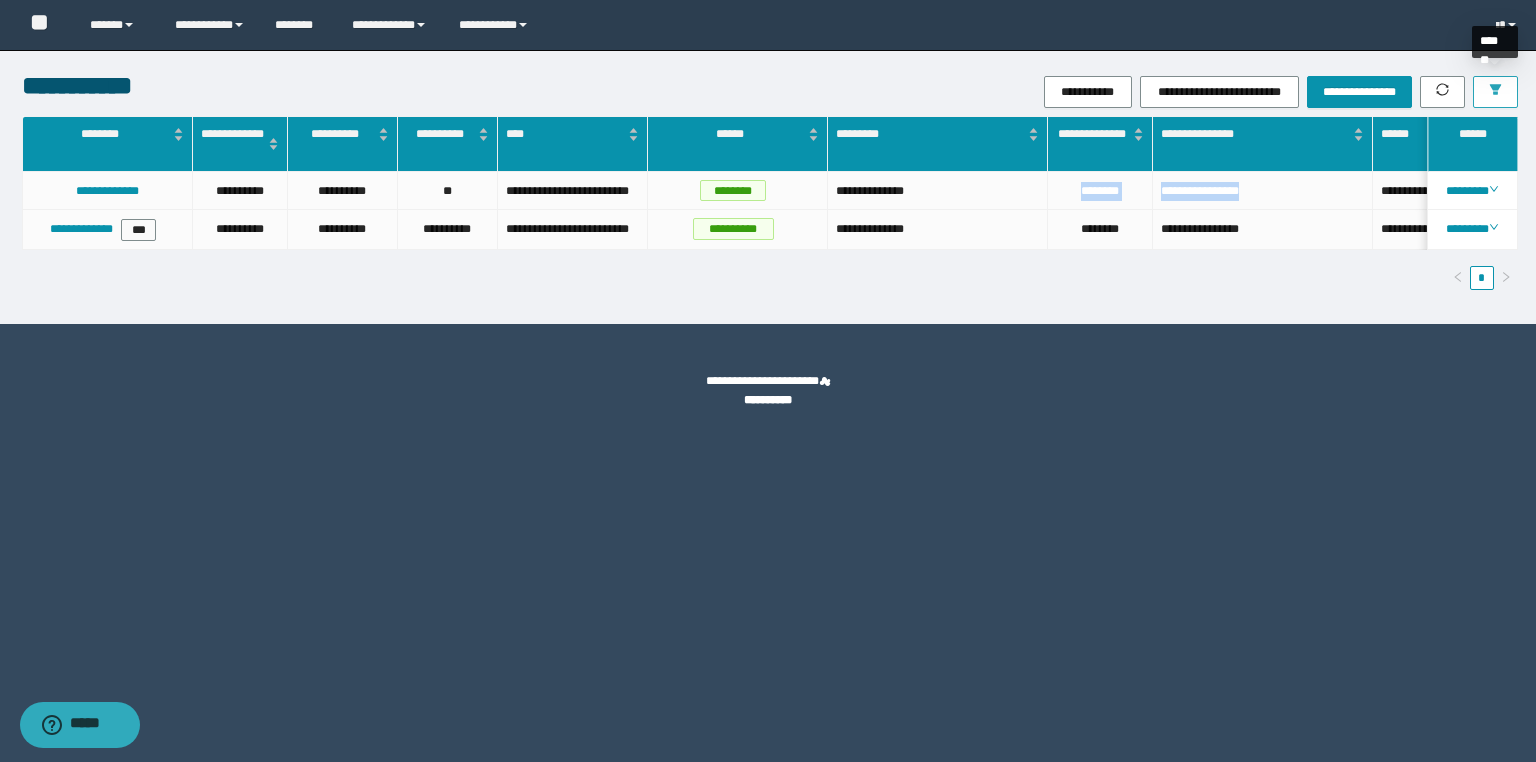 click 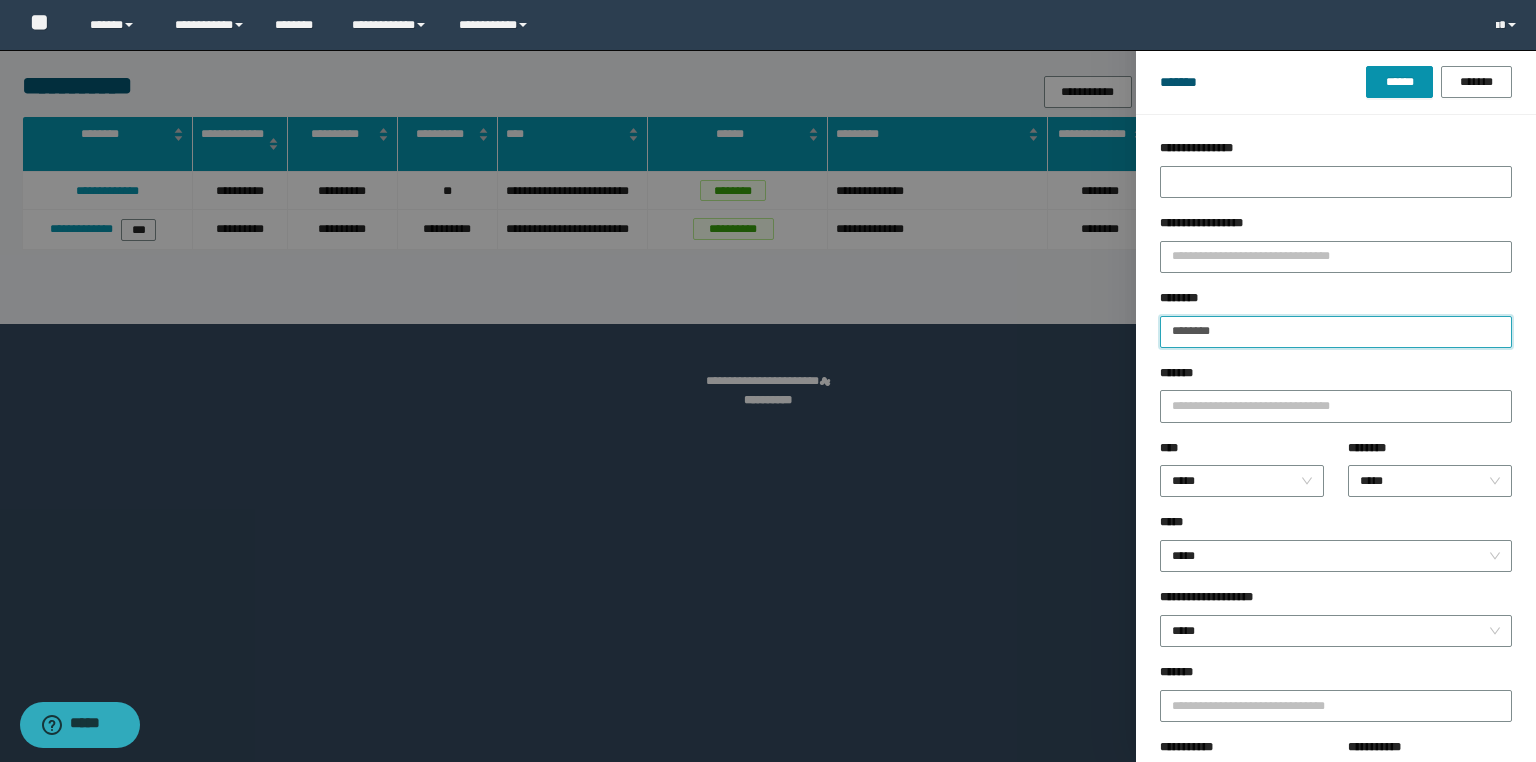 drag, startPoint x: 1236, startPoint y: 331, endPoint x: 1065, endPoint y: 344, distance: 171.49344 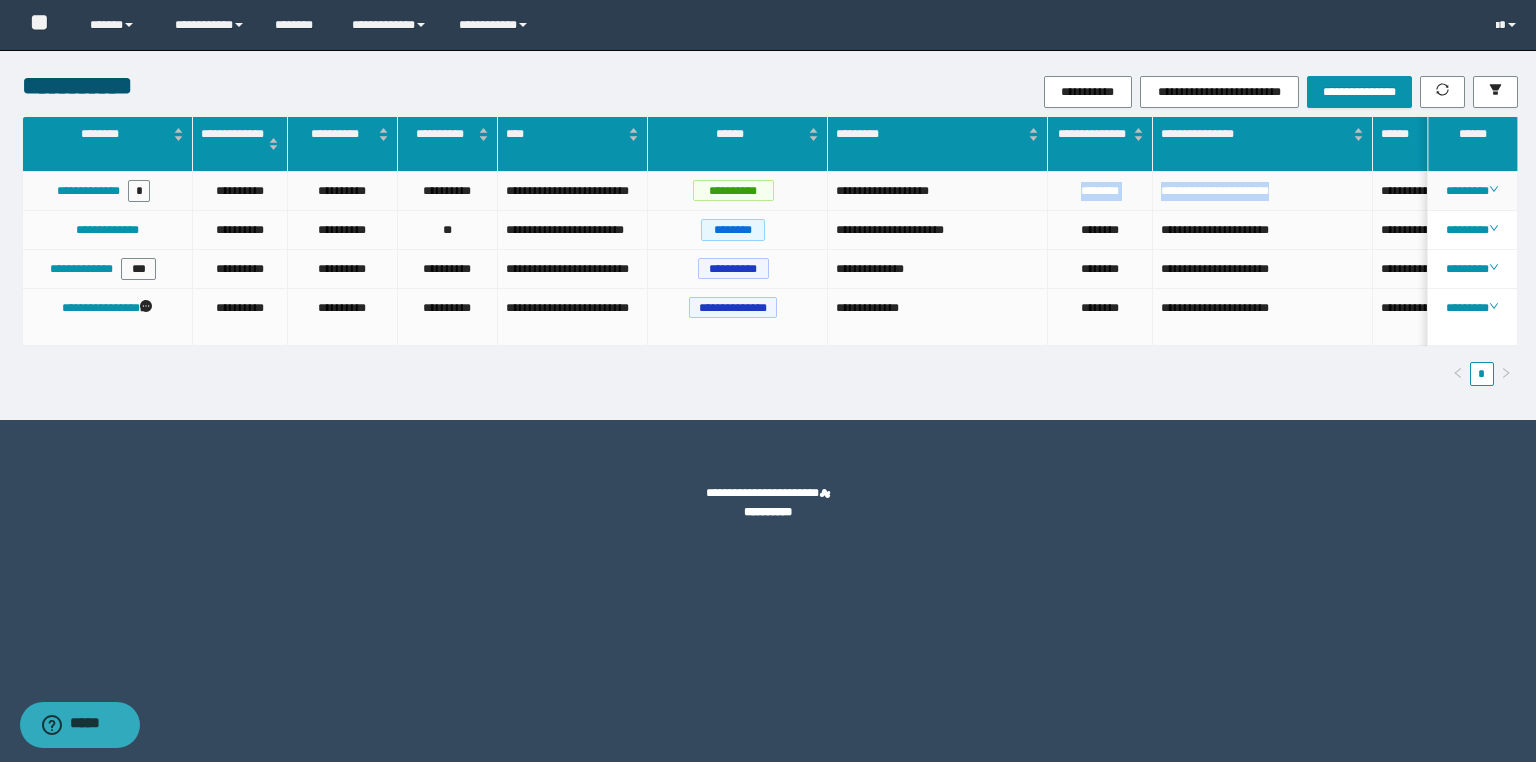 drag, startPoint x: 1309, startPoint y: 204, endPoint x: 1063, endPoint y: 204, distance: 246 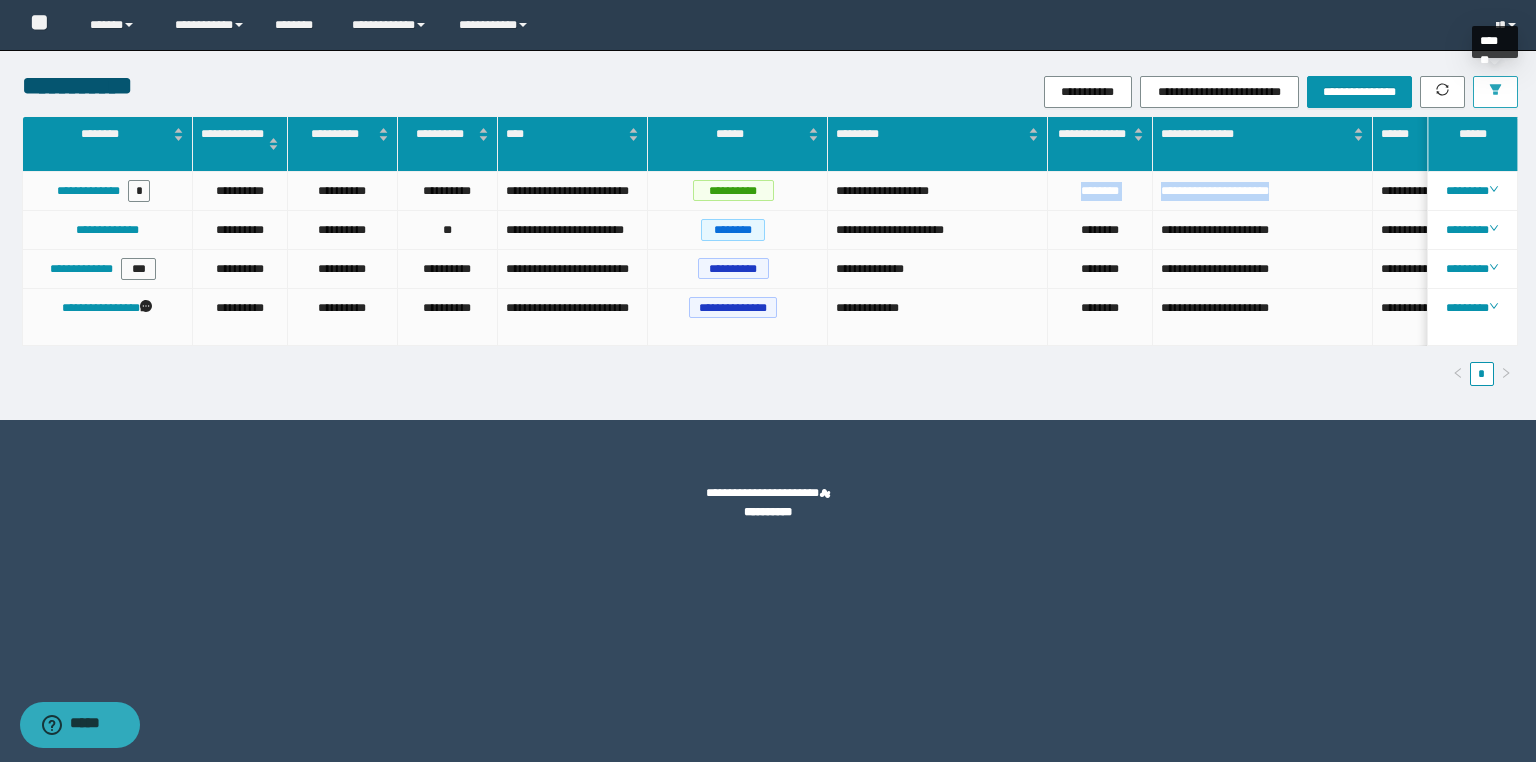 click 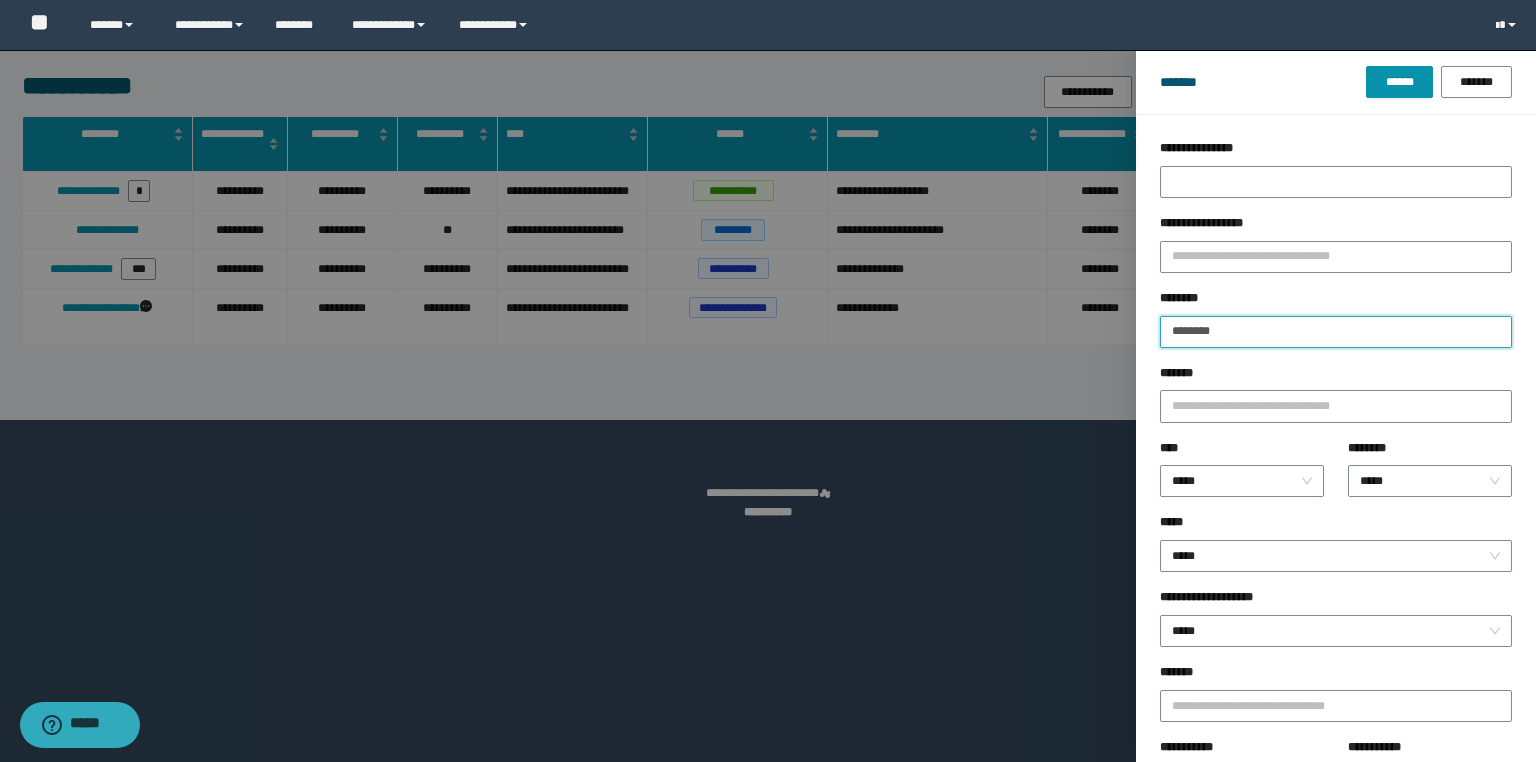 drag, startPoint x: 1257, startPoint y: 344, endPoint x: 1086, endPoint y: 316, distance: 173.27724 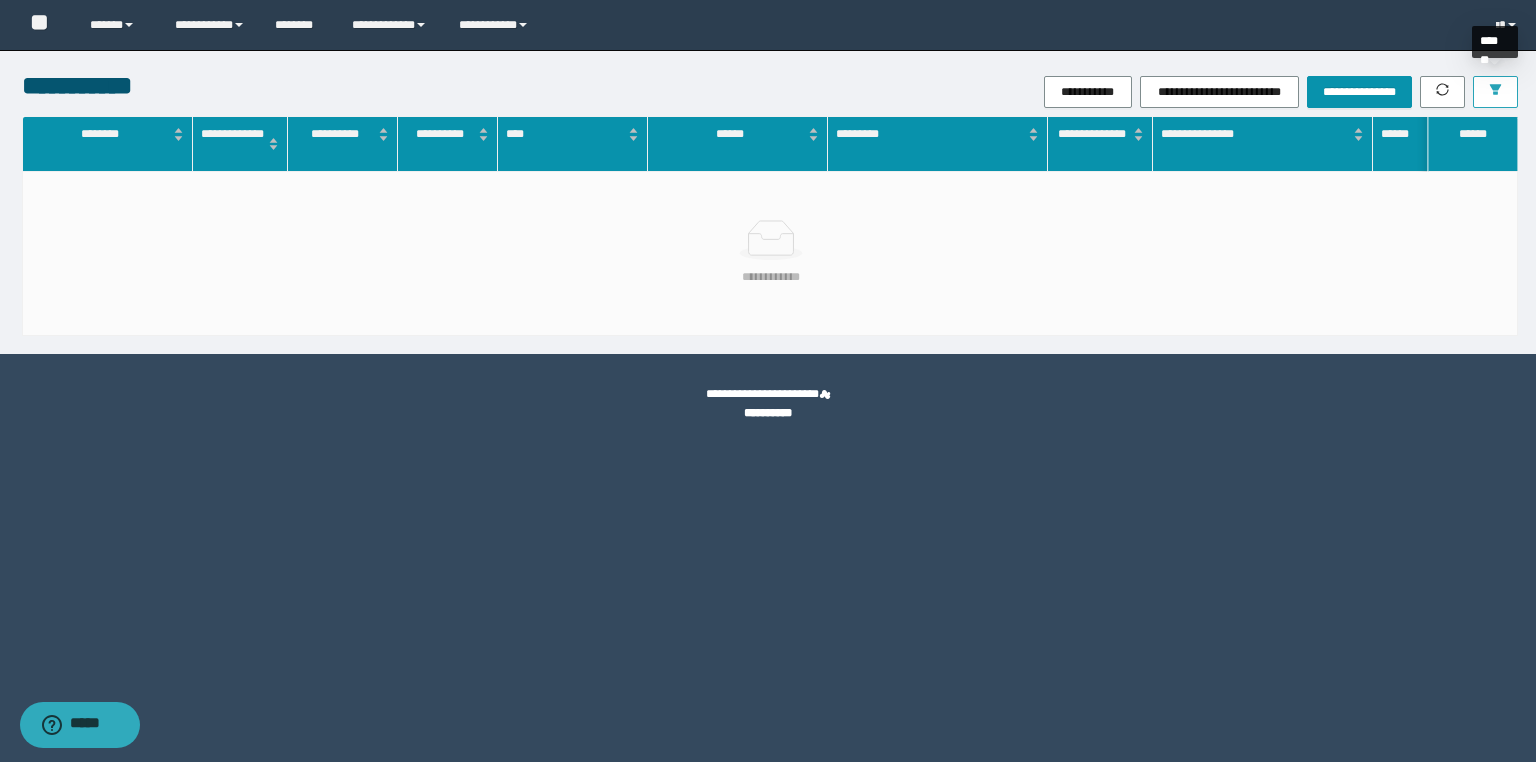 click at bounding box center (1495, 92) 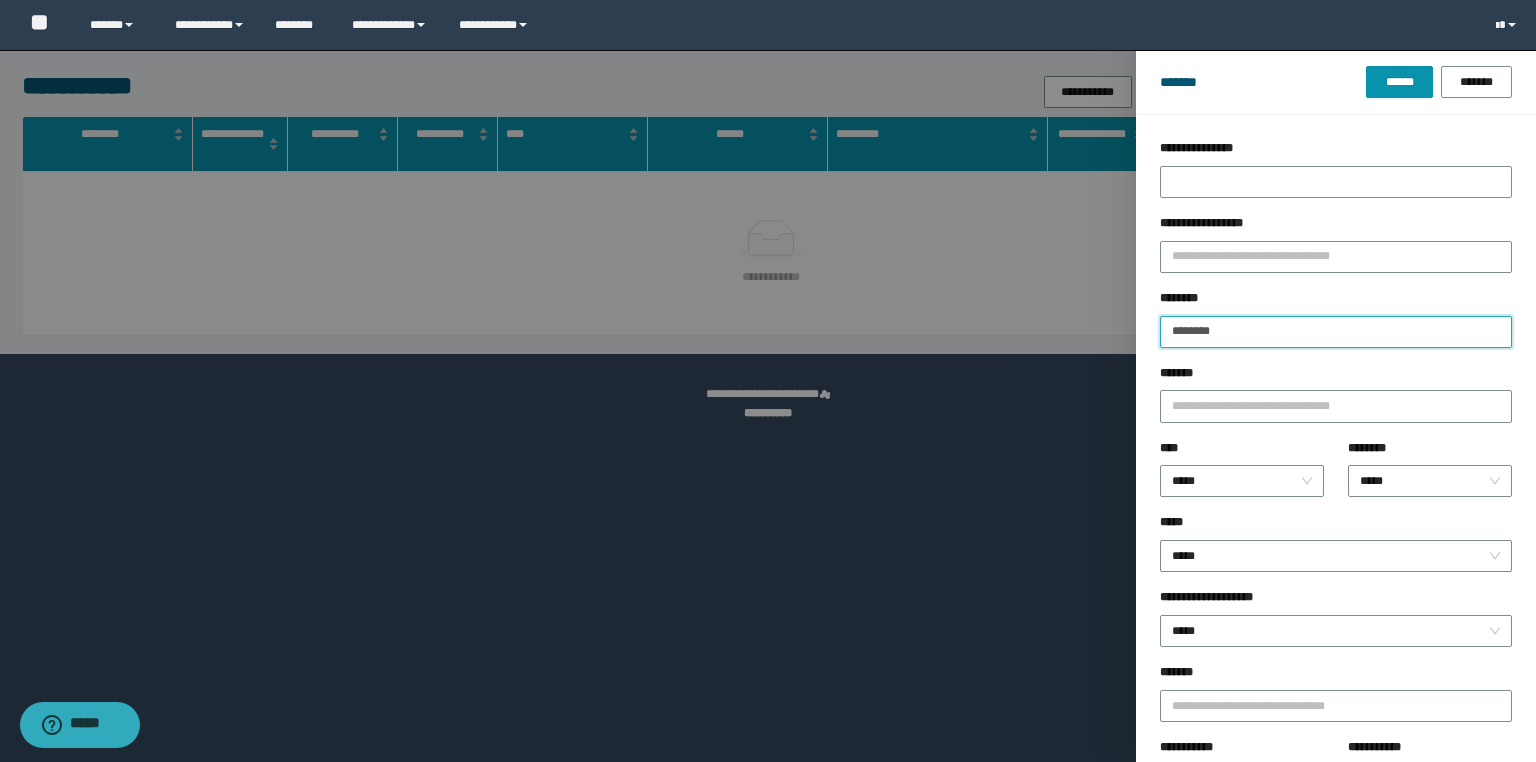 click on "********" at bounding box center (1336, 332) 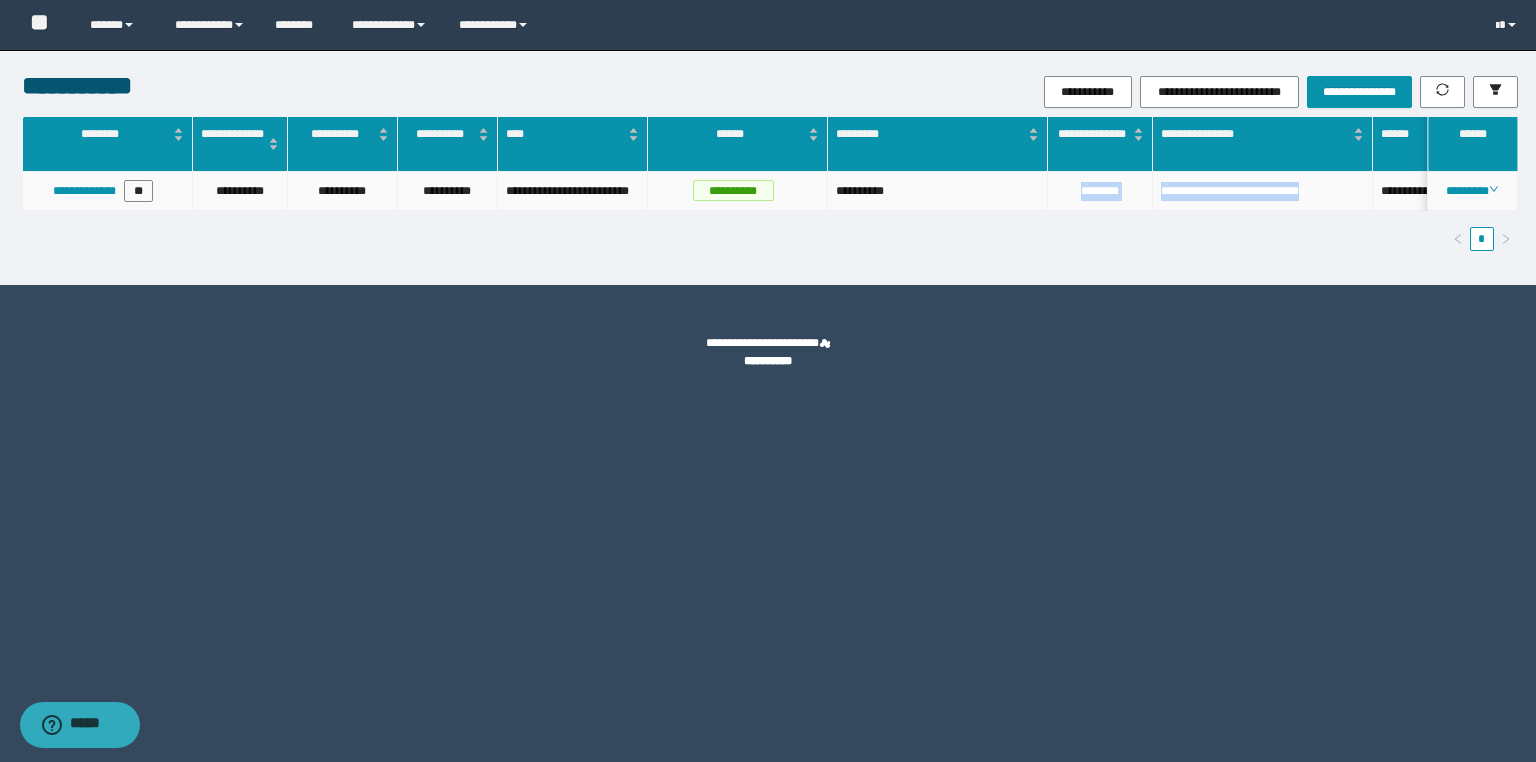 drag, startPoint x: 1328, startPoint y: 195, endPoint x: 1056, endPoint y: 192, distance: 272.01654 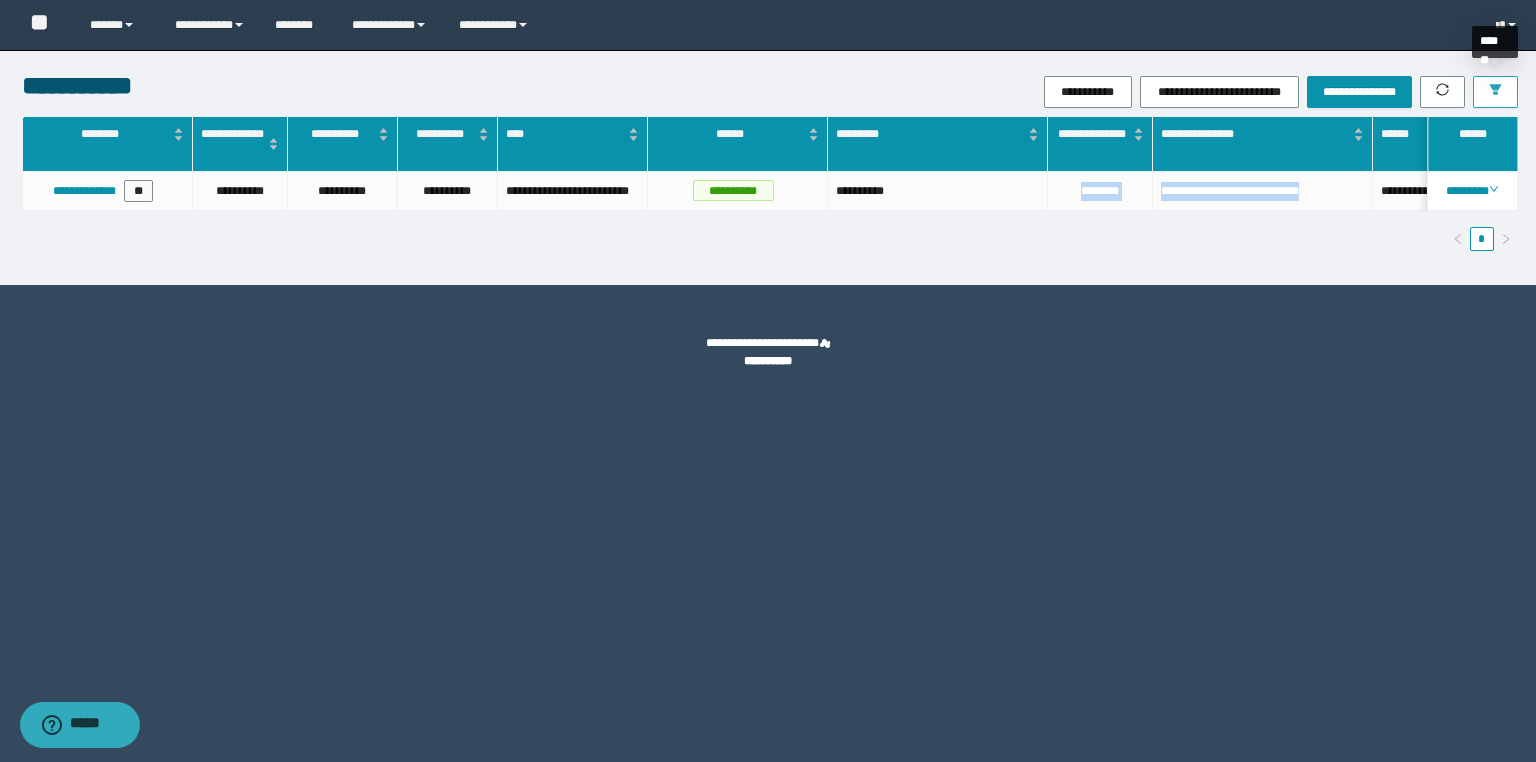 click 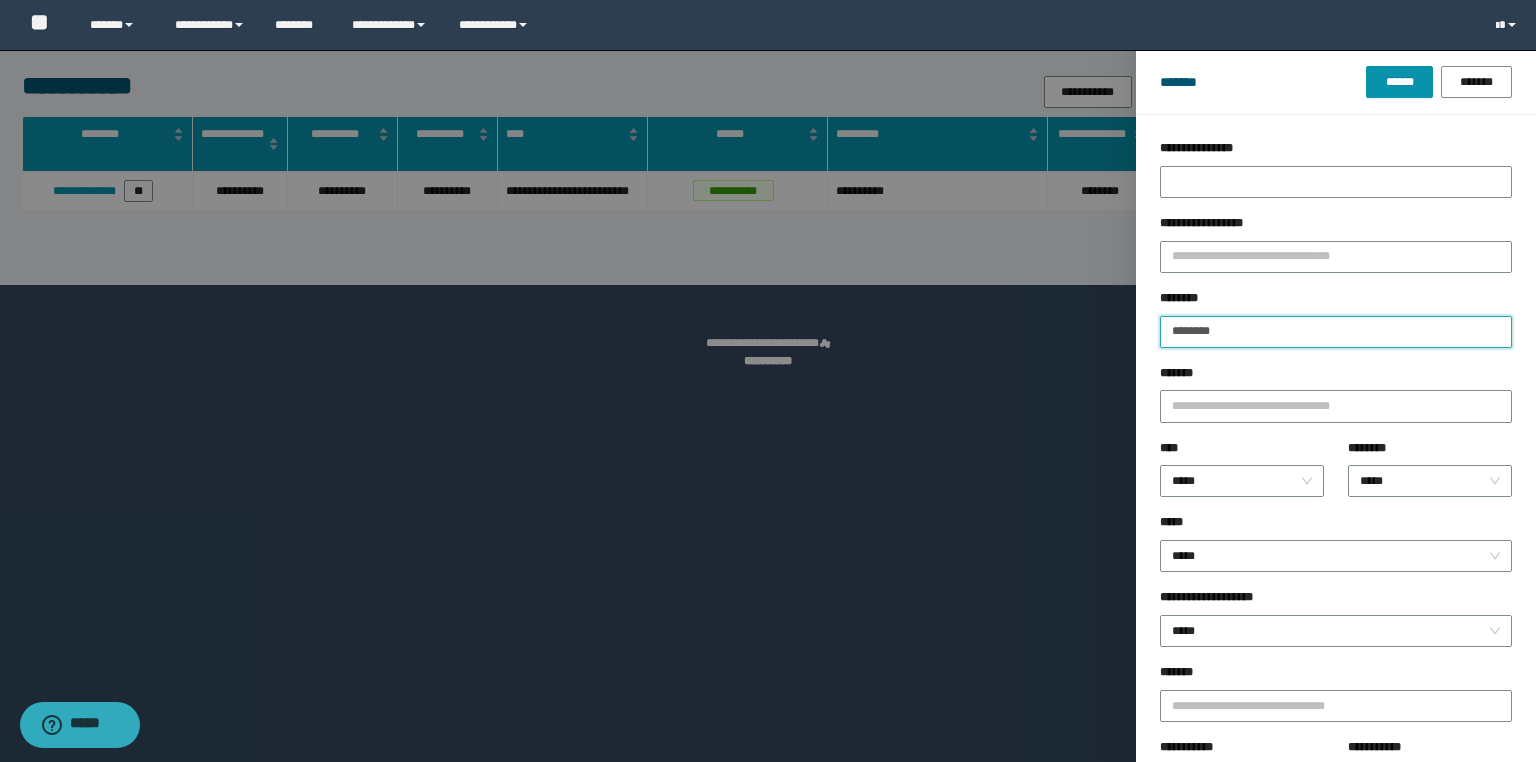 drag, startPoint x: 1269, startPoint y: 332, endPoint x: 1041, endPoint y: 328, distance: 228.03508 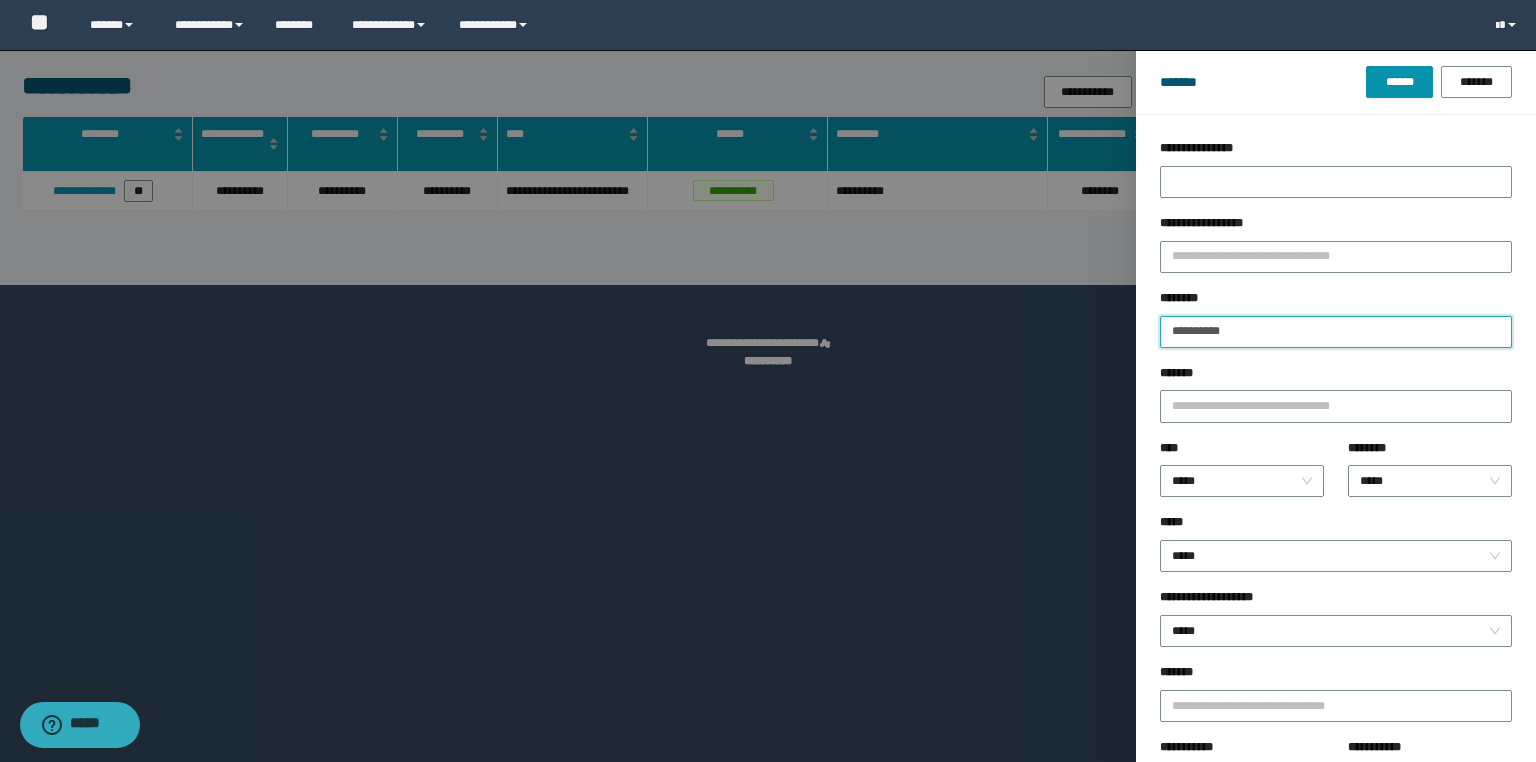click on "******" at bounding box center [1399, 82] 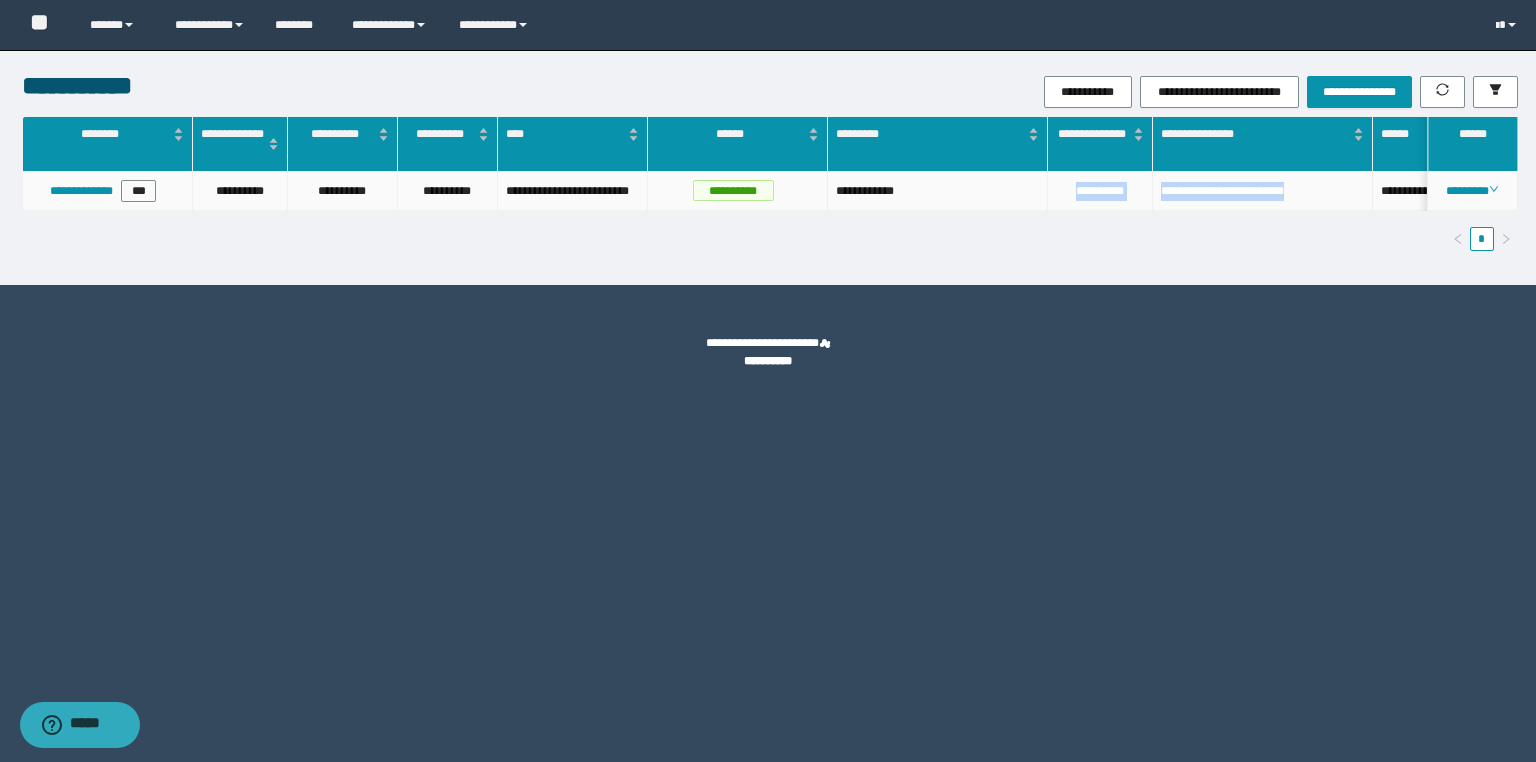 drag, startPoint x: 1306, startPoint y: 190, endPoint x: 1052, endPoint y: 200, distance: 254.19678 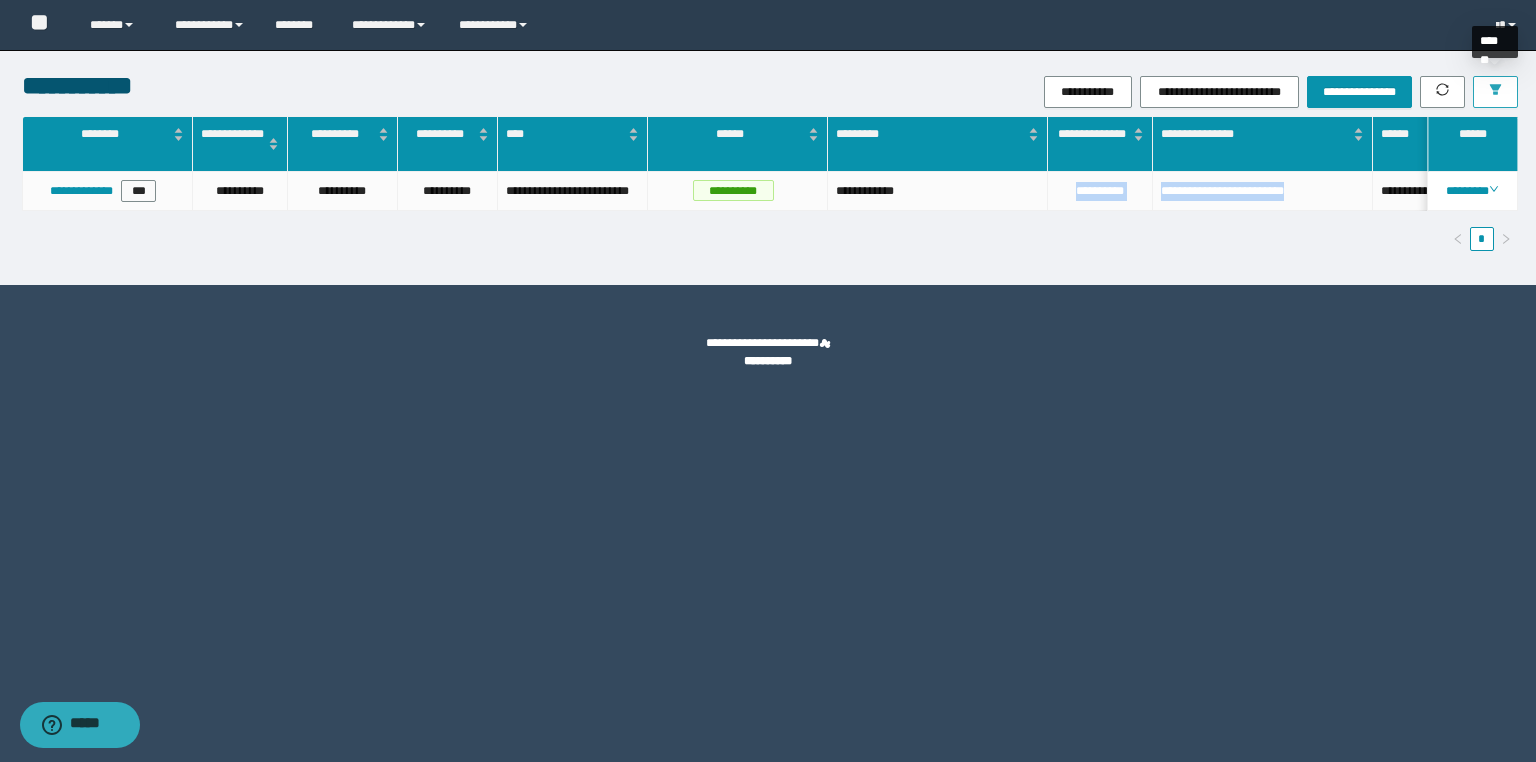 click 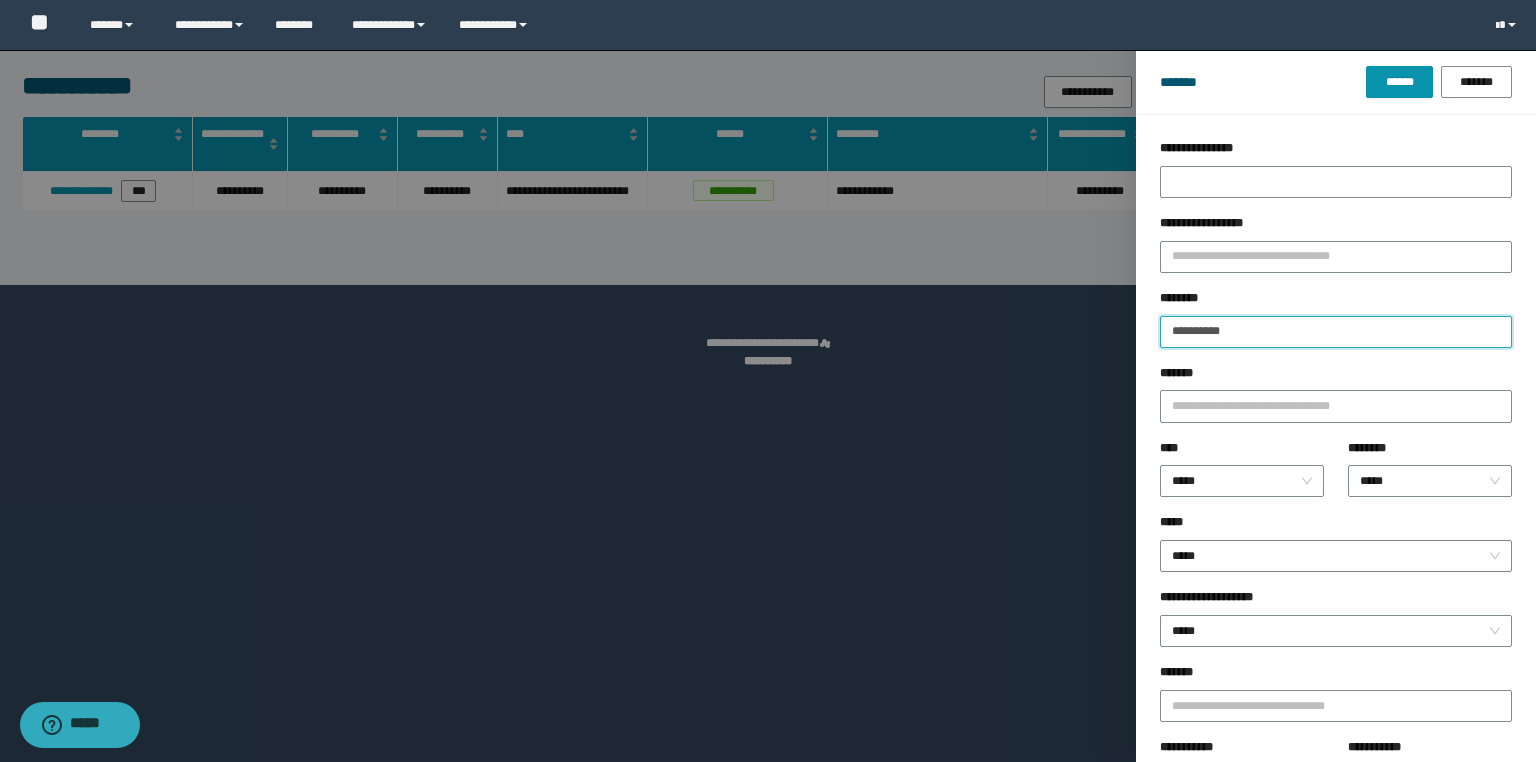 drag, startPoint x: 1268, startPoint y: 329, endPoint x: 899, endPoint y: 360, distance: 370.29987 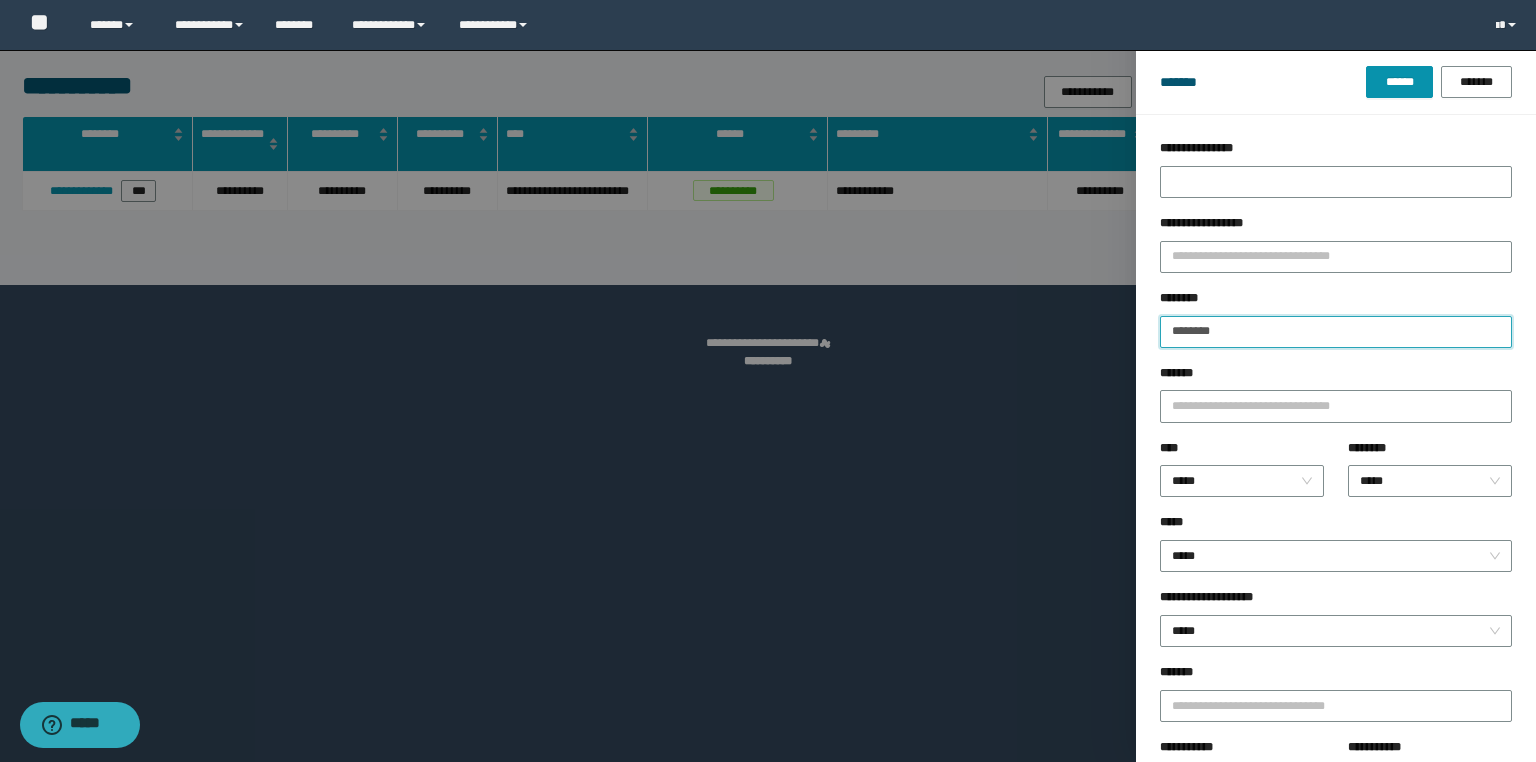 click on "******" at bounding box center (1399, 82) 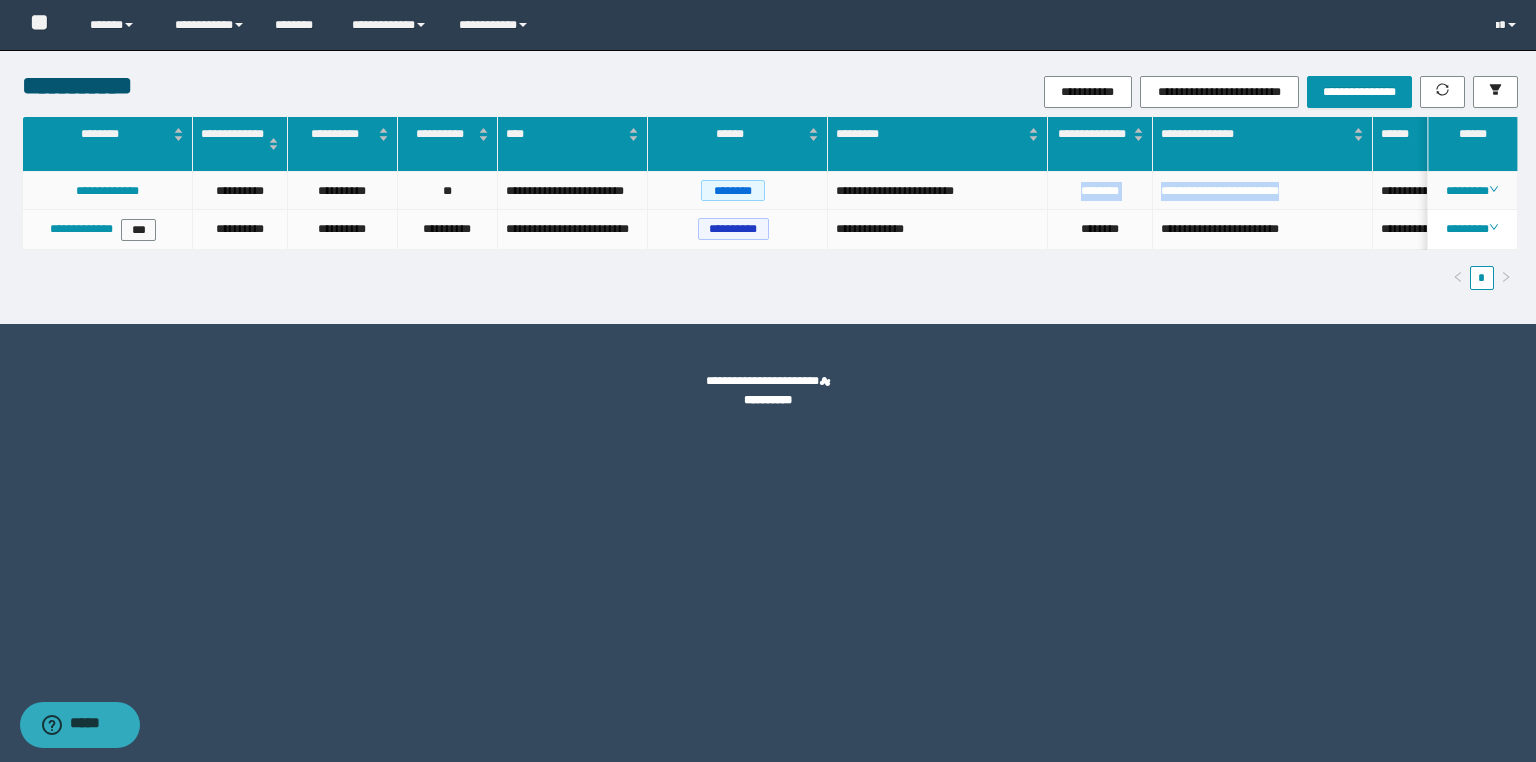 drag, startPoint x: 1314, startPoint y: 197, endPoint x: 1049, endPoint y: 187, distance: 265.1886 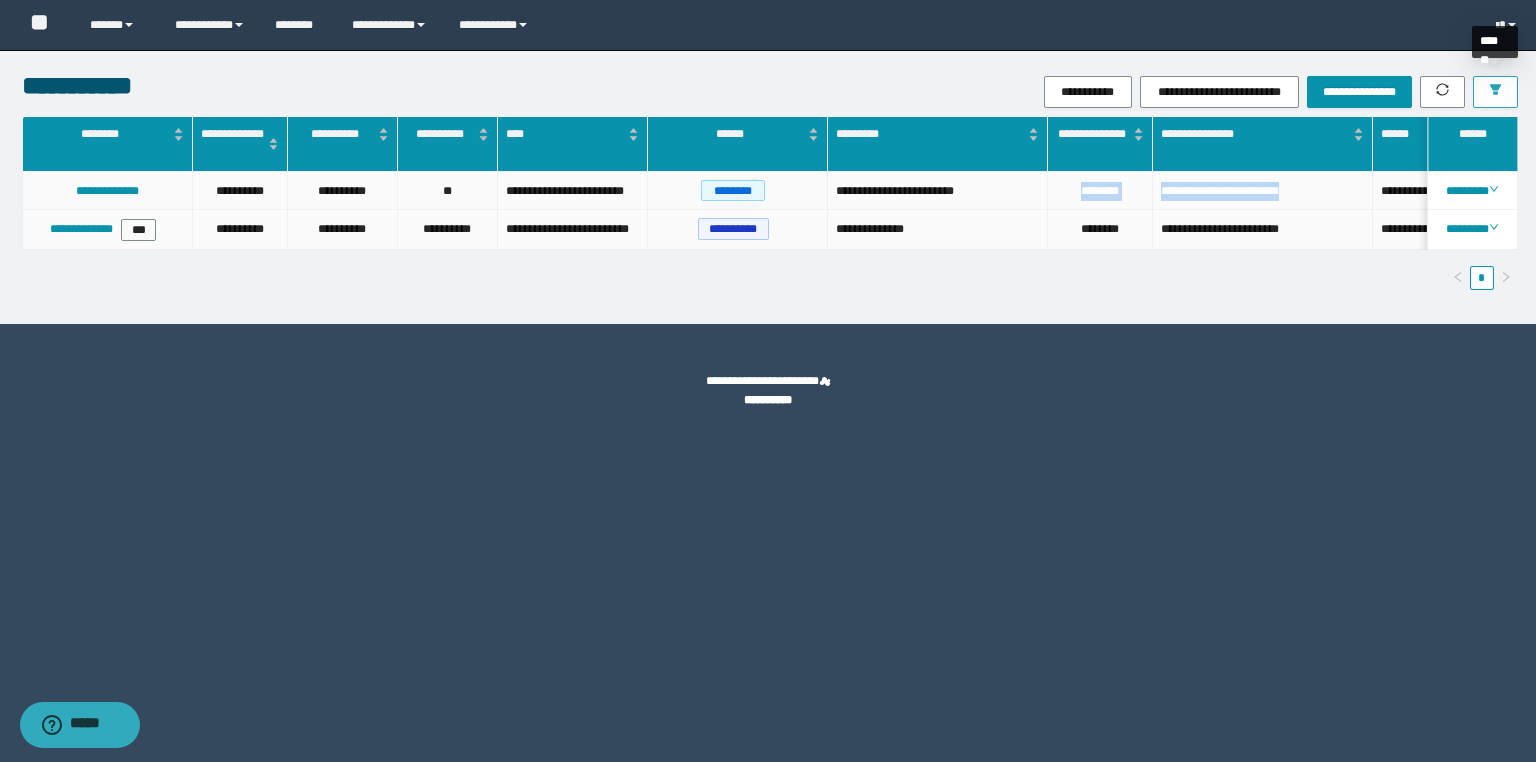 click 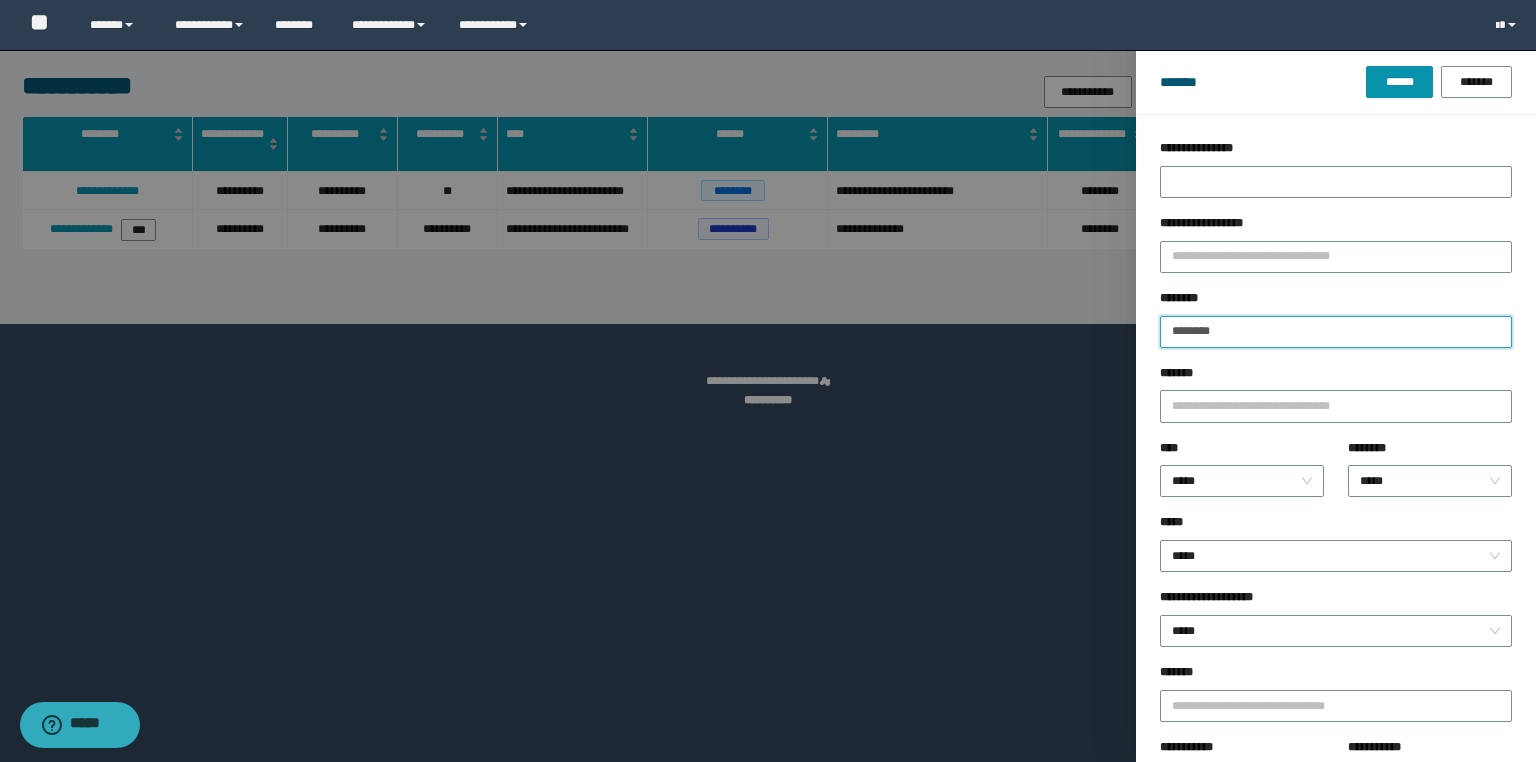 drag, startPoint x: 1256, startPoint y: 334, endPoint x: 1082, endPoint y: 349, distance: 174.64536 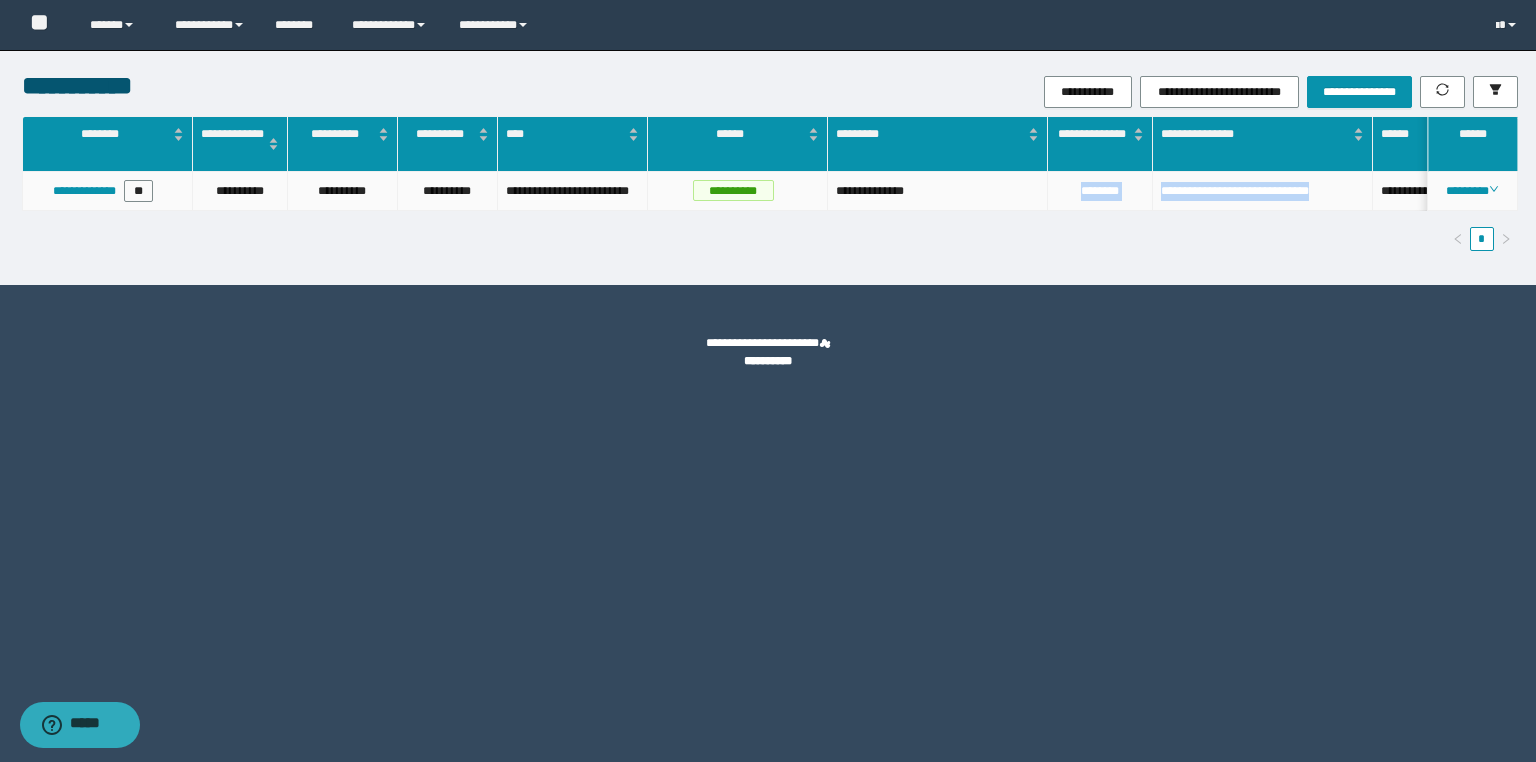 drag, startPoint x: 1356, startPoint y: 187, endPoint x: 1048, endPoint y: 187, distance: 308 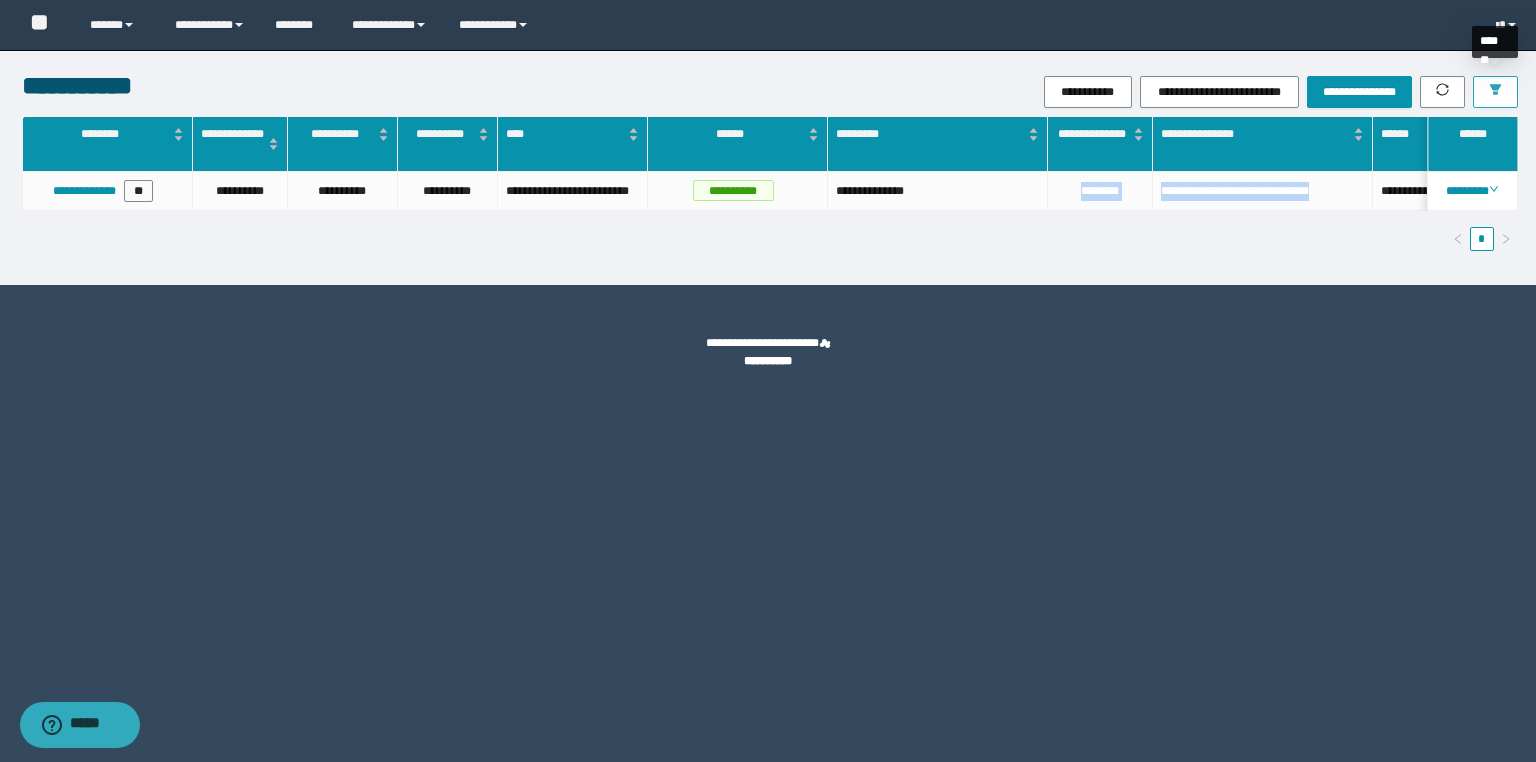 click 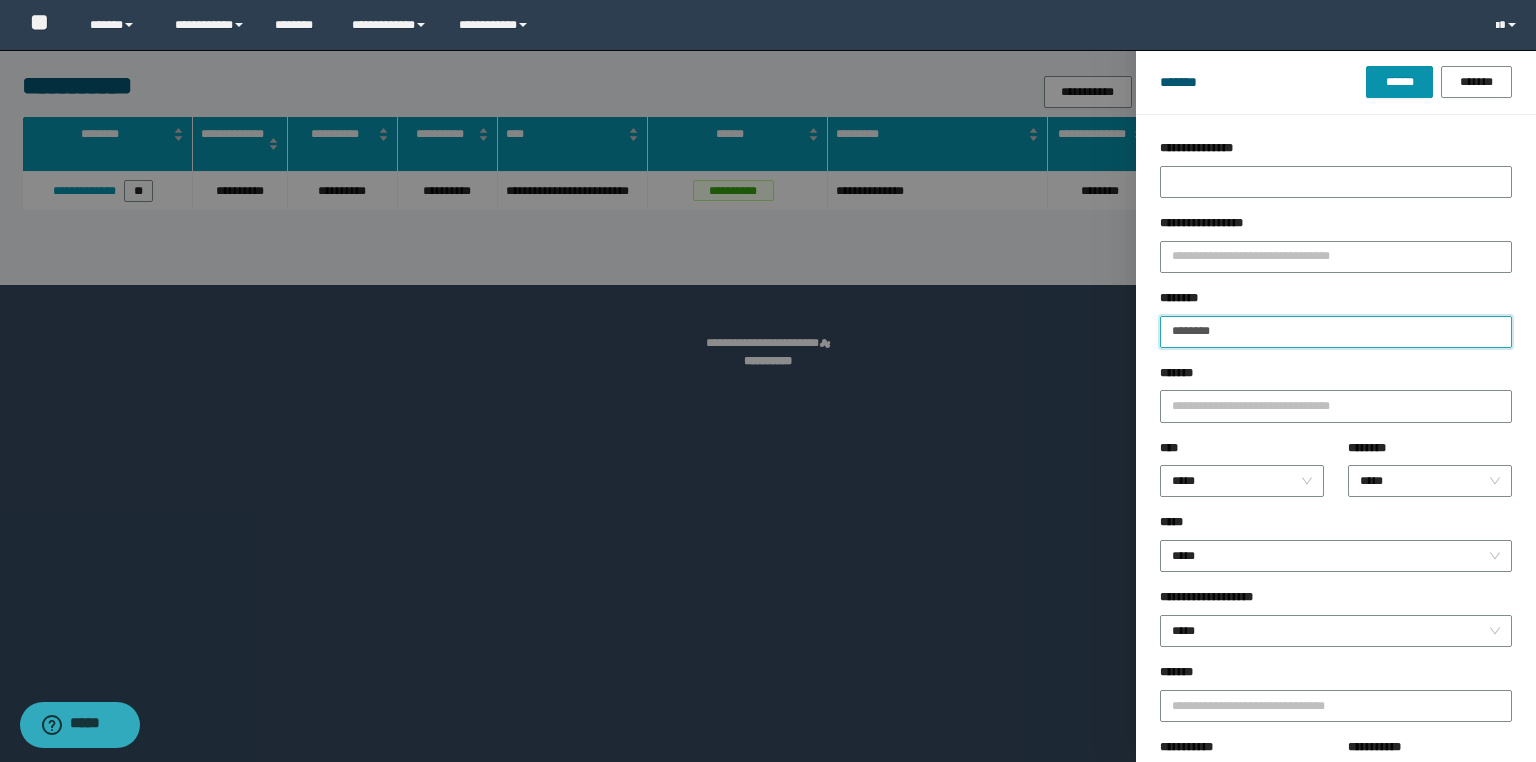 drag, startPoint x: 1296, startPoint y: 330, endPoint x: 1083, endPoint y: 323, distance: 213.11499 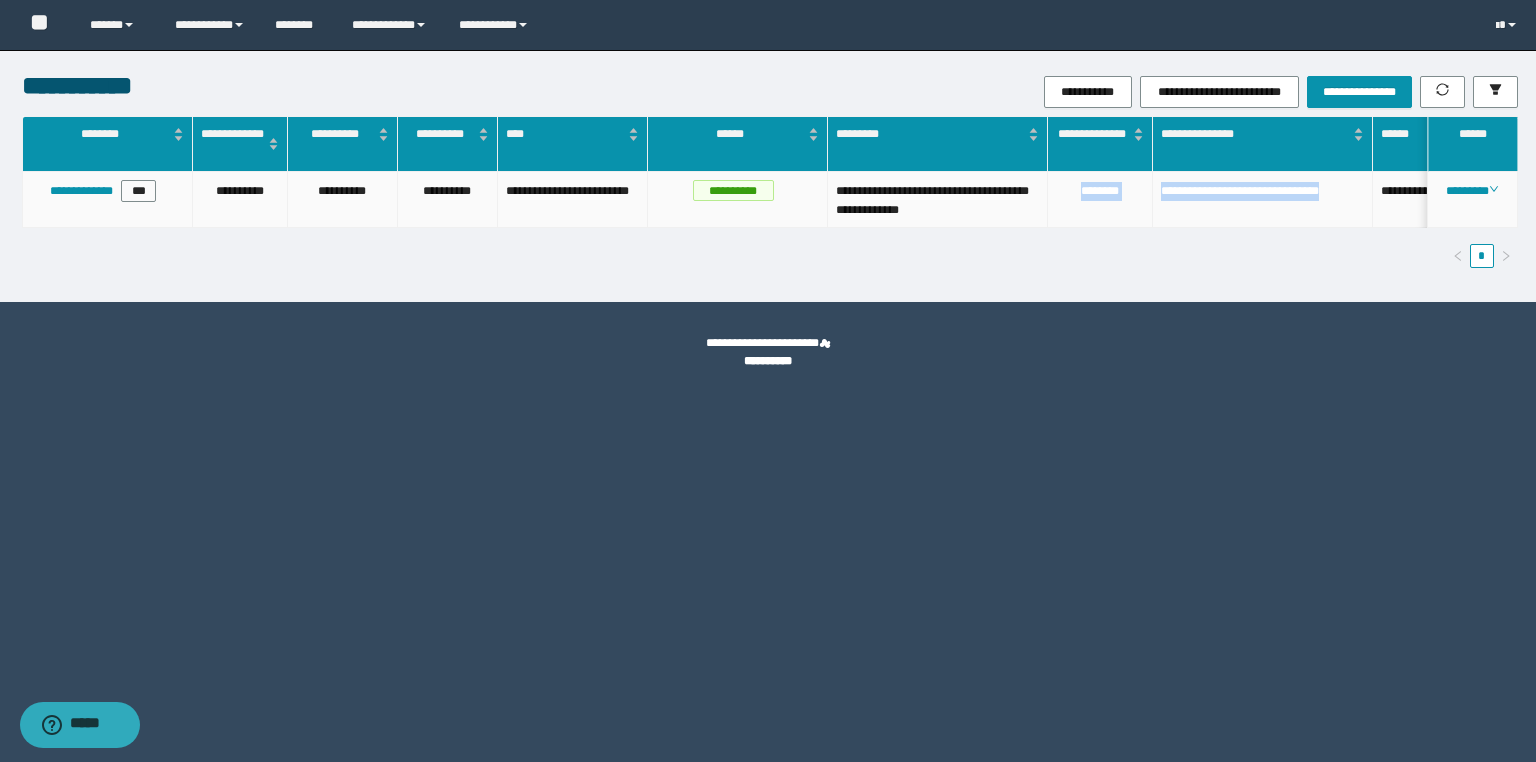 drag, startPoint x: 1361, startPoint y: 192, endPoint x: 1060, endPoint y: 200, distance: 301.1063 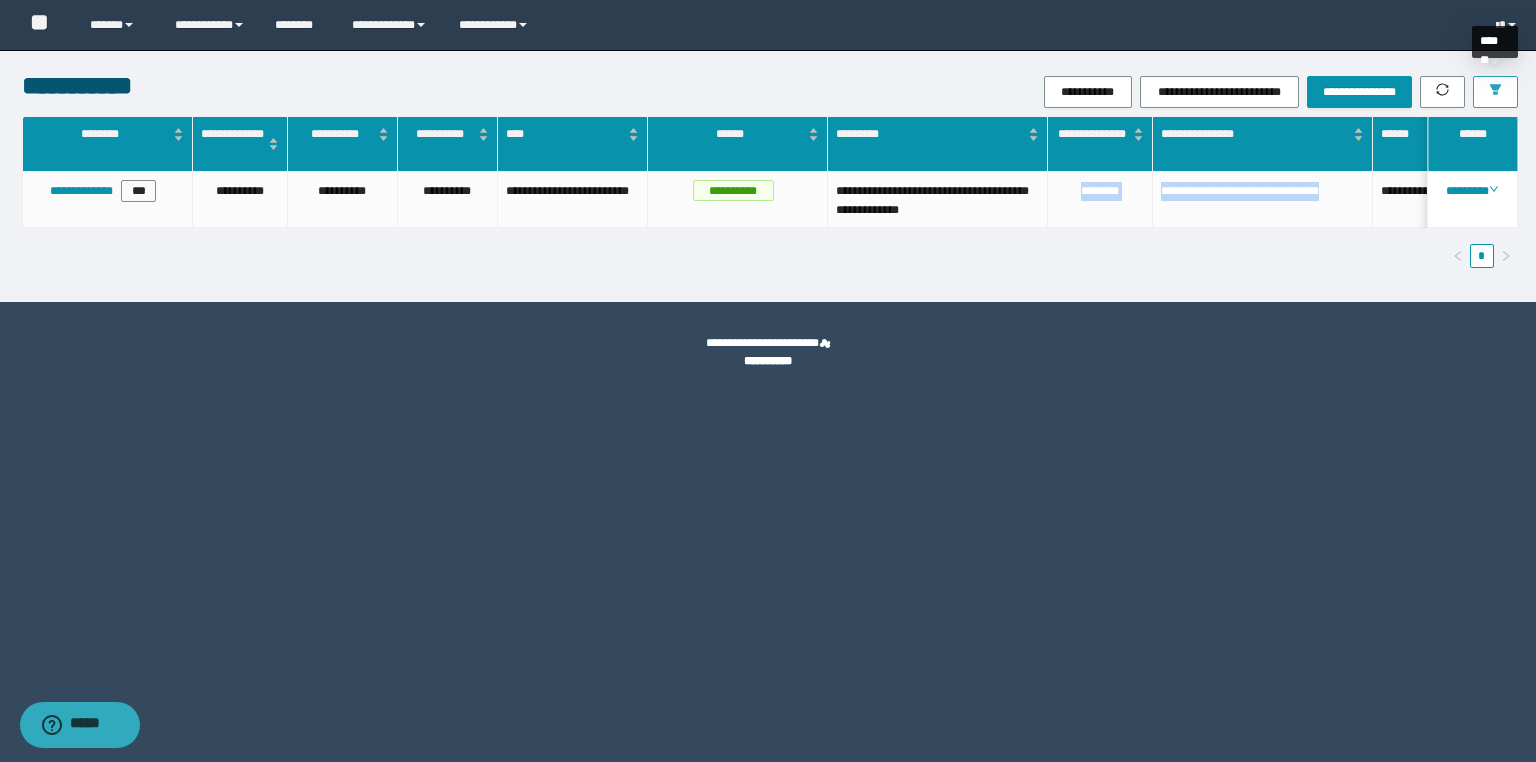 click 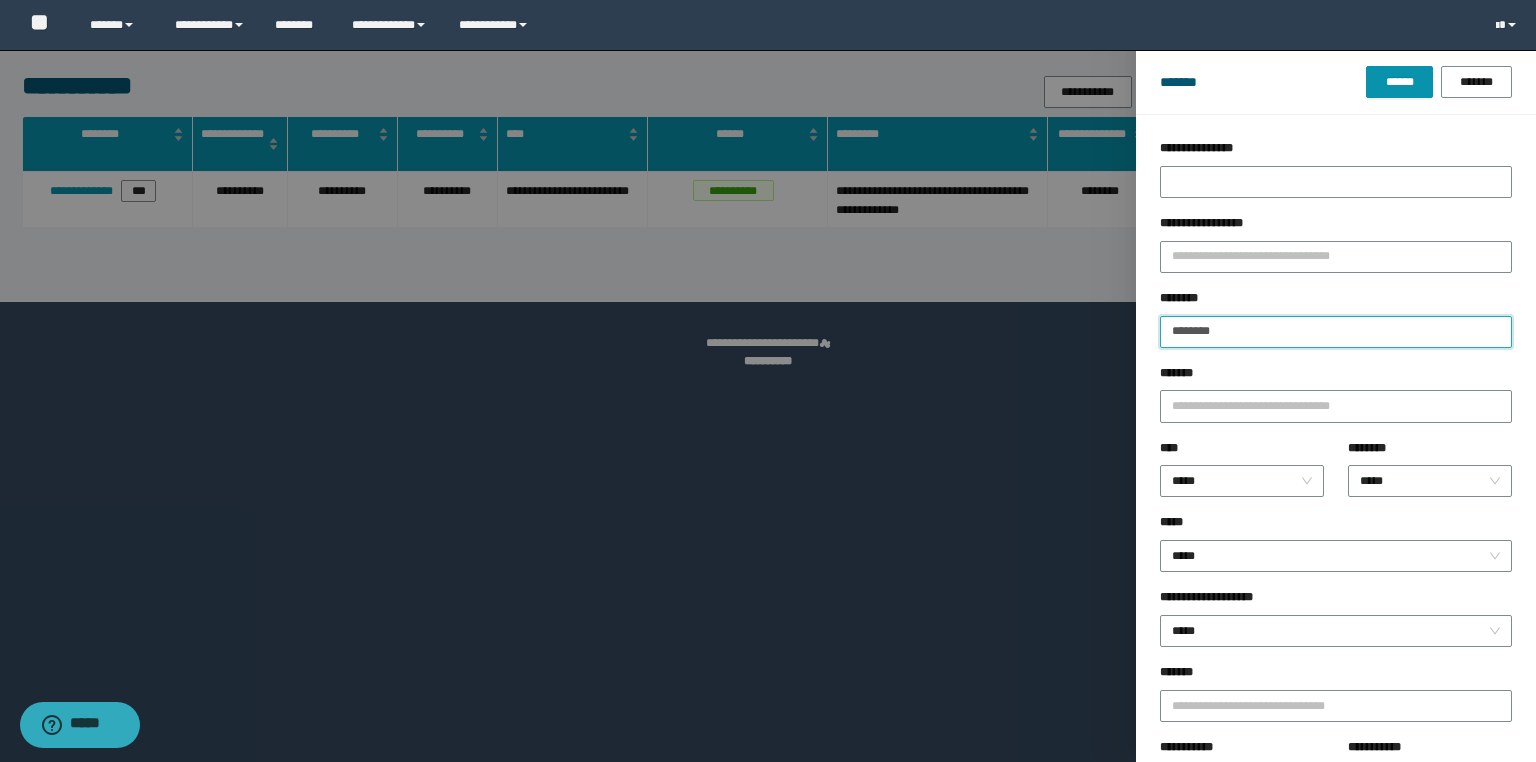 drag, startPoint x: 1253, startPoint y: 333, endPoint x: 1036, endPoint y: 325, distance: 217.14742 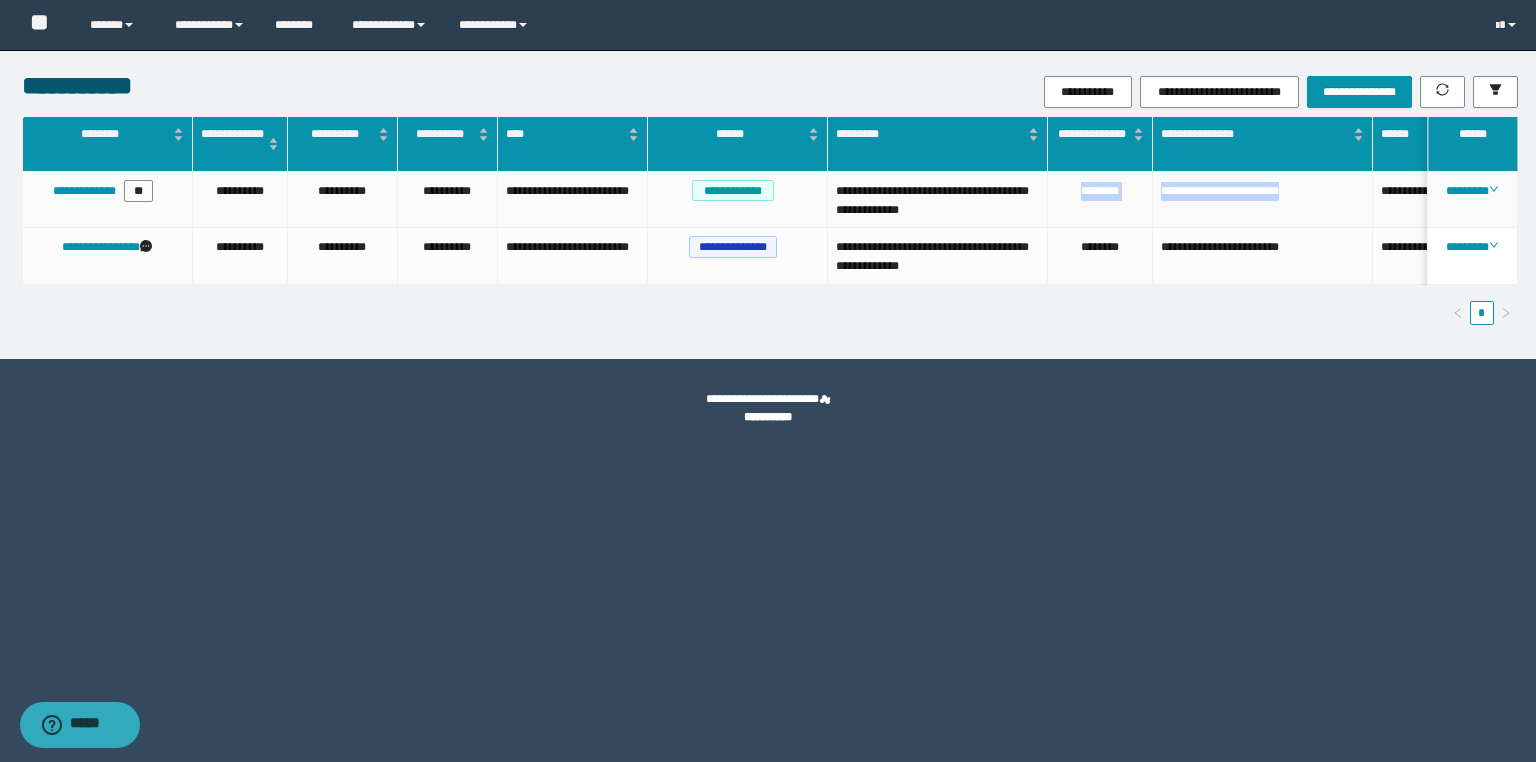 drag, startPoint x: 1319, startPoint y: 188, endPoint x: 1071, endPoint y: 179, distance: 248.16325 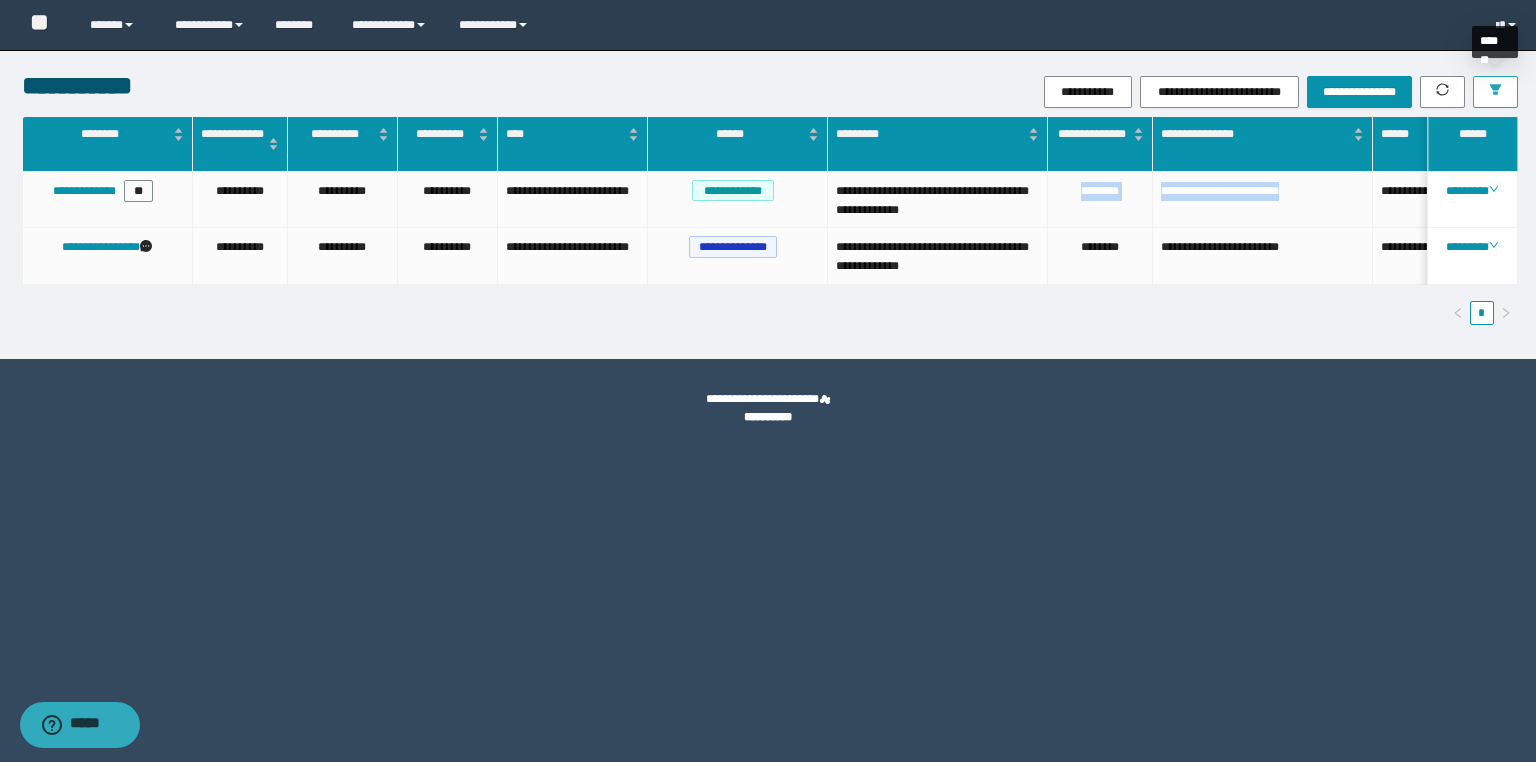click 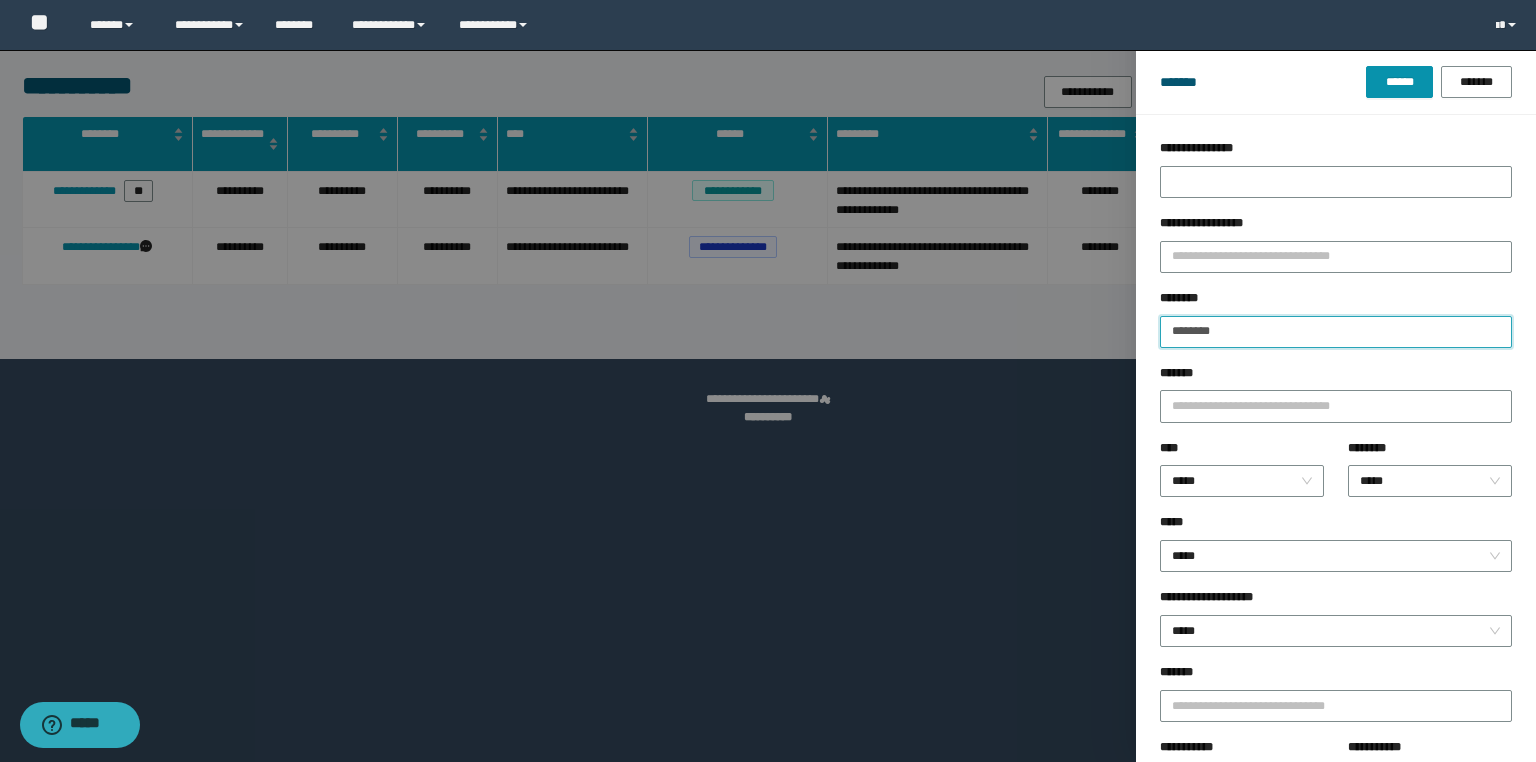 drag, startPoint x: 1207, startPoint y: 329, endPoint x: 1035, endPoint y: 324, distance: 172.07266 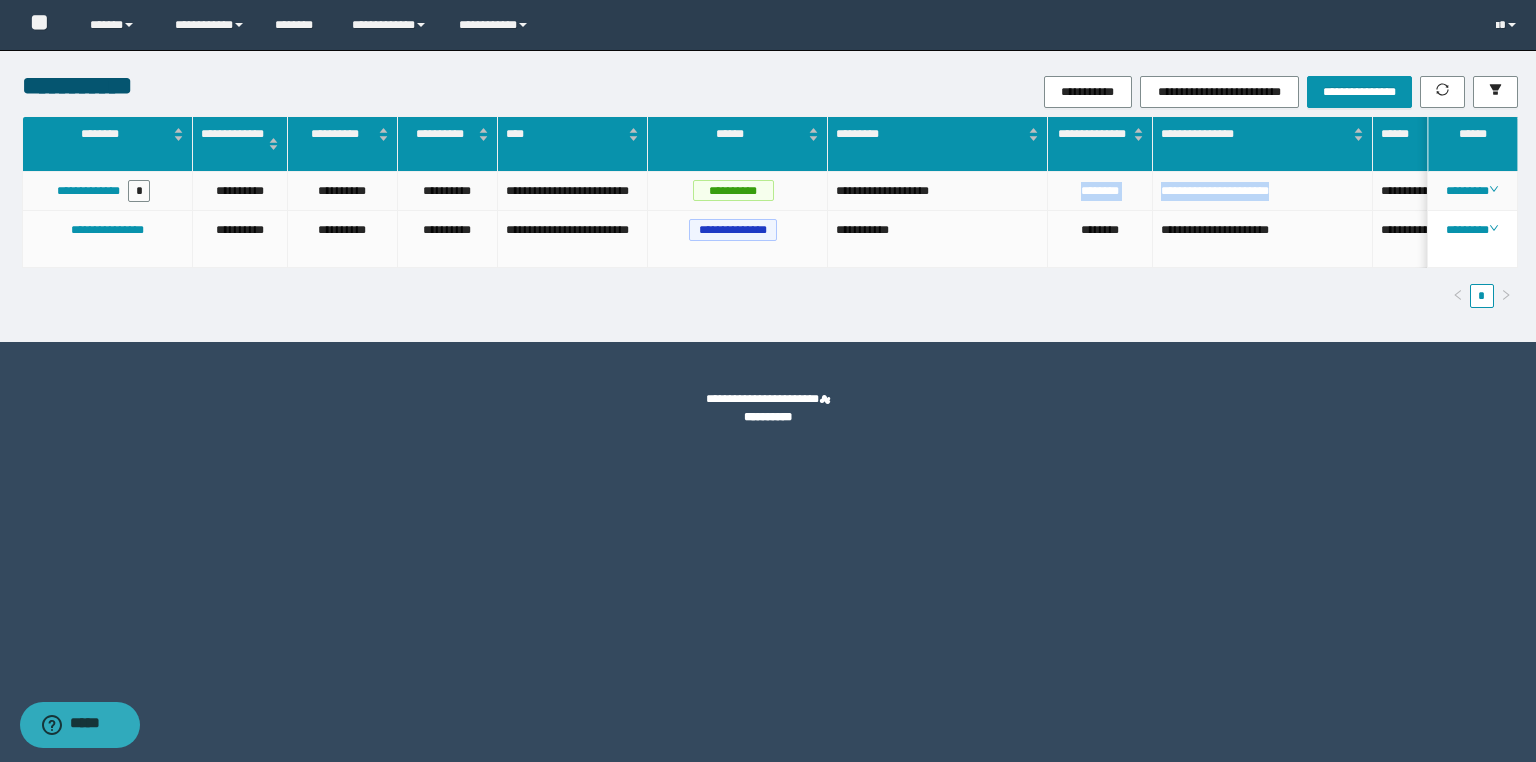 drag, startPoint x: 1338, startPoint y: 185, endPoint x: 1068, endPoint y: 183, distance: 270.00742 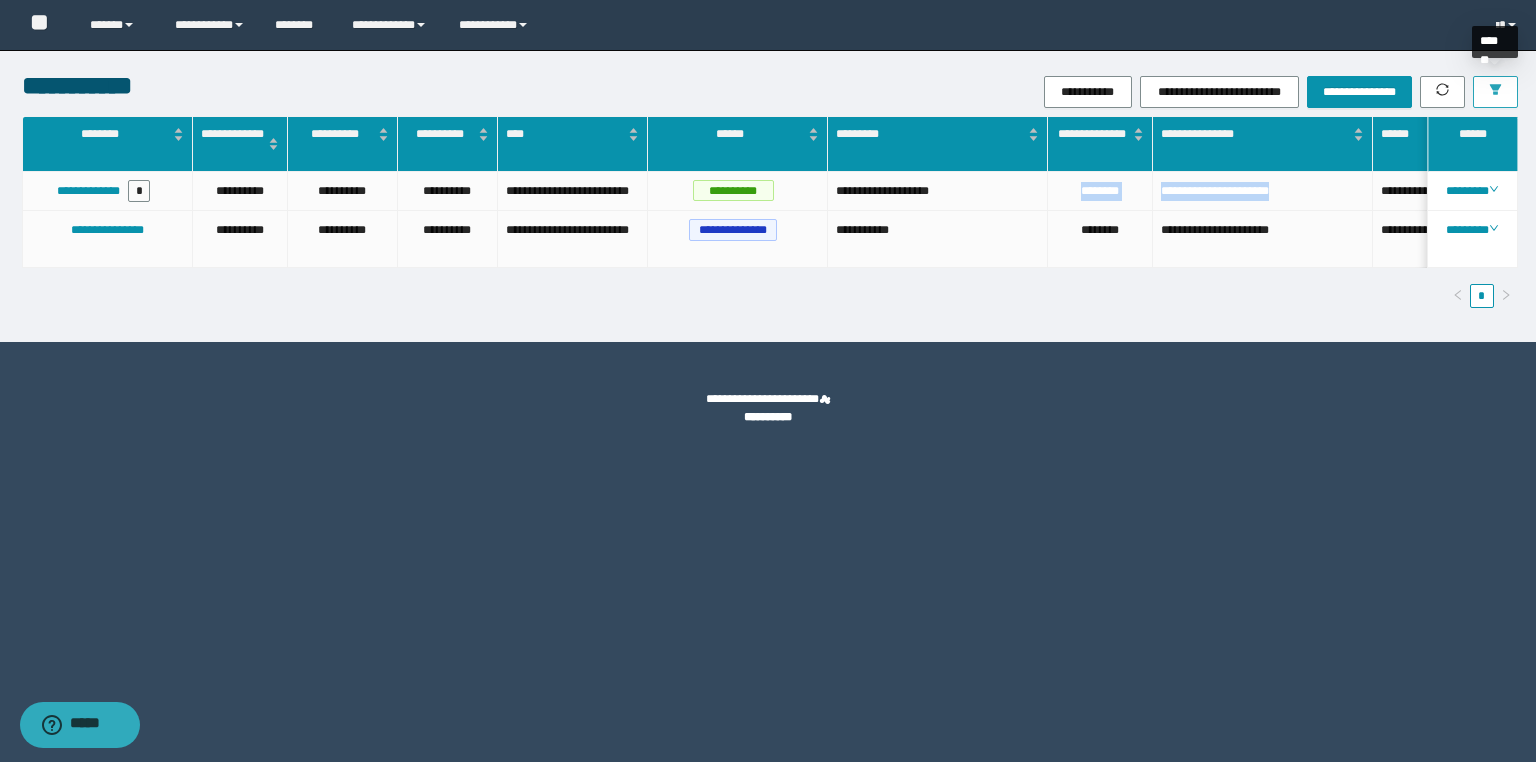 click 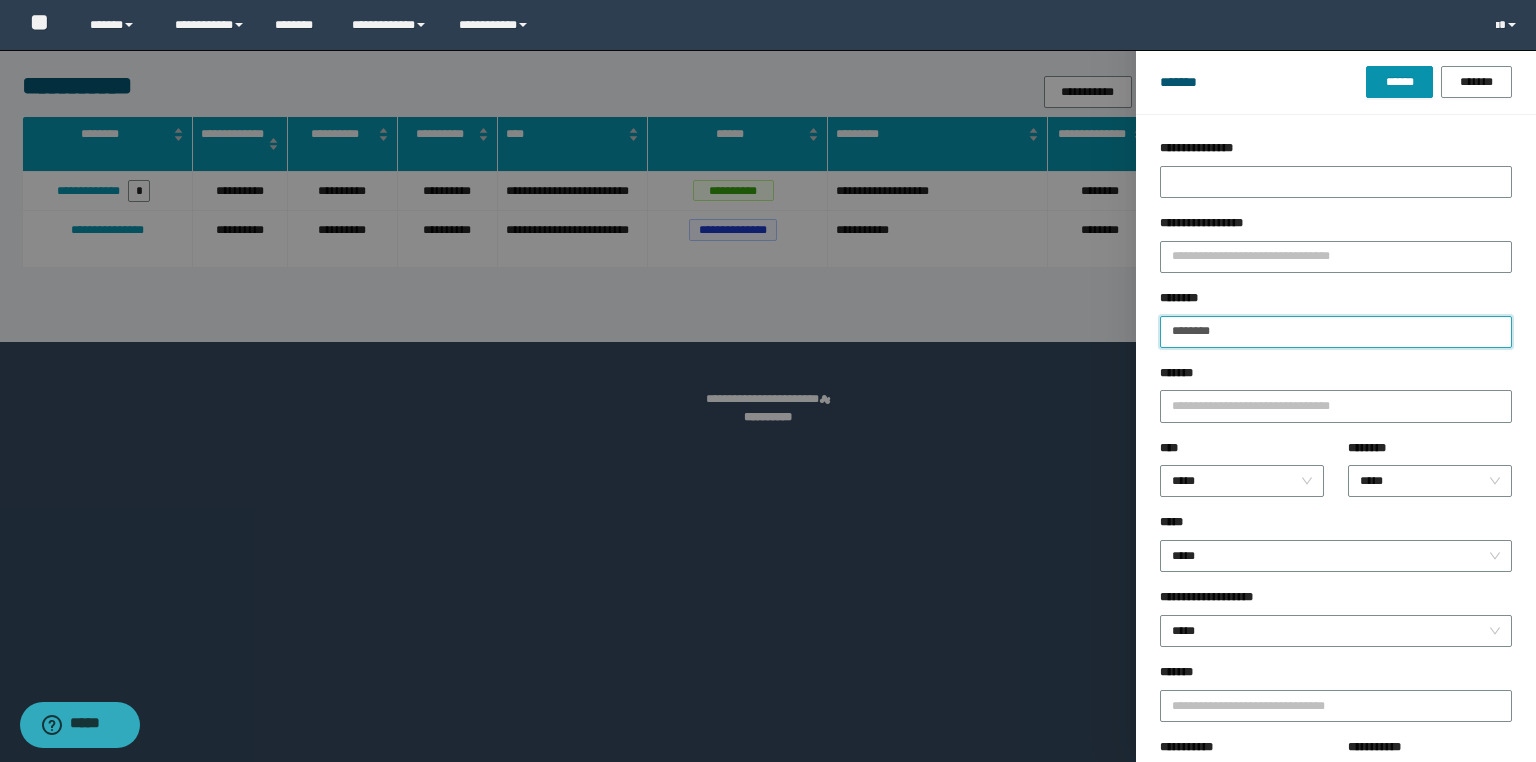 drag, startPoint x: 1277, startPoint y: 332, endPoint x: 1009, endPoint y: 314, distance: 268.6038 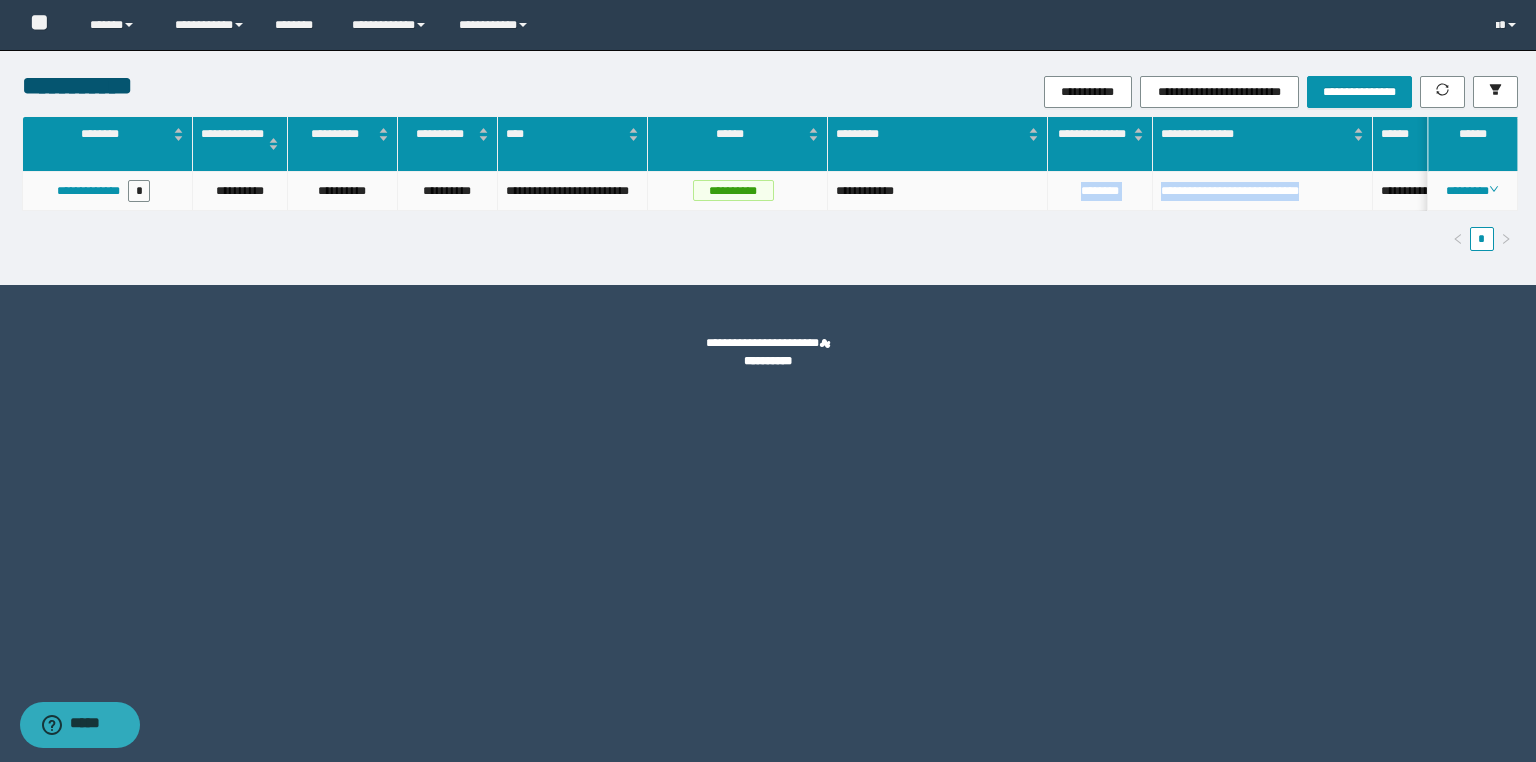 drag, startPoint x: 1346, startPoint y: 188, endPoint x: 1064, endPoint y: 187, distance: 282.00177 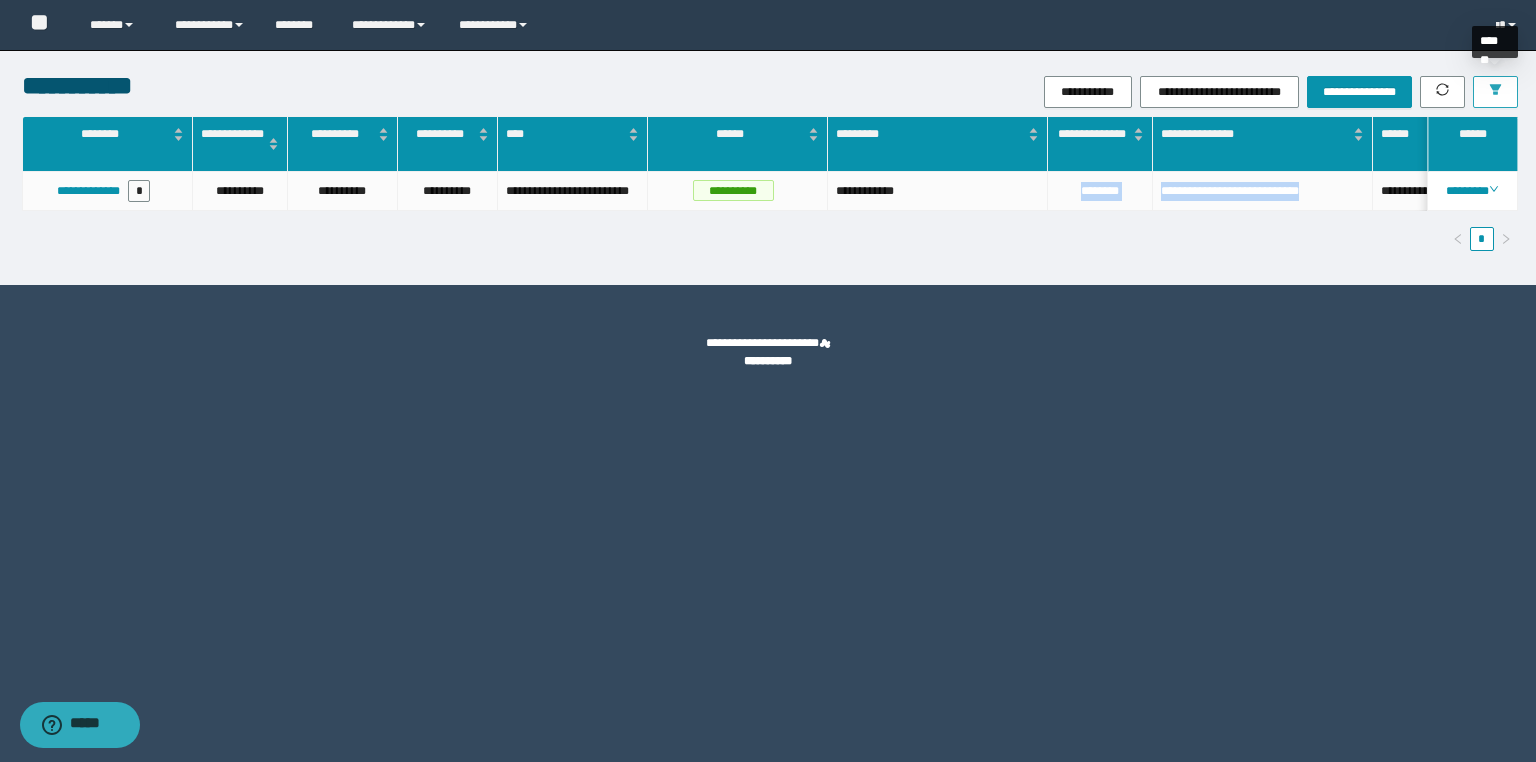 click 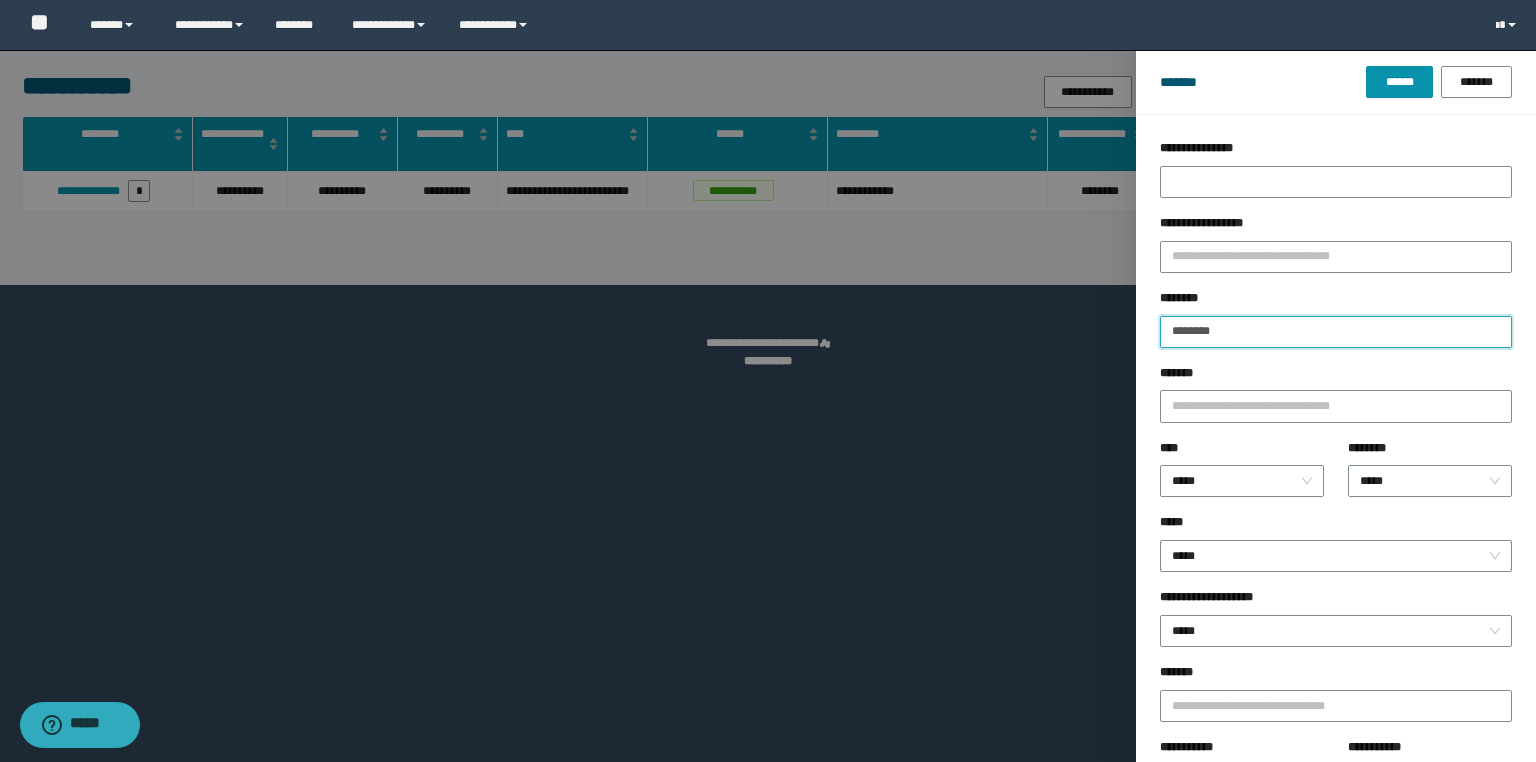 drag, startPoint x: 1247, startPoint y: 331, endPoint x: 1073, endPoint y: 329, distance: 174.01149 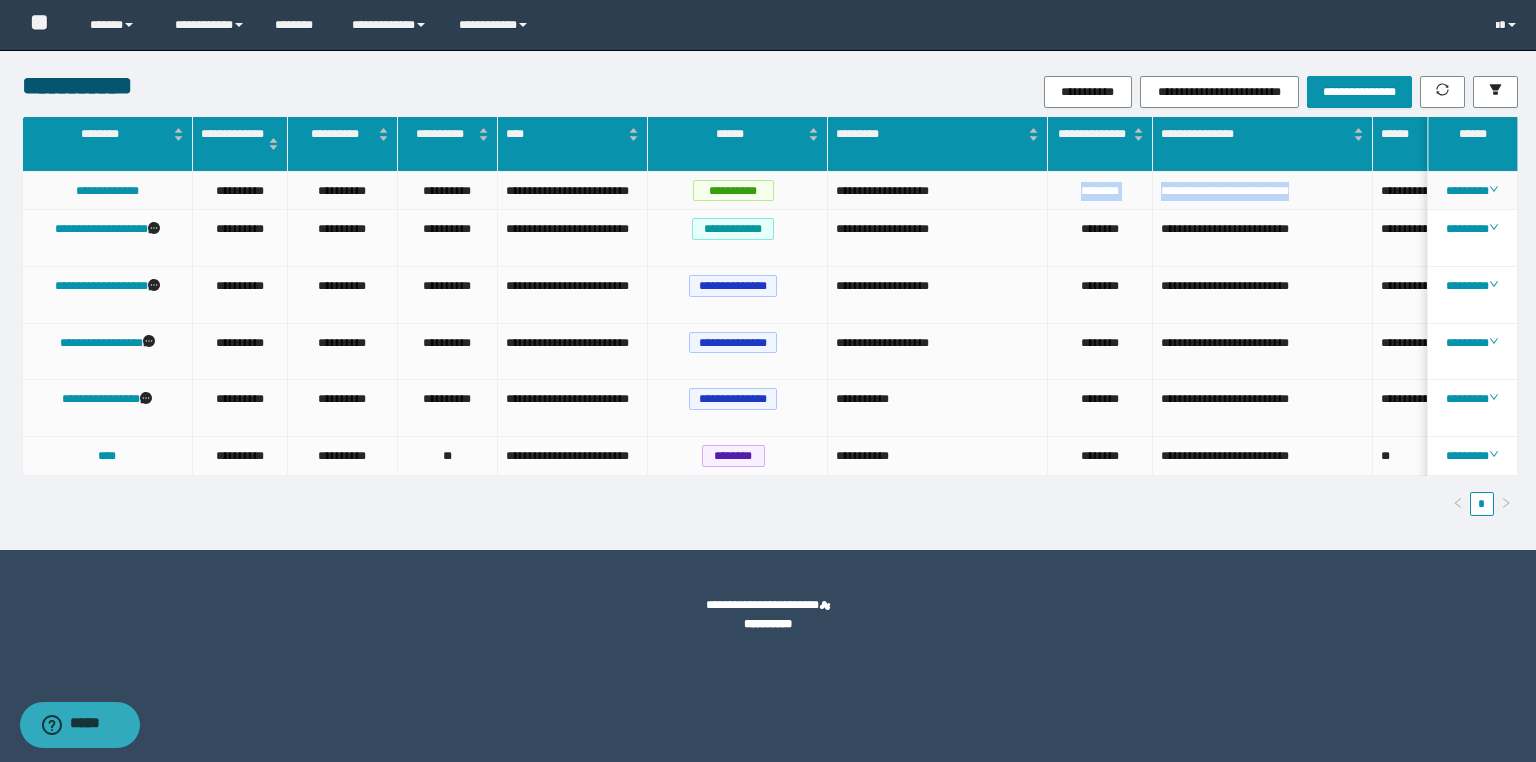 drag, startPoint x: 1319, startPoint y: 181, endPoint x: 1068, endPoint y: 186, distance: 251.04979 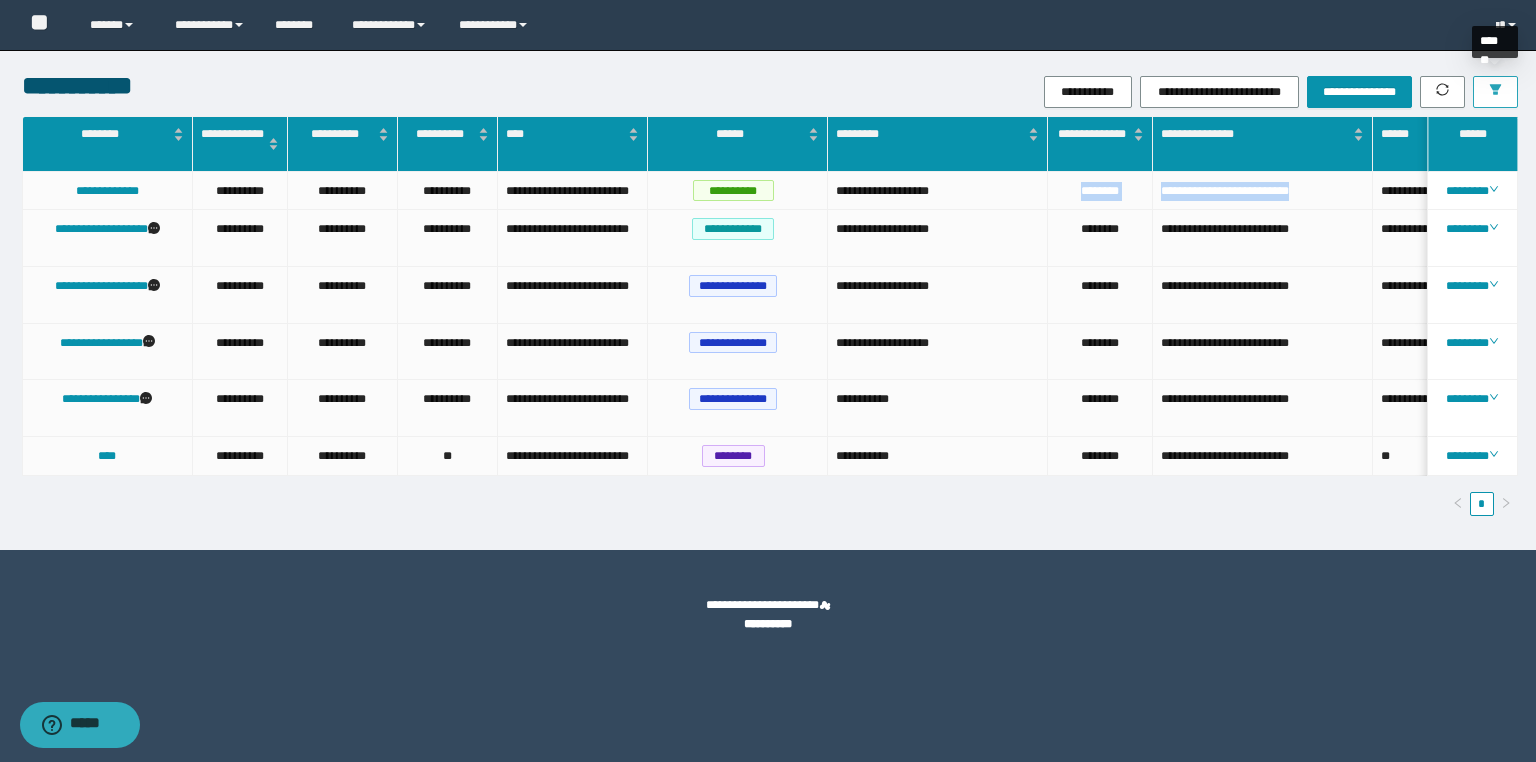 click 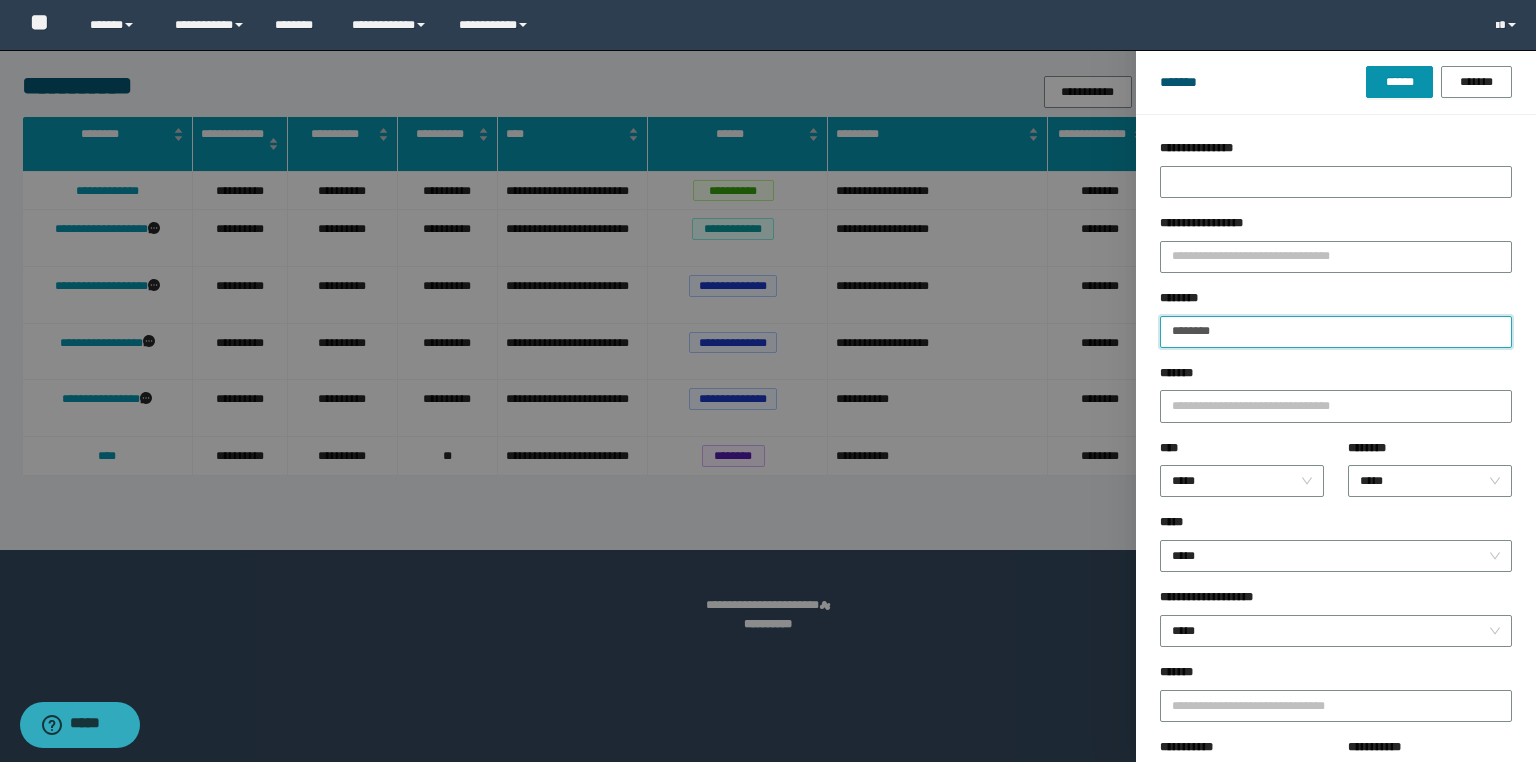 drag, startPoint x: 1276, startPoint y: 324, endPoint x: 1053, endPoint y: 342, distance: 223.72528 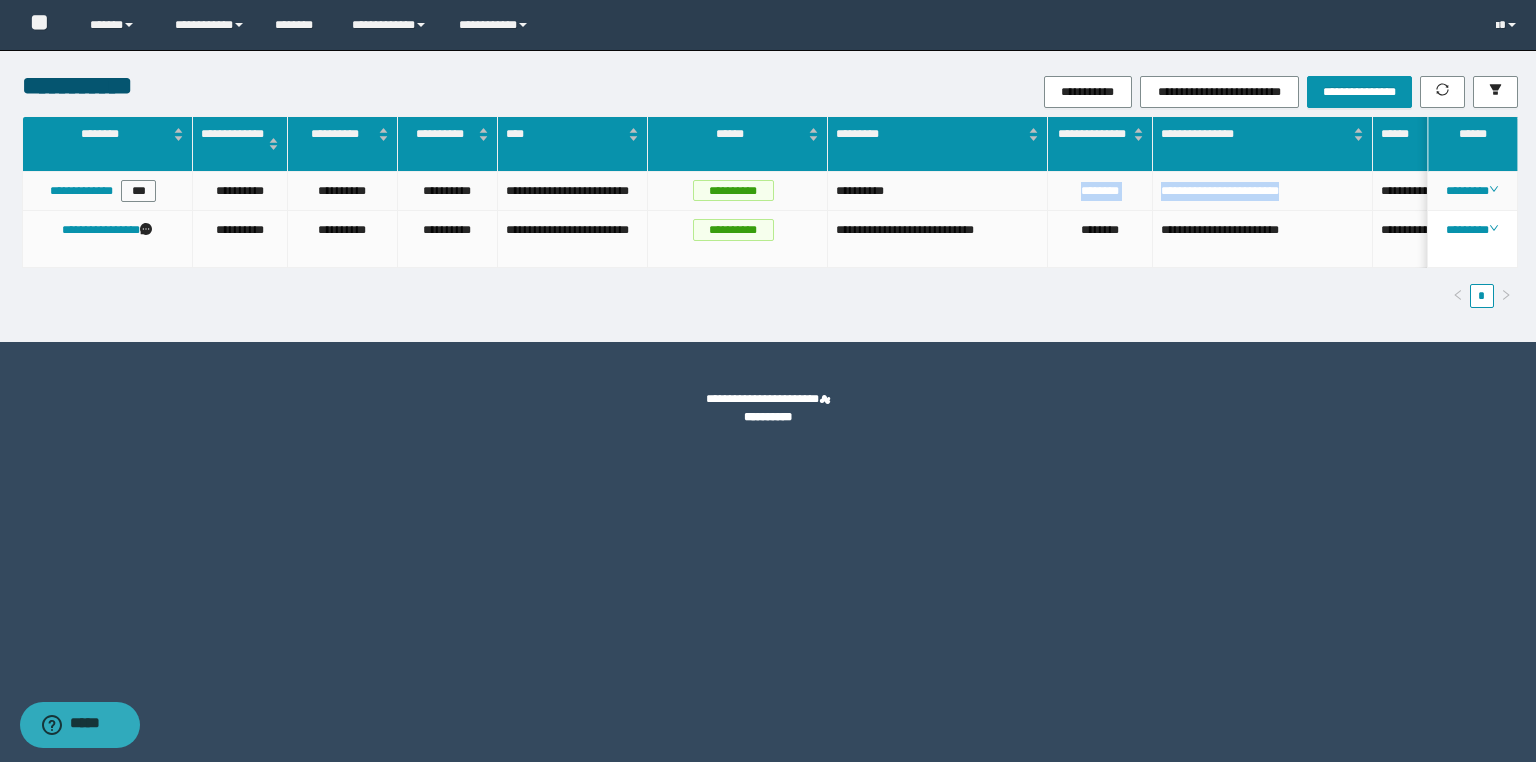 drag, startPoint x: 1300, startPoint y: 188, endPoint x: 1030, endPoint y: 193, distance: 270.0463 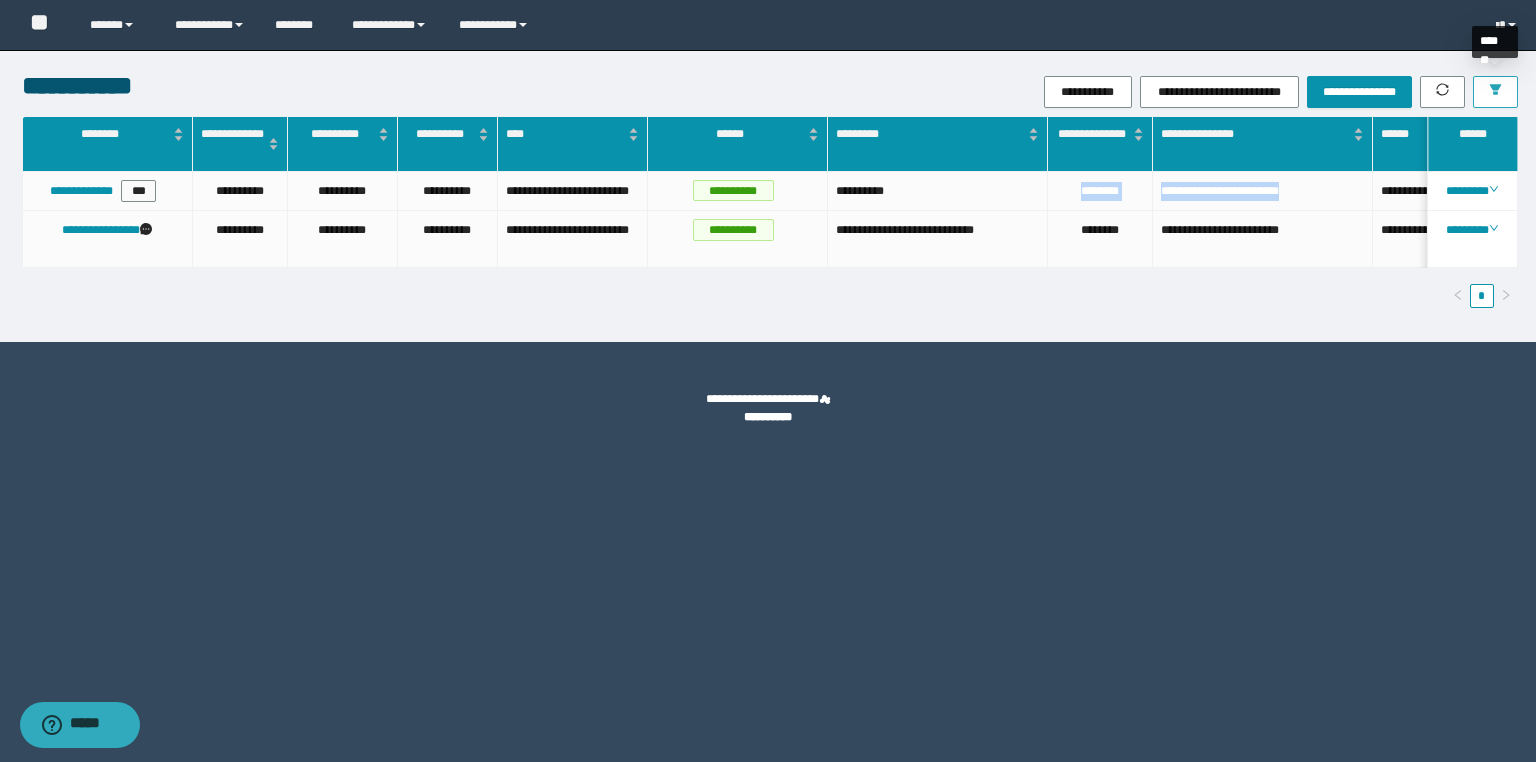 click 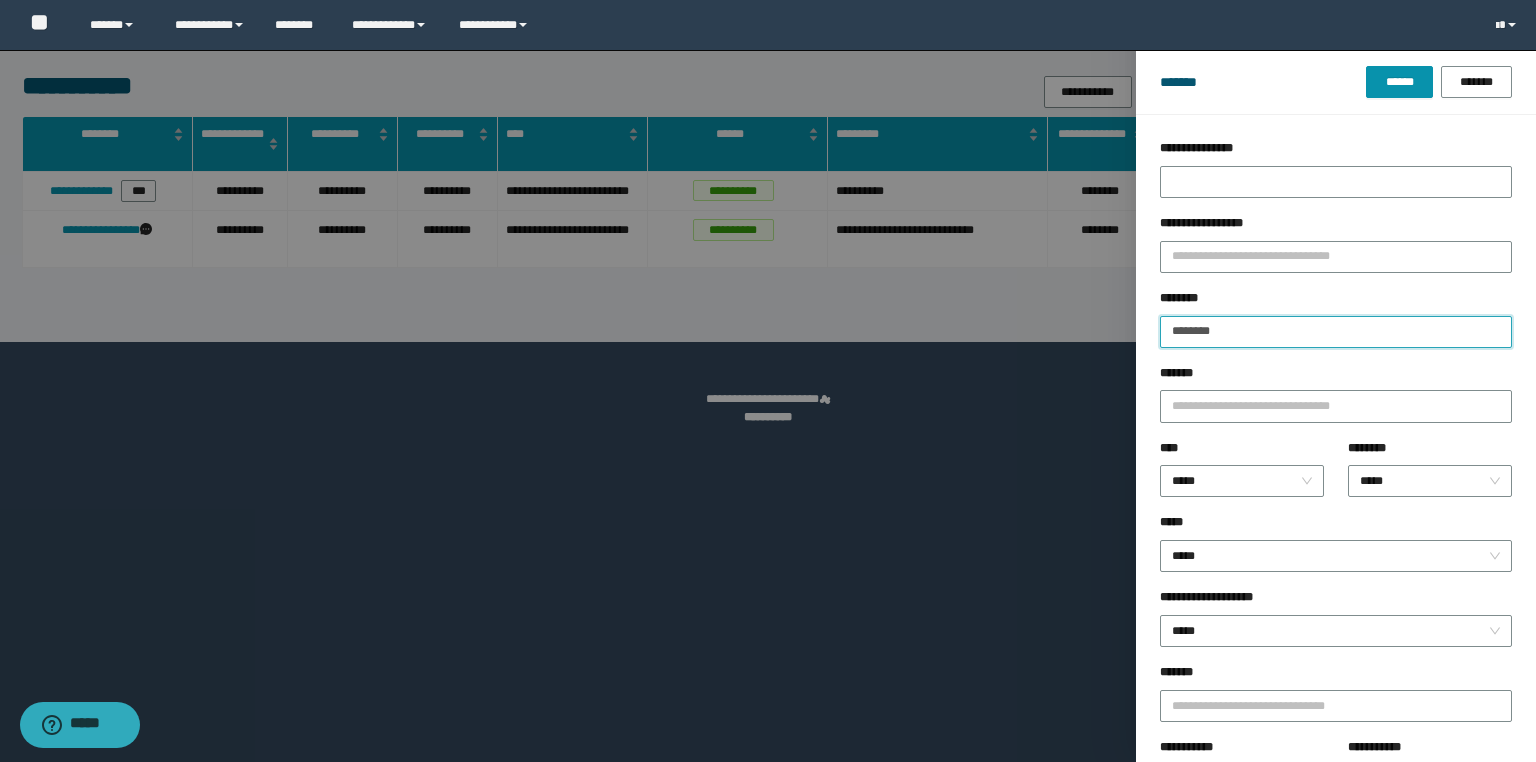 click on "********" at bounding box center (1336, 332) 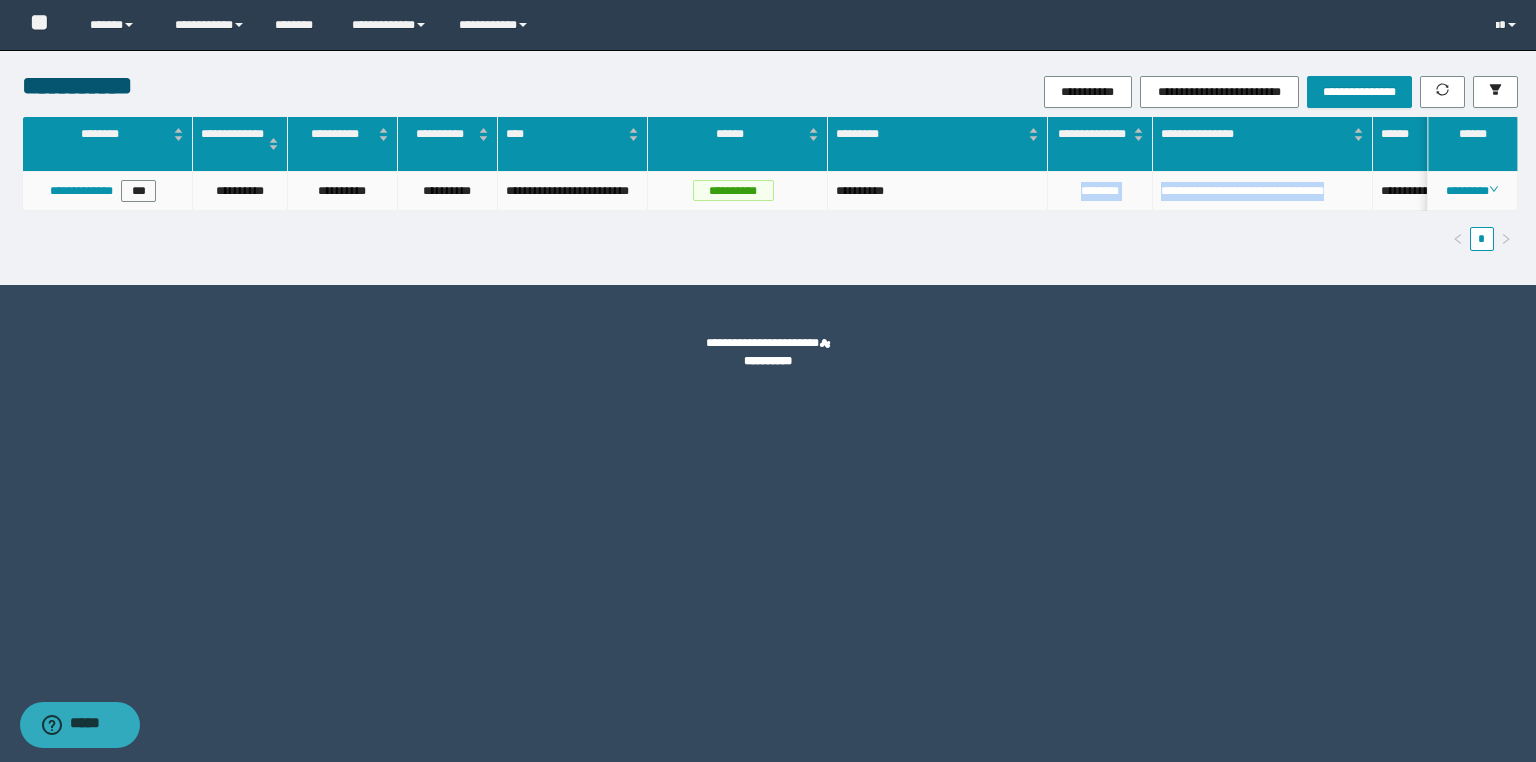 drag, startPoint x: 1360, startPoint y: 194, endPoint x: 1045, endPoint y: 200, distance: 315.05713 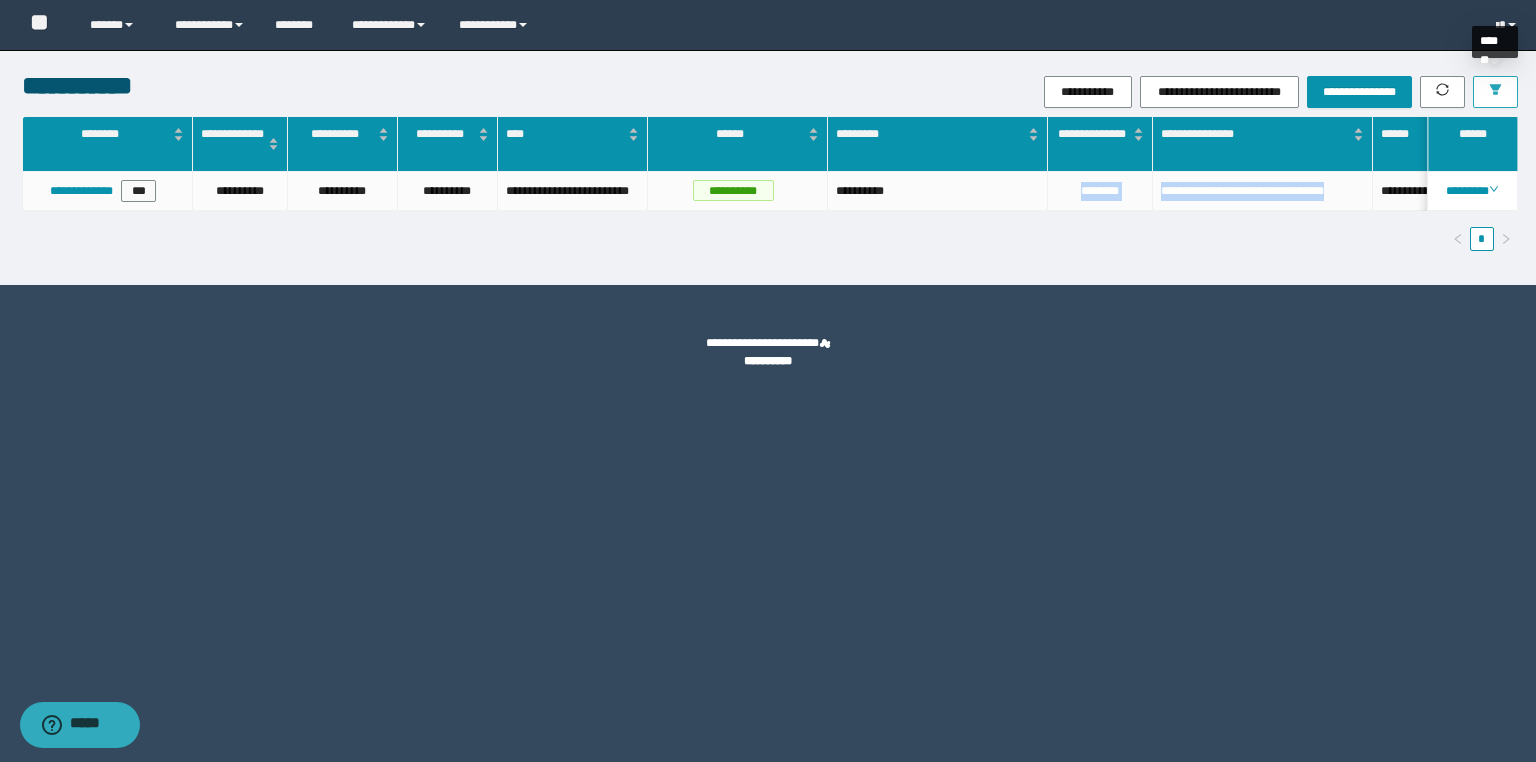 click 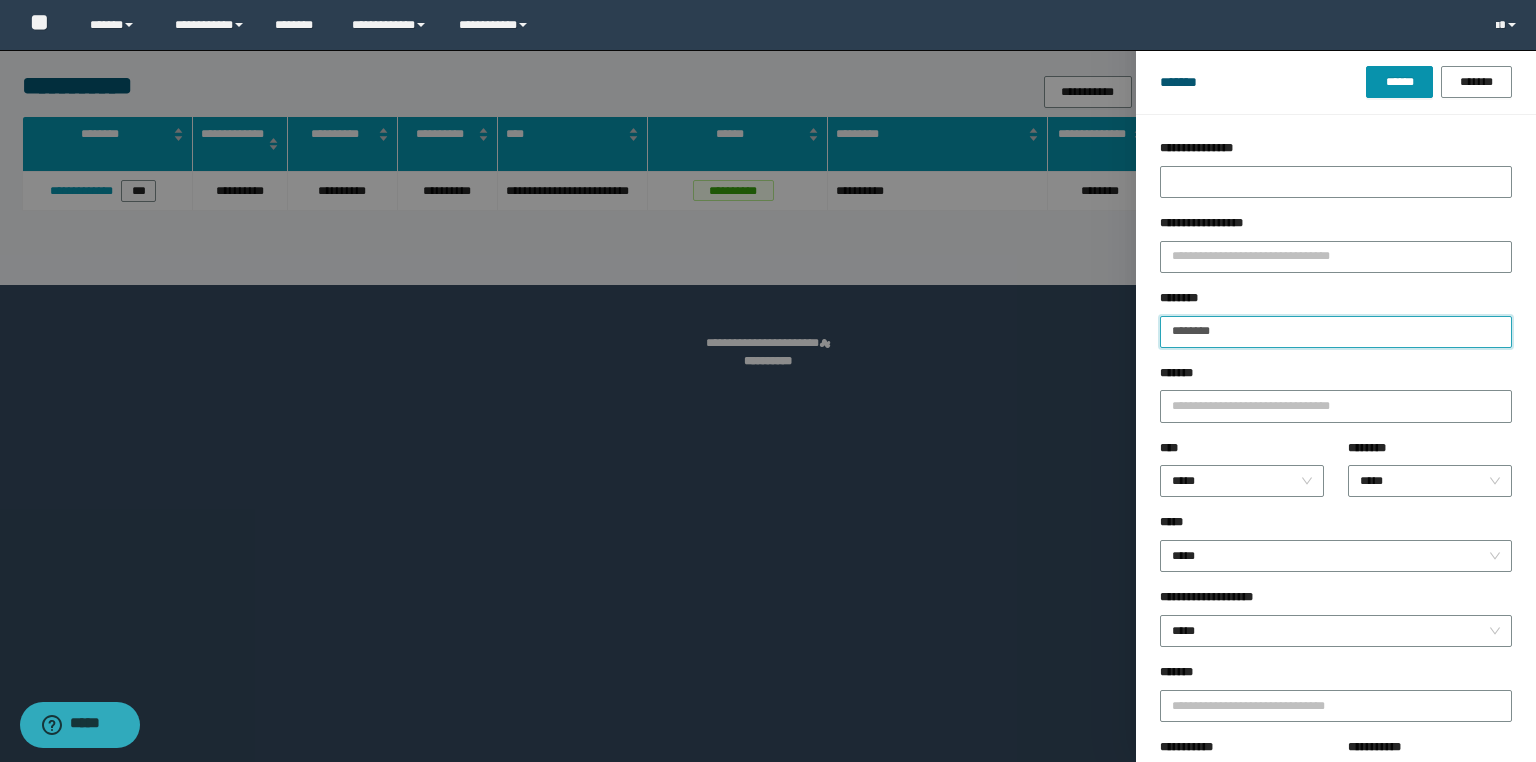 drag, startPoint x: 1290, startPoint y: 329, endPoint x: 1038, endPoint y: 343, distance: 252.3886 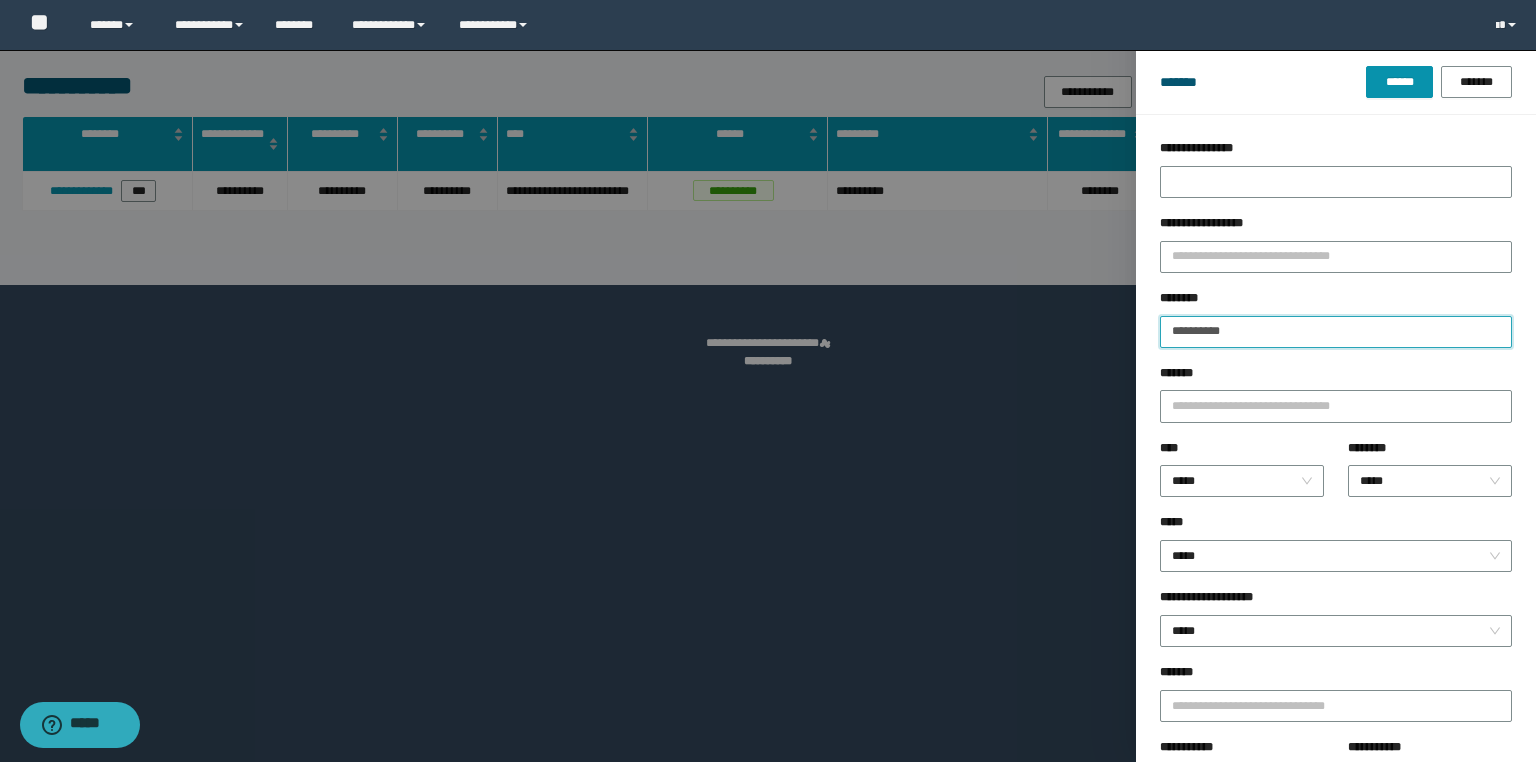 click on "******" at bounding box center (1399, 82) 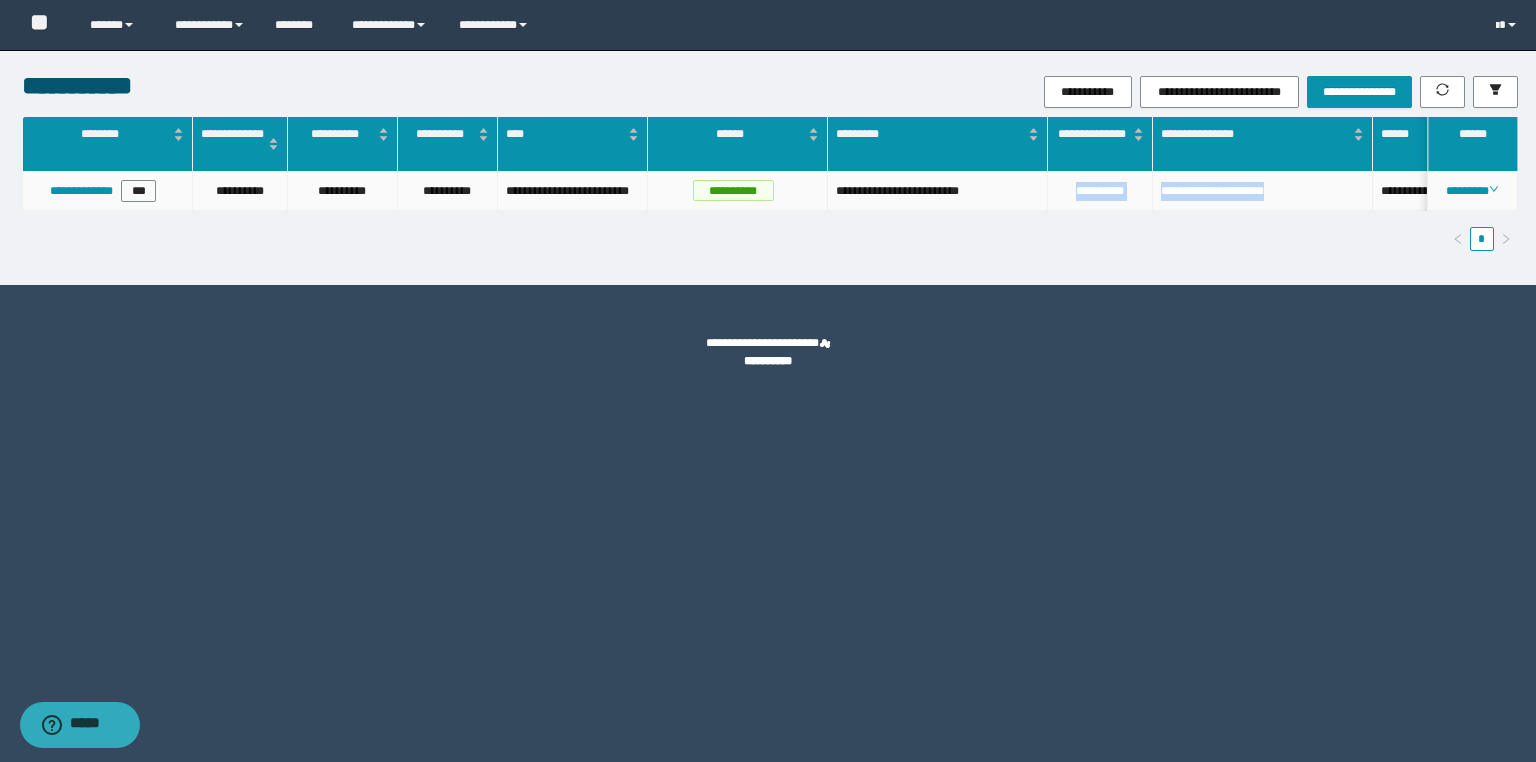 drag, startPoint x: 1279, startPoint y: 193, endPoint x: 1063, endPoint y: 191, distance: 216.00926 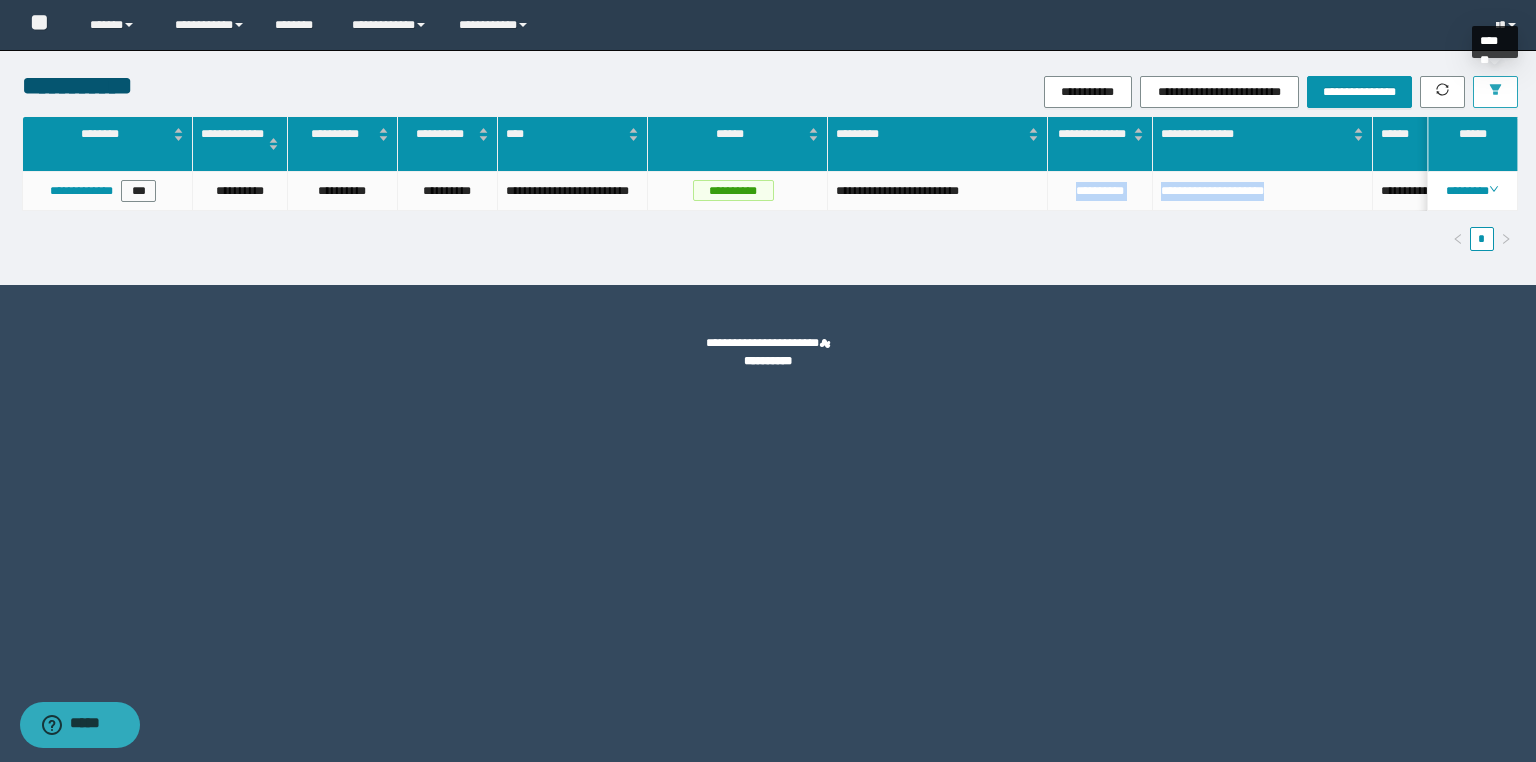click at bounding box center [1495, 92] 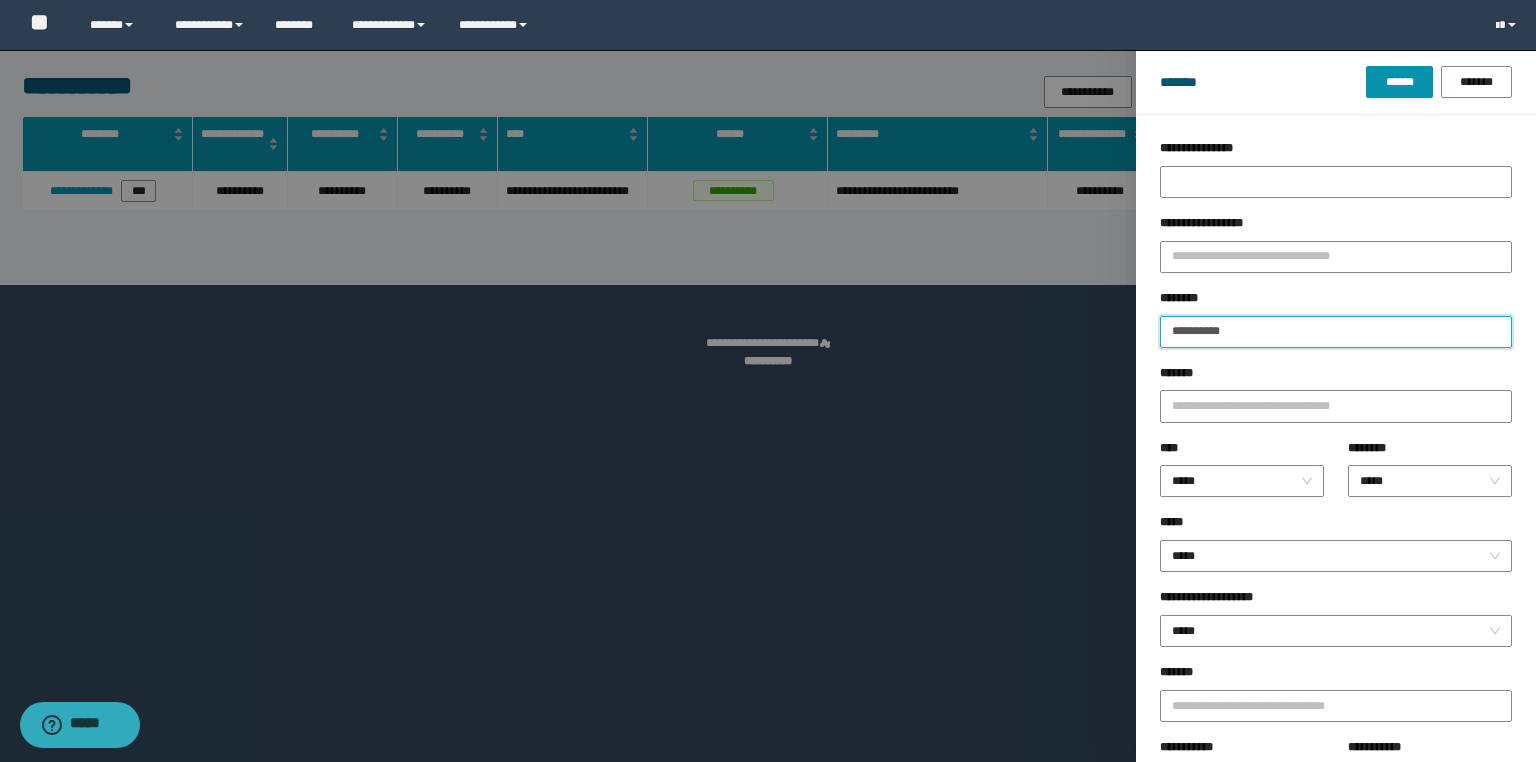 drag, startPoint x: 1258, startPoint y: 332, endPoint x: 1066, endPoint y: 355, distance: 193.3727 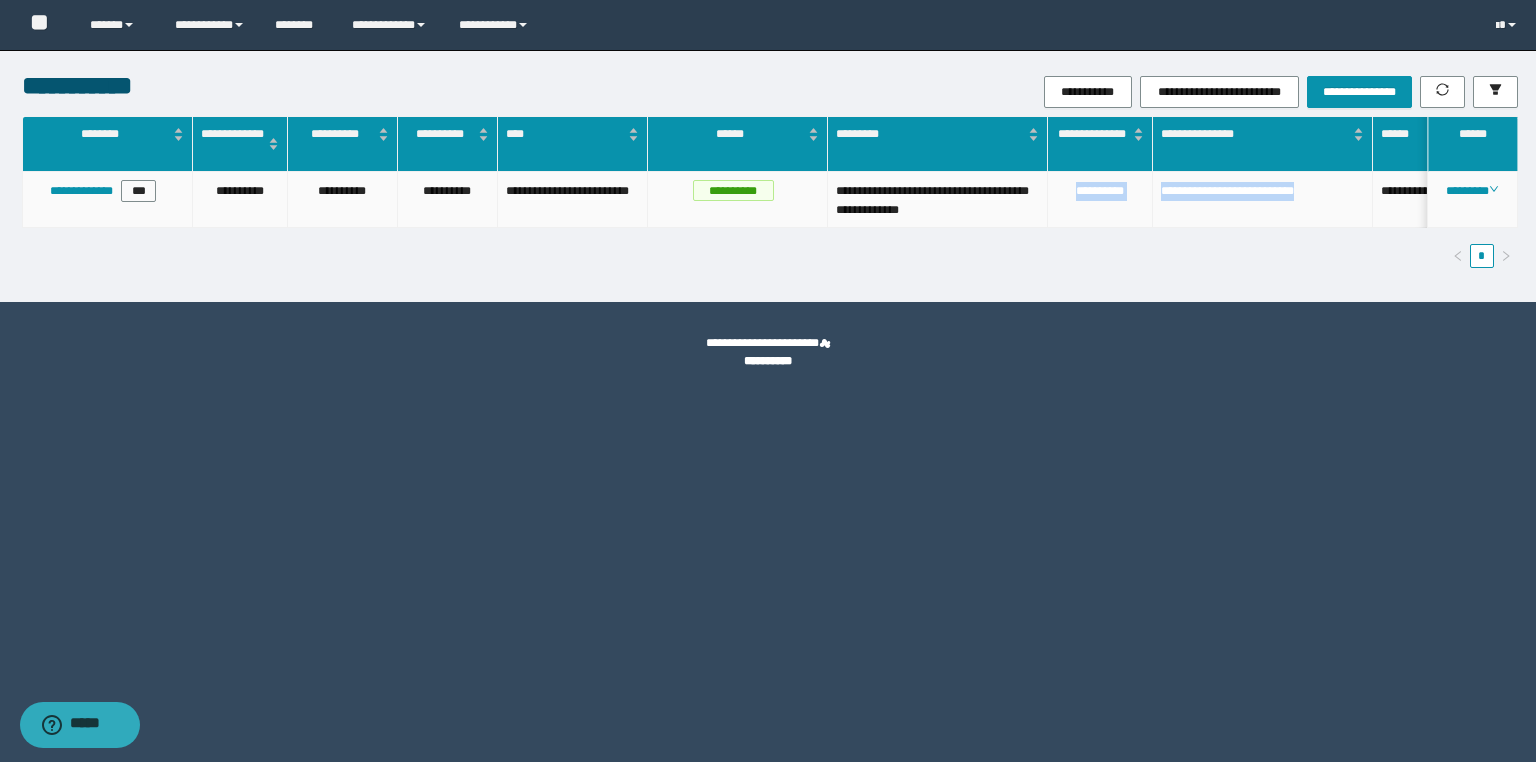 drag, startPoint x: 1320, startPoint y: 199, endPoint x: 1060, endPoint y: 198, distance: 260.00192 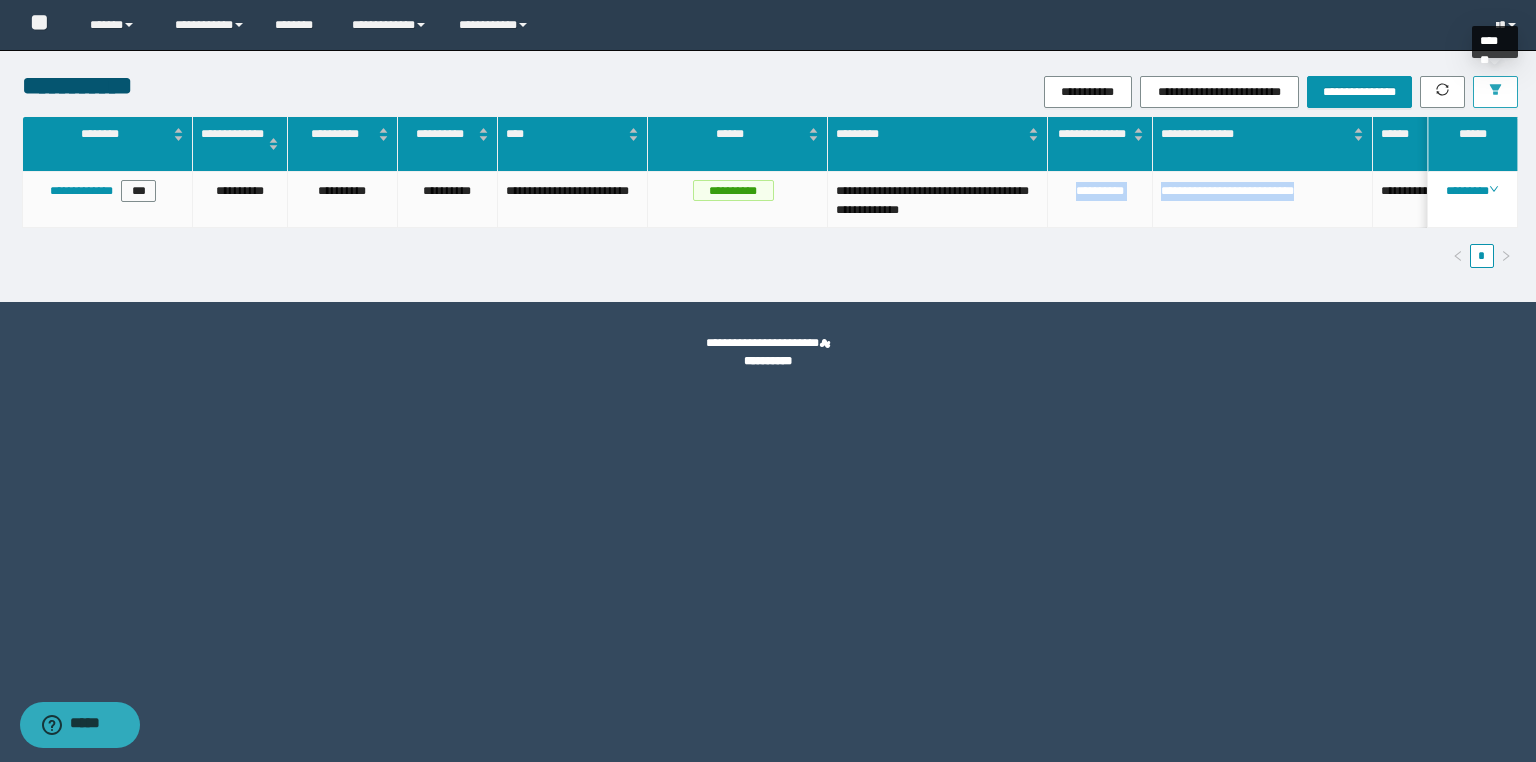 click 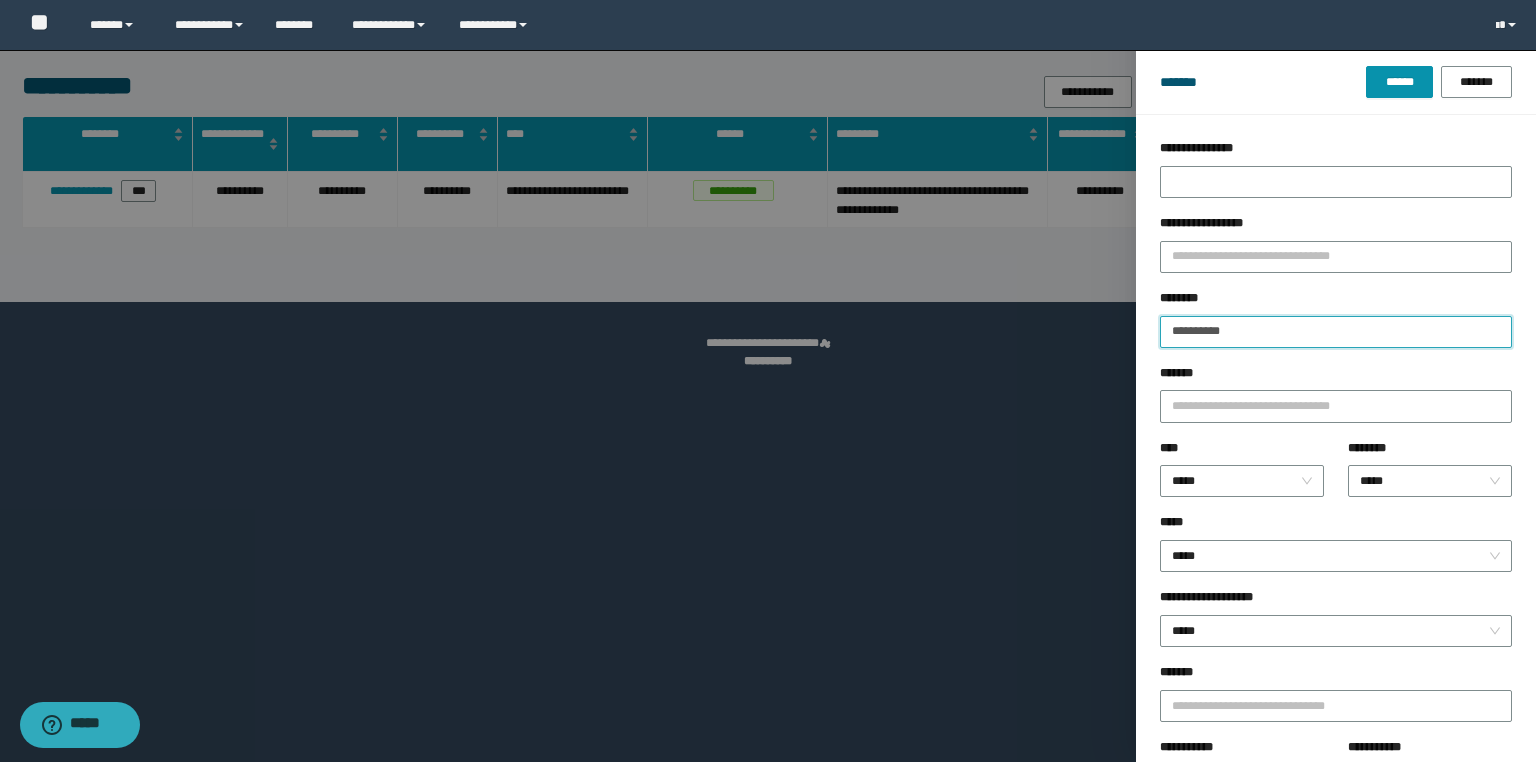 drag, startPoint x: 1253, startPoint y: 336, endPoint x: 1080, endPoint y: 315, distance: 174.26991 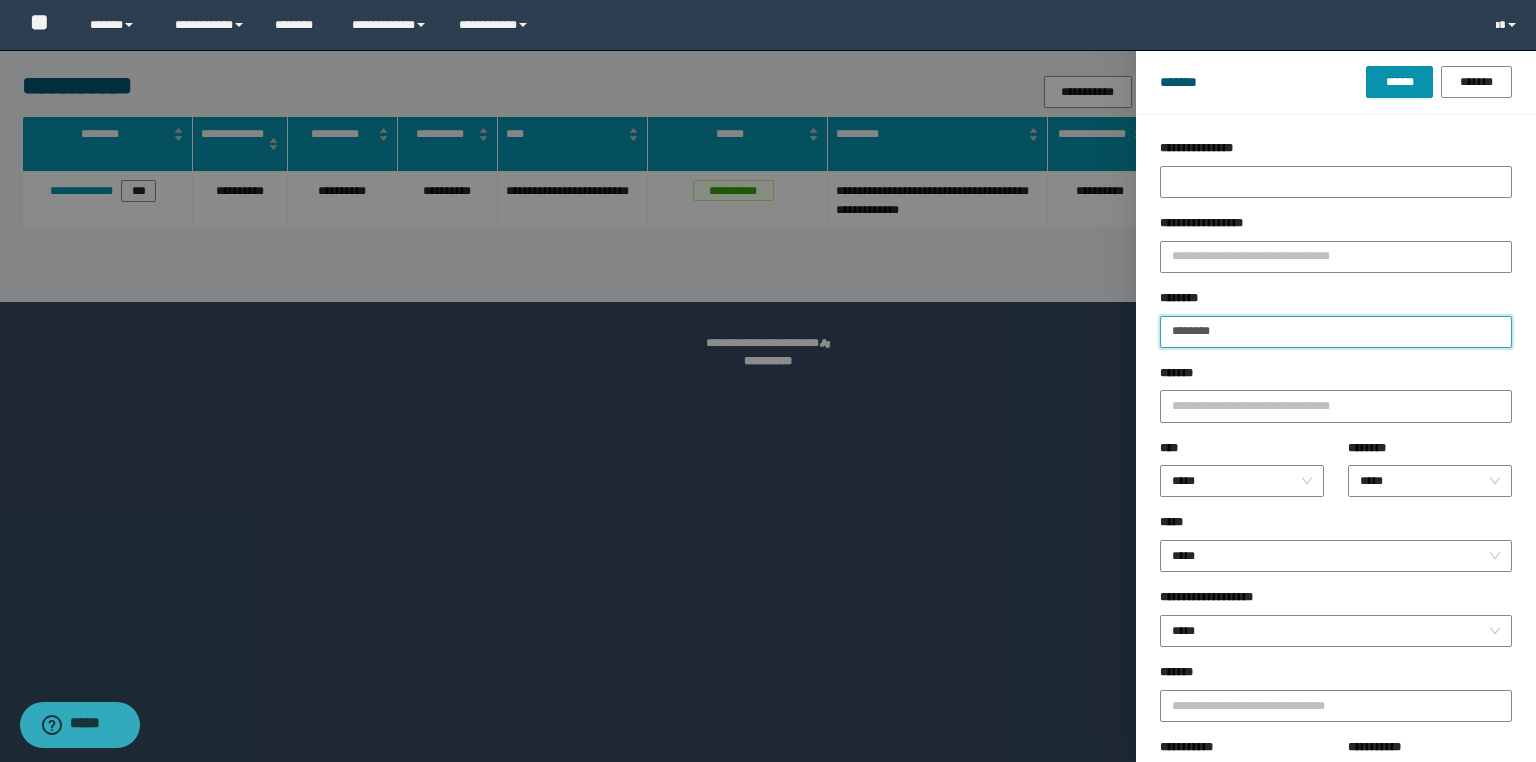 click on "******" at bounding box center [1399, 82] 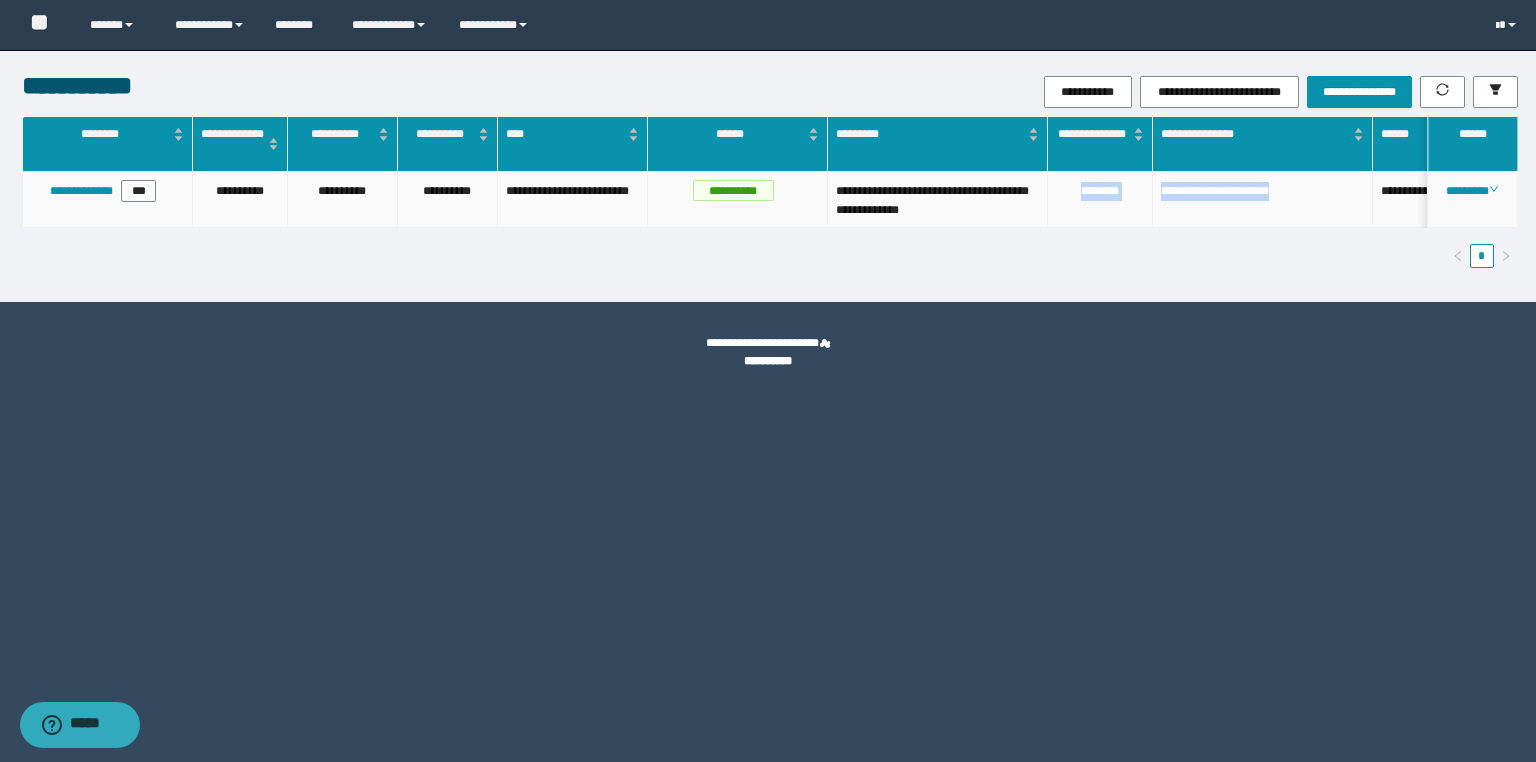drag, startPoint x: 1296, startPoint y: 193, endPoint x: 1068, endPoint y: 184, distance: 228.17757 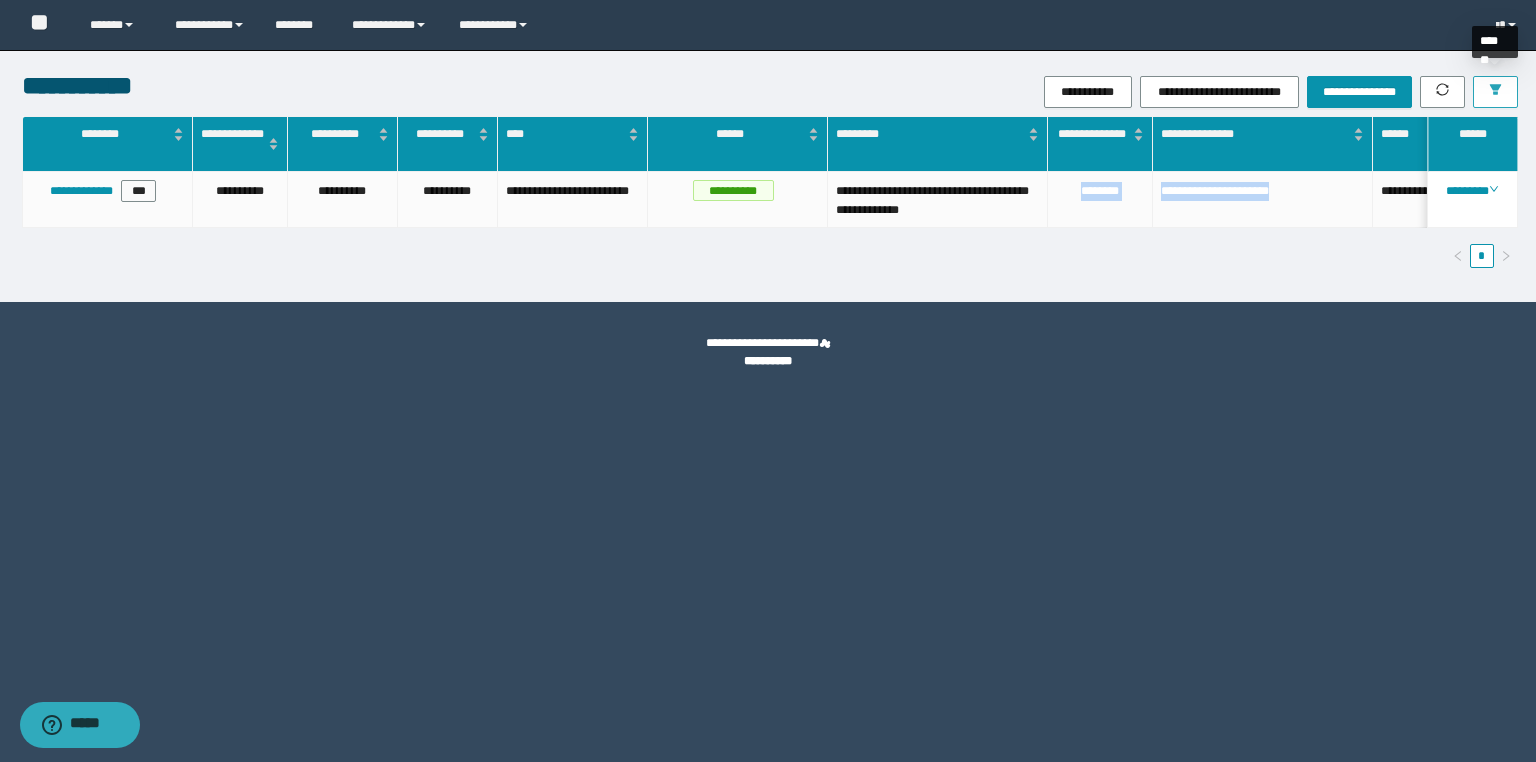click 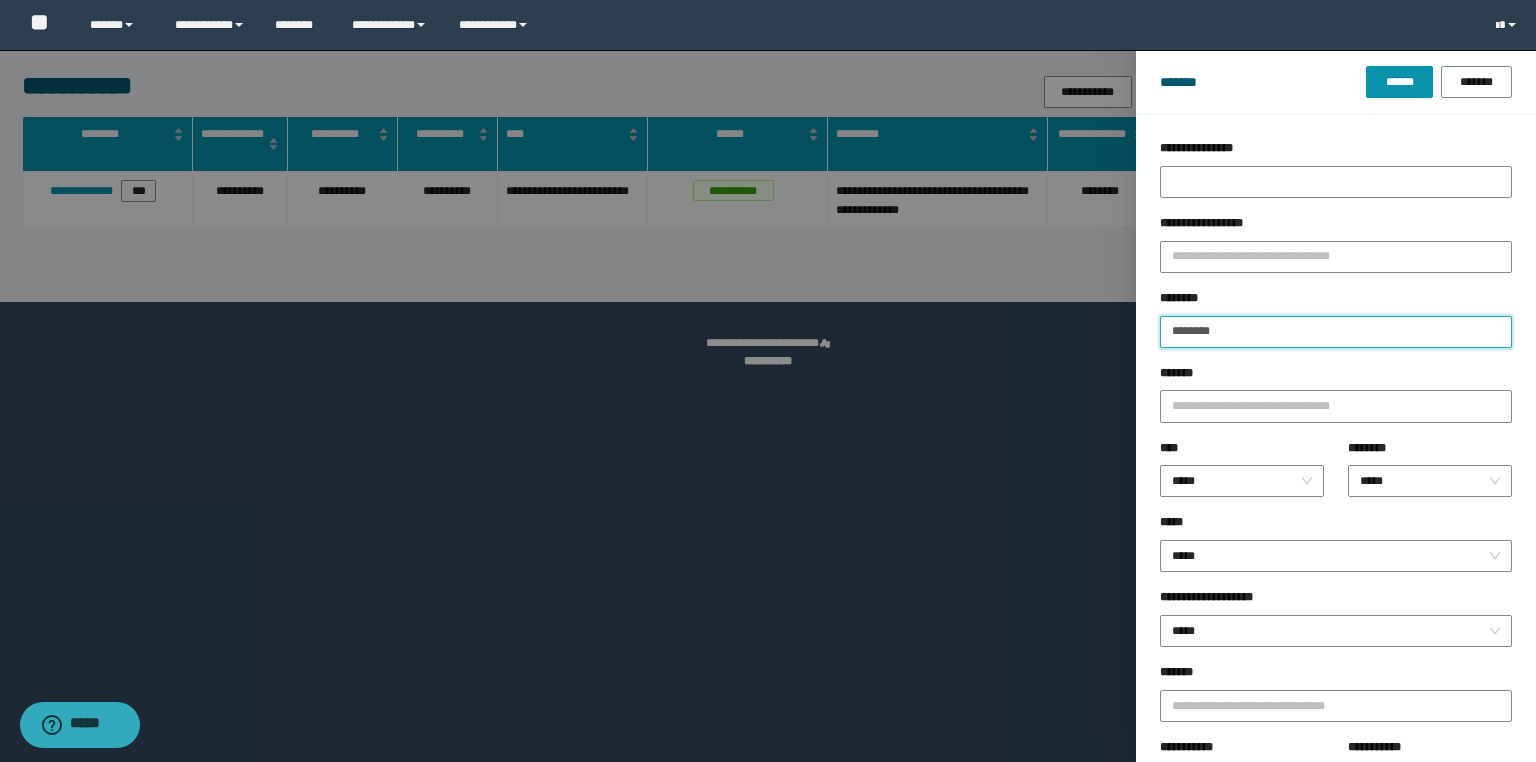 drag, startPoint x: 1262, startPoint y: 325, endPoint x: 1085, endPoint y: 315, distance: 177.28226 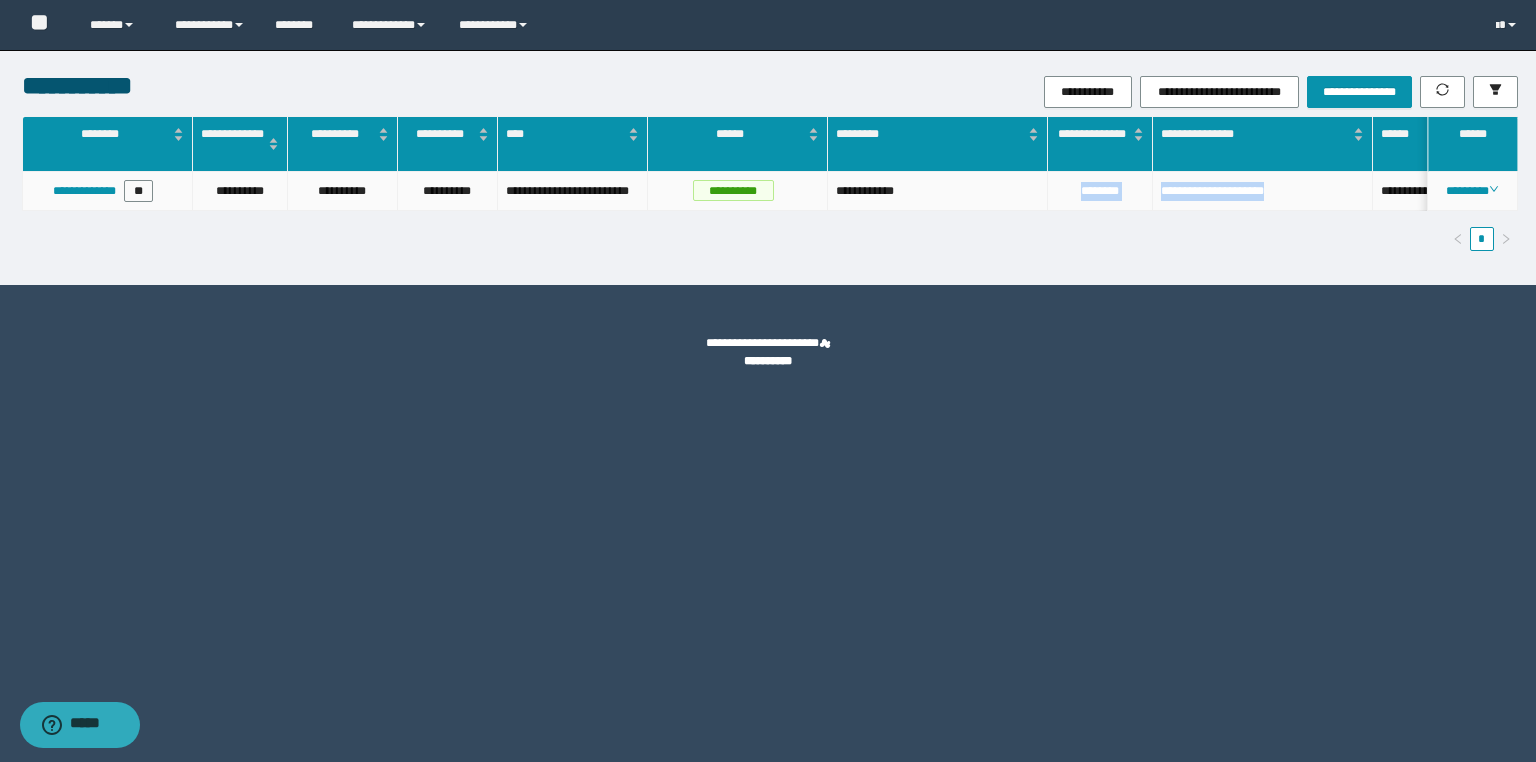 drag, startPoint x: 1308, startPoint y: 191, endPoint x: 1059, endPoint y: 180, distance: 249.24286 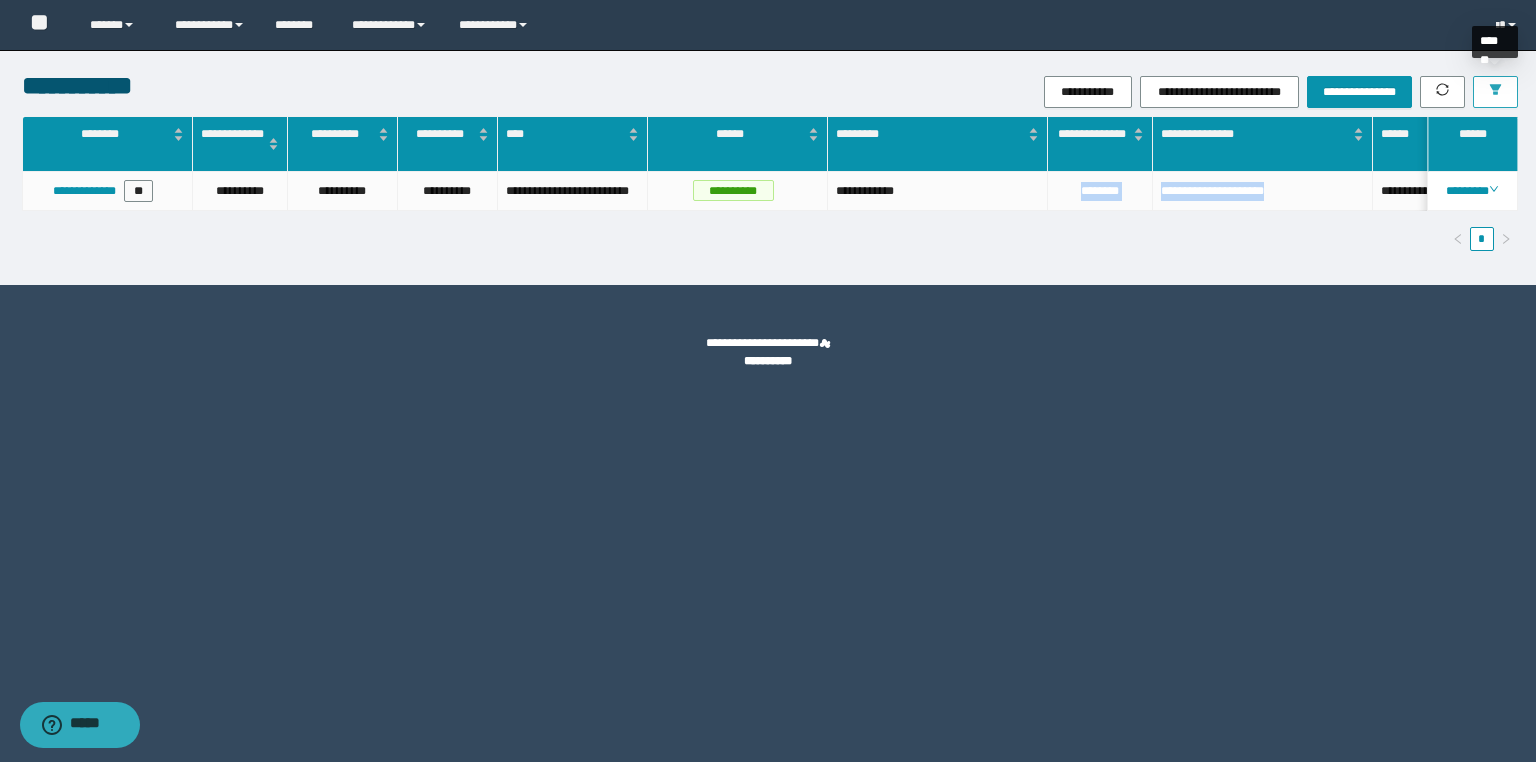 click 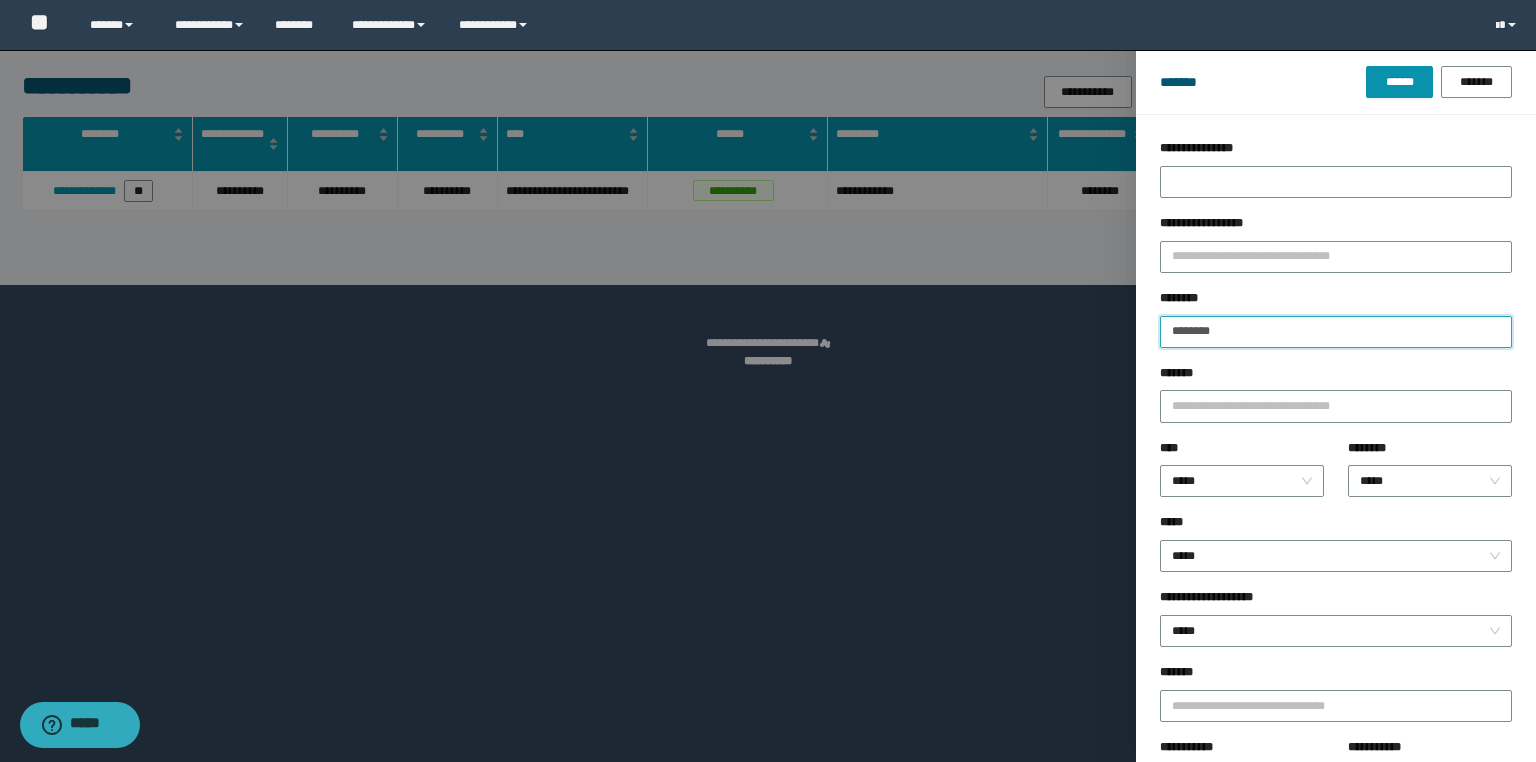 drag, startPoint x: 1252, startPoint y: 332, endPoint x: 1054, endPoint y: 300, distance: 200.56918 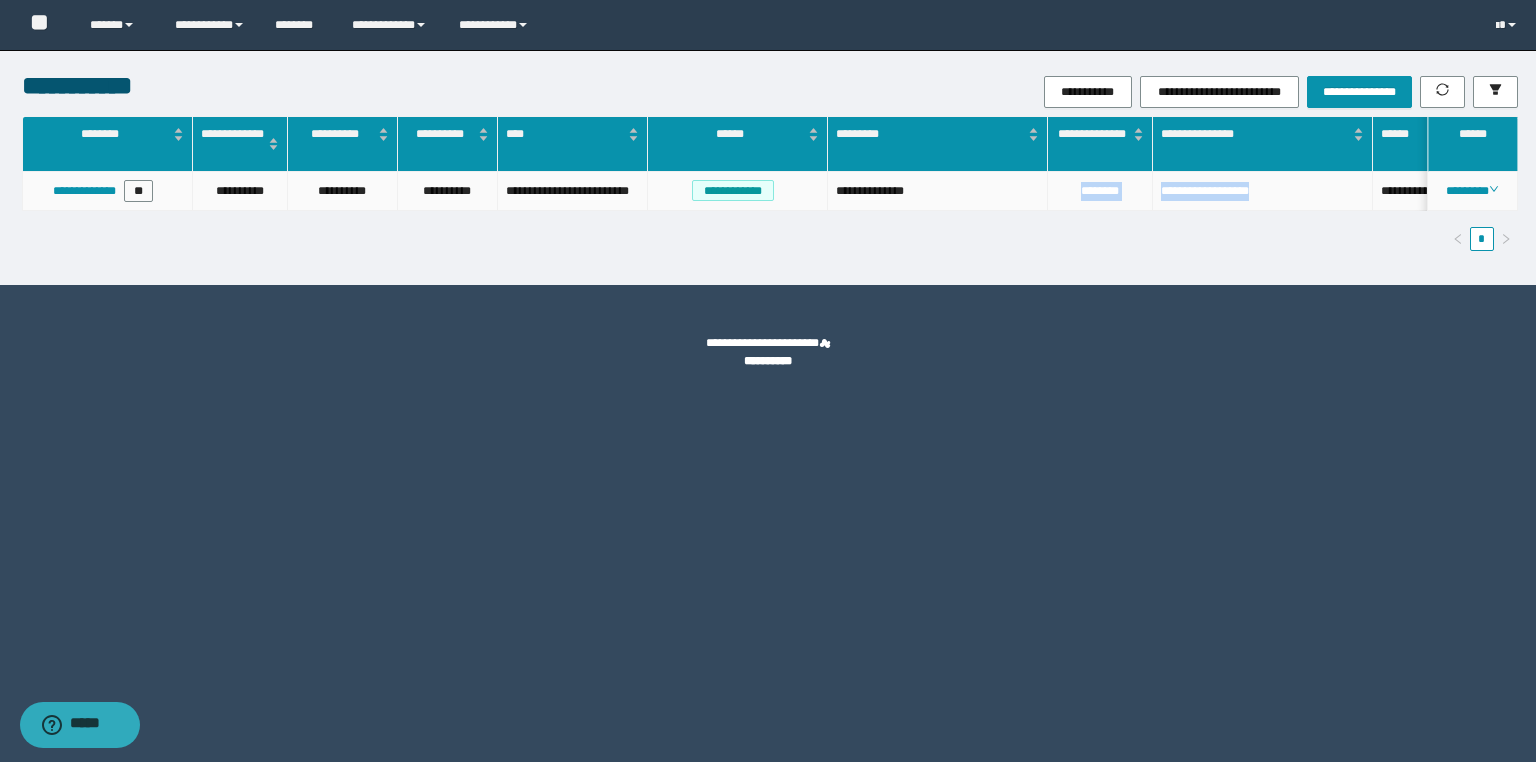 drag, startPoint x: 1280, startPoint y: 194, endPoint x: 1034, endPoint y: 196, distance: 246.00813 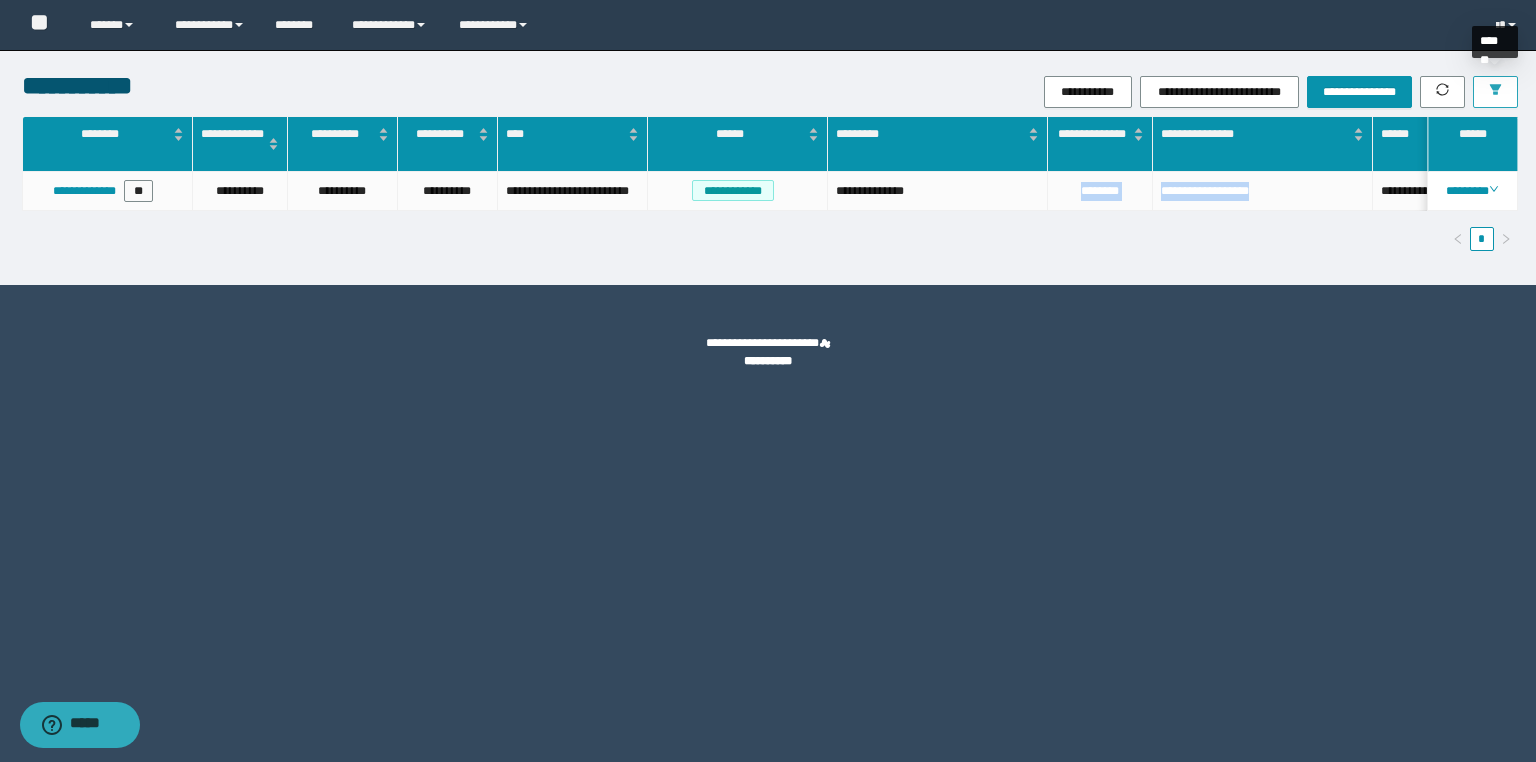 click 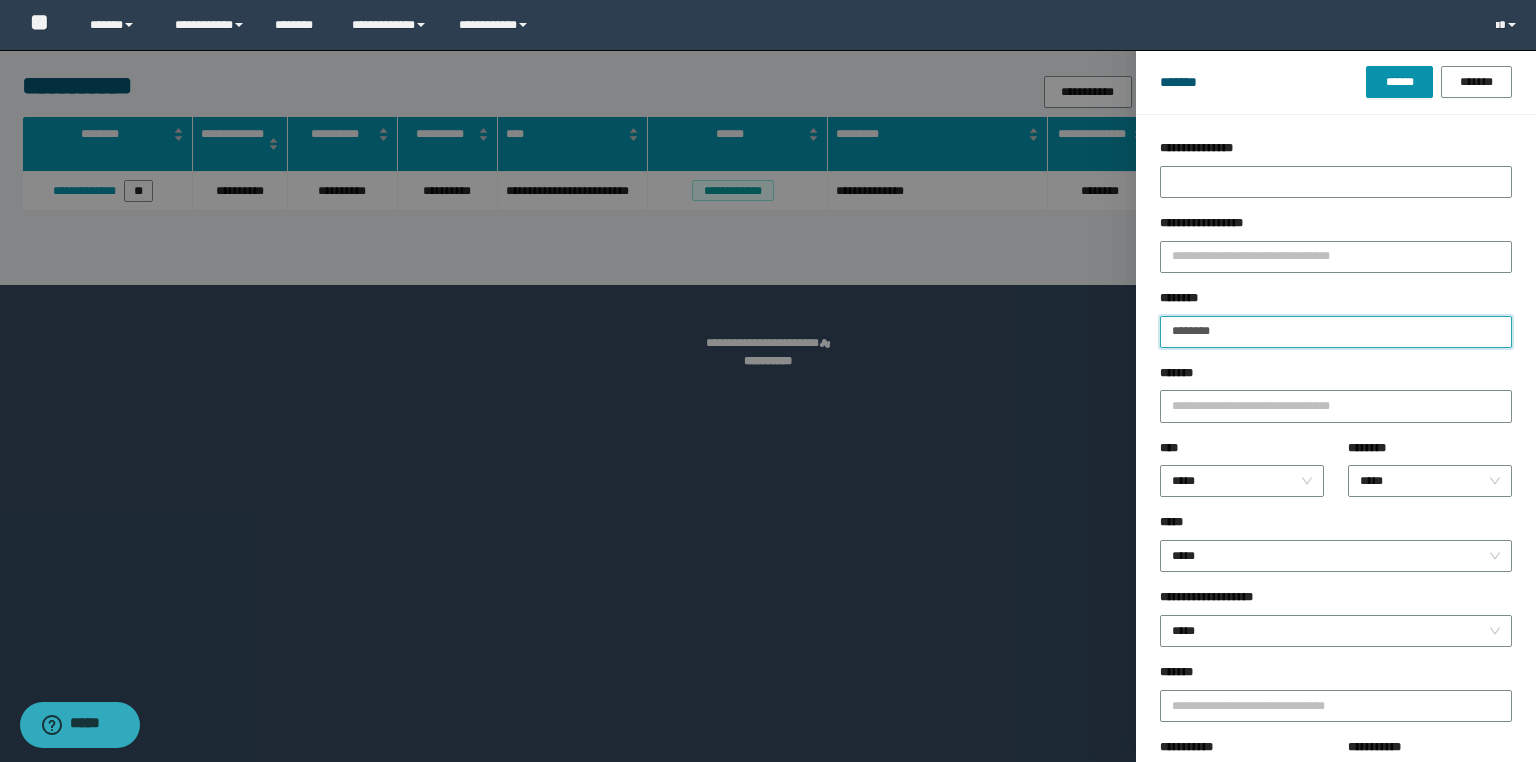 drag, startPoint x: 1288, startPoint y: 331, endPoint x: 905, endPoint y: 352, distance: 383.5753 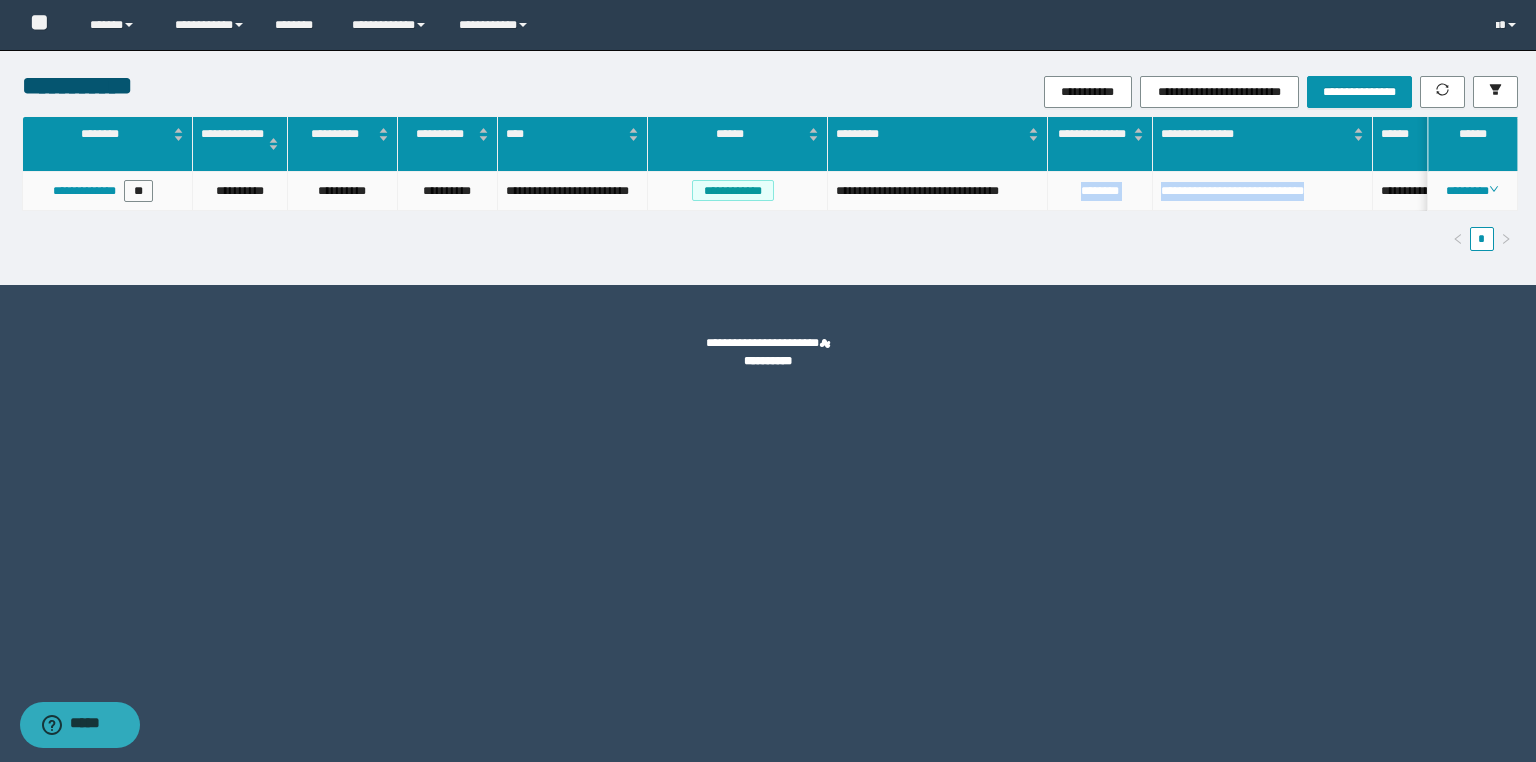 drag, startPoint x: 1340, startPoint y: 192, endPoint x: 1071, endPoint y: 192, distance: 269 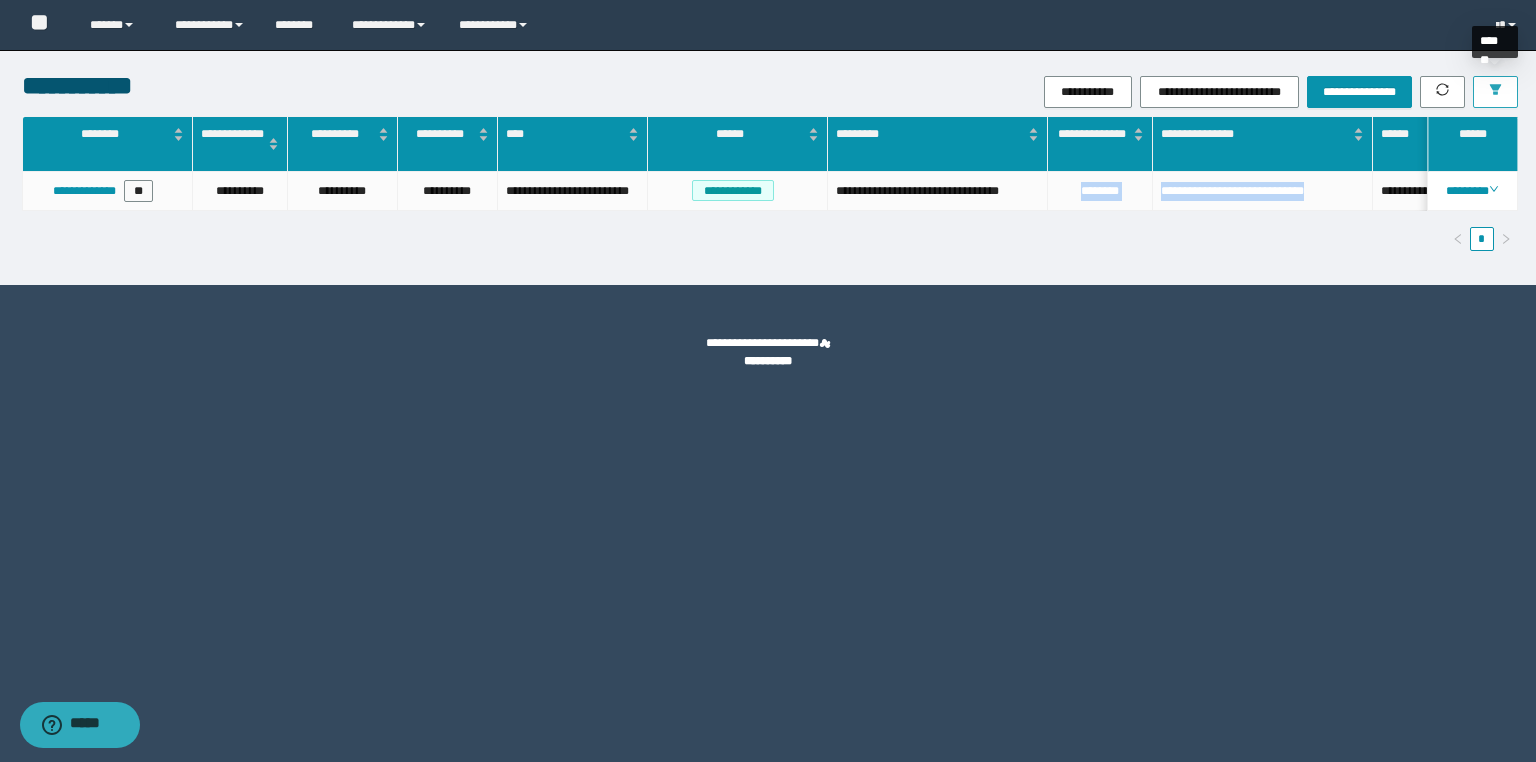 click 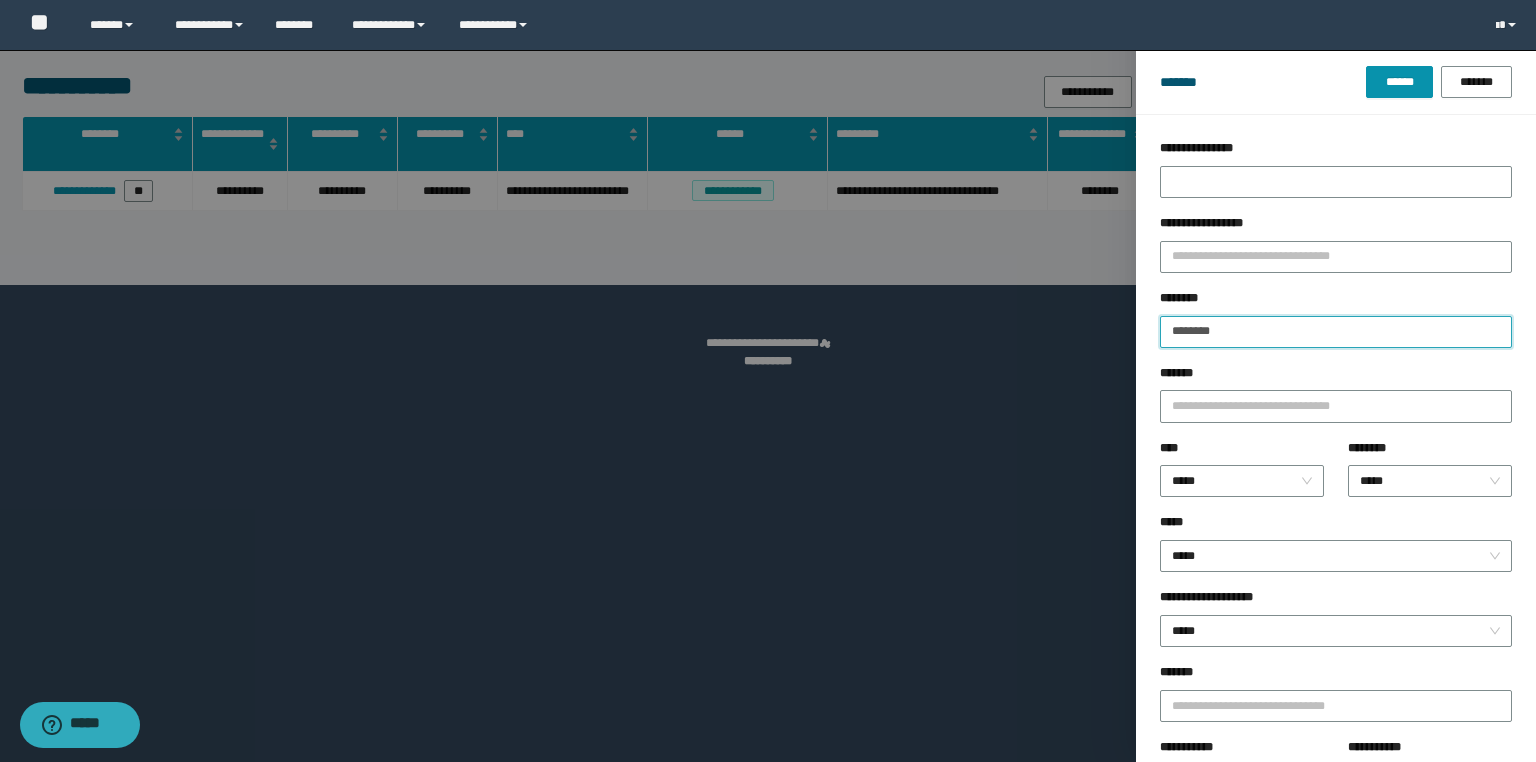 drag, startPoint x: 1282, startPoint y: 328, endPoint x: 997, endPoint y: 316, distance: 285.25253 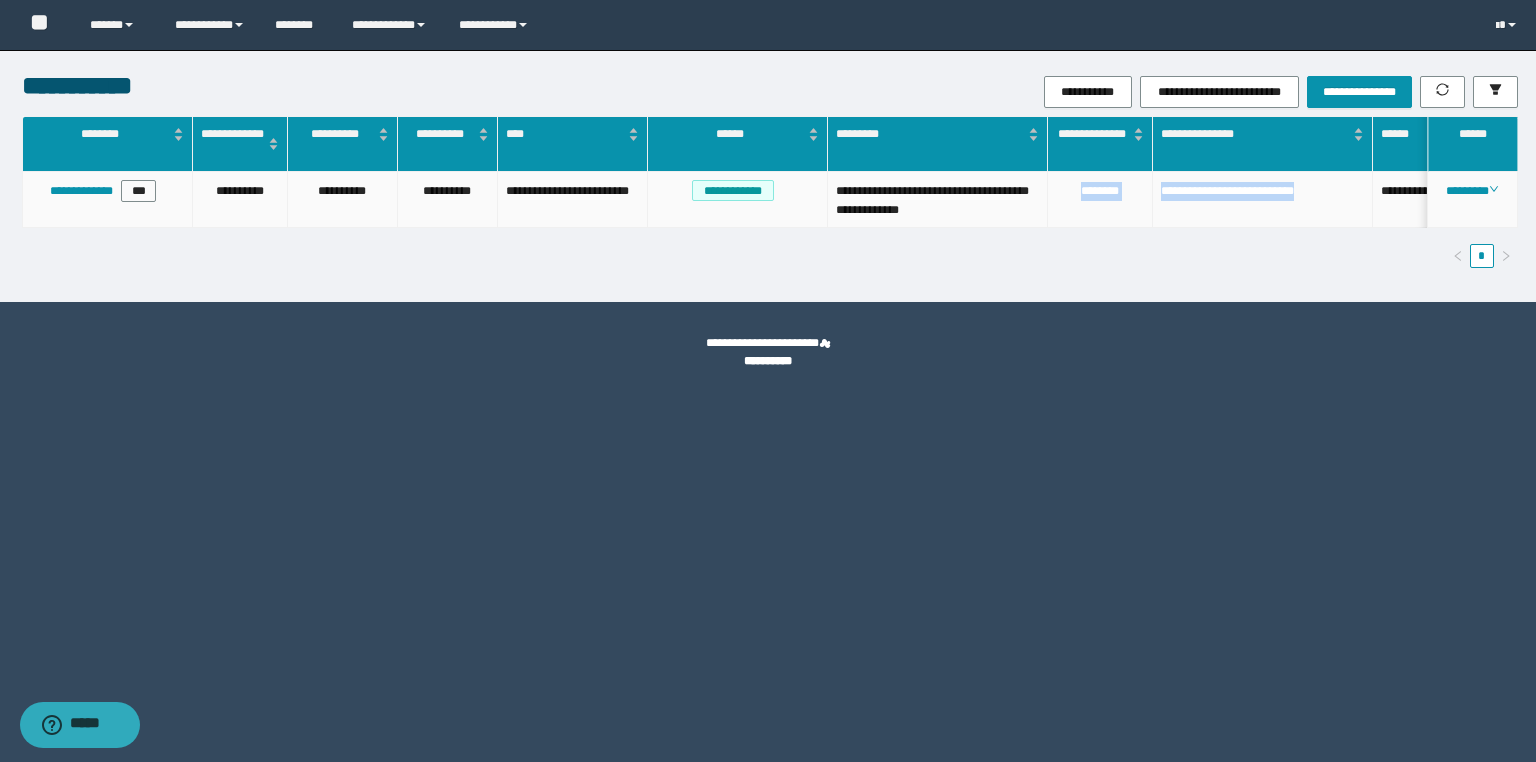 drag, startPoint x: 1336, startPoint y: 194, endPoint x: 1071, endPoint y: 193, distance: 265.0019 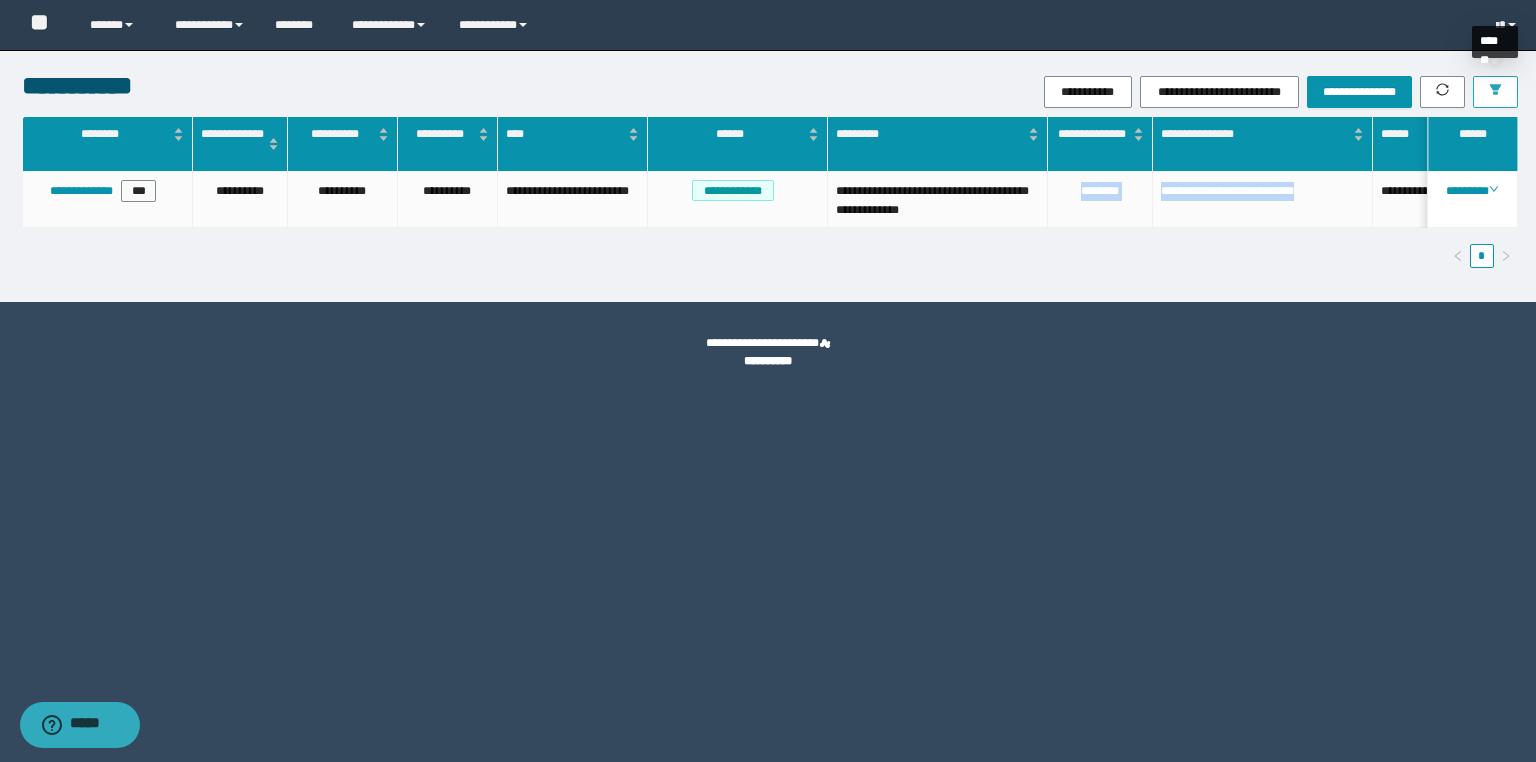click 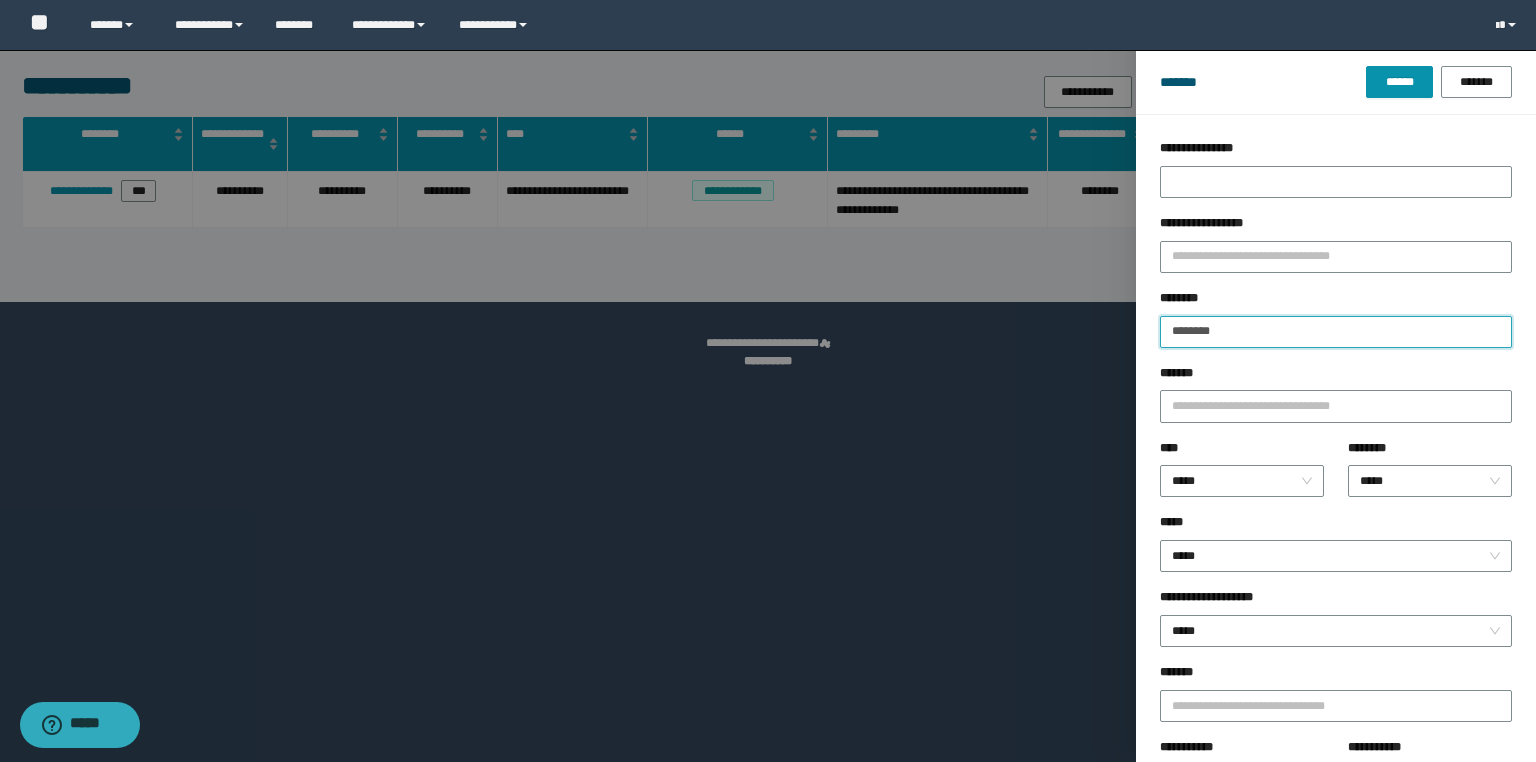 drag, startPoint x: 1236, startPoint y: 324, endPoint x: 932, endPoint y: 374, distance: 308.0844 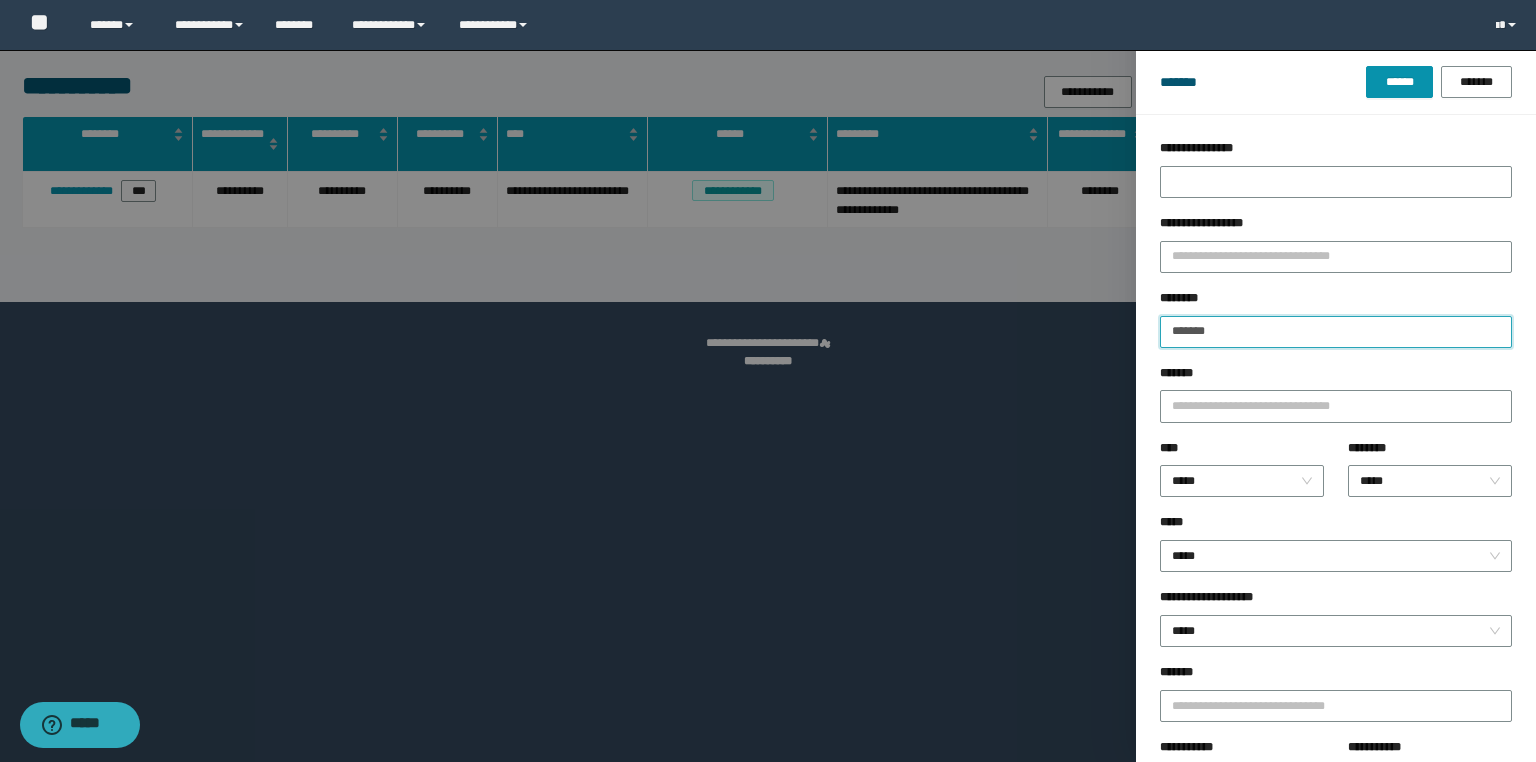 click on "******" at bounding box center [1399, 82] 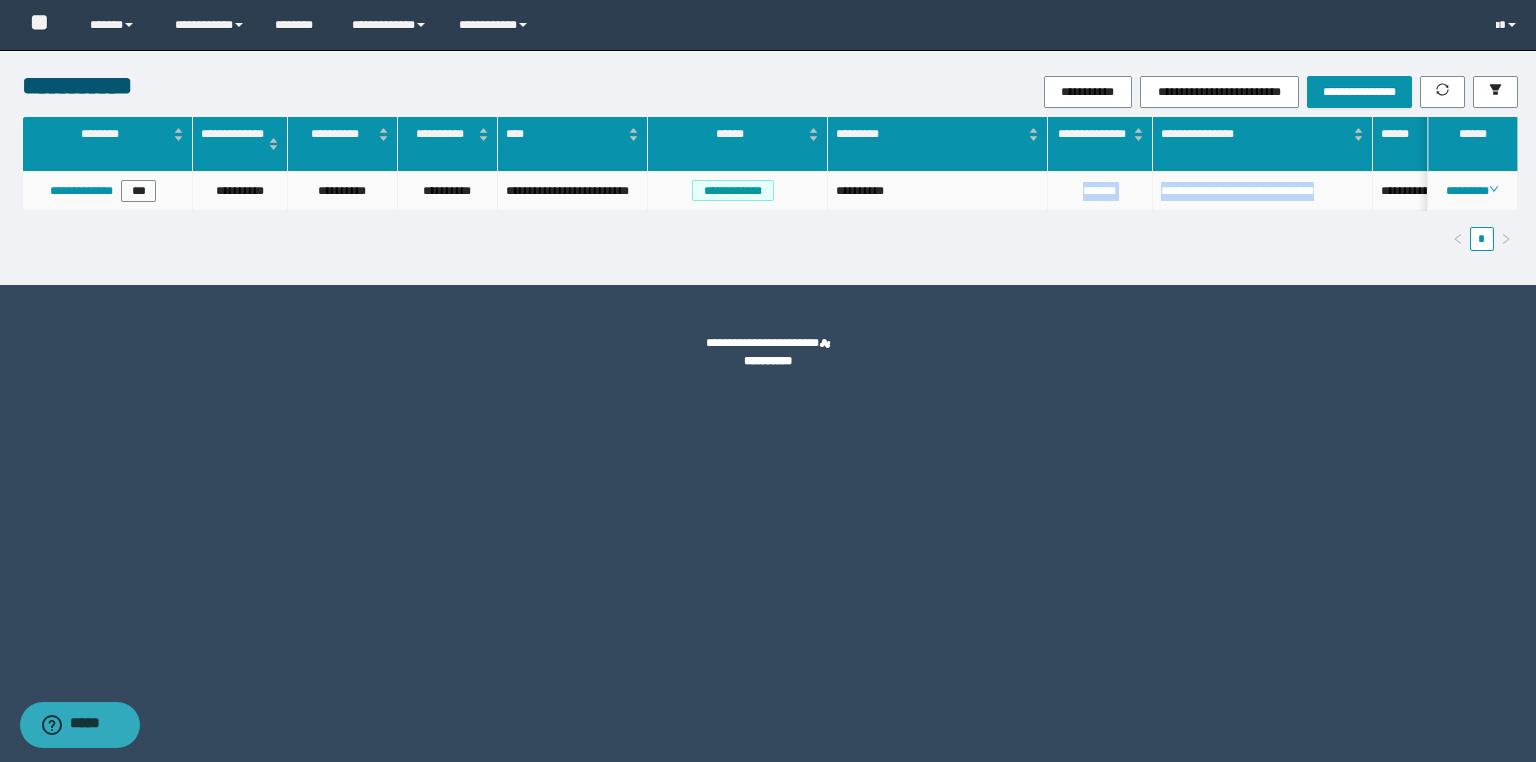 drag, startPoint x: 1357, startPoint y: 186, endPoint x: 1051, endPoint y: 190, distance: 306.02615 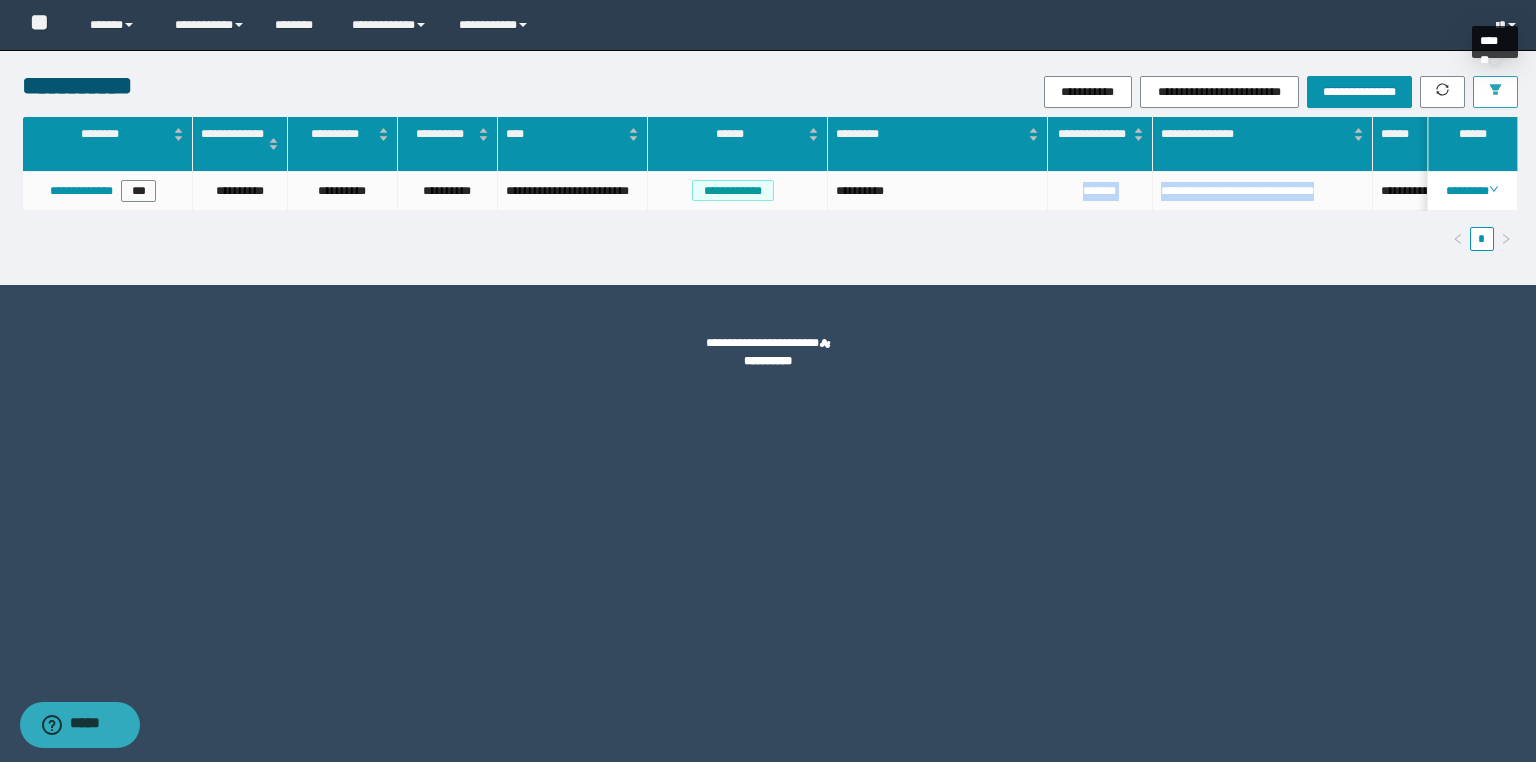 click 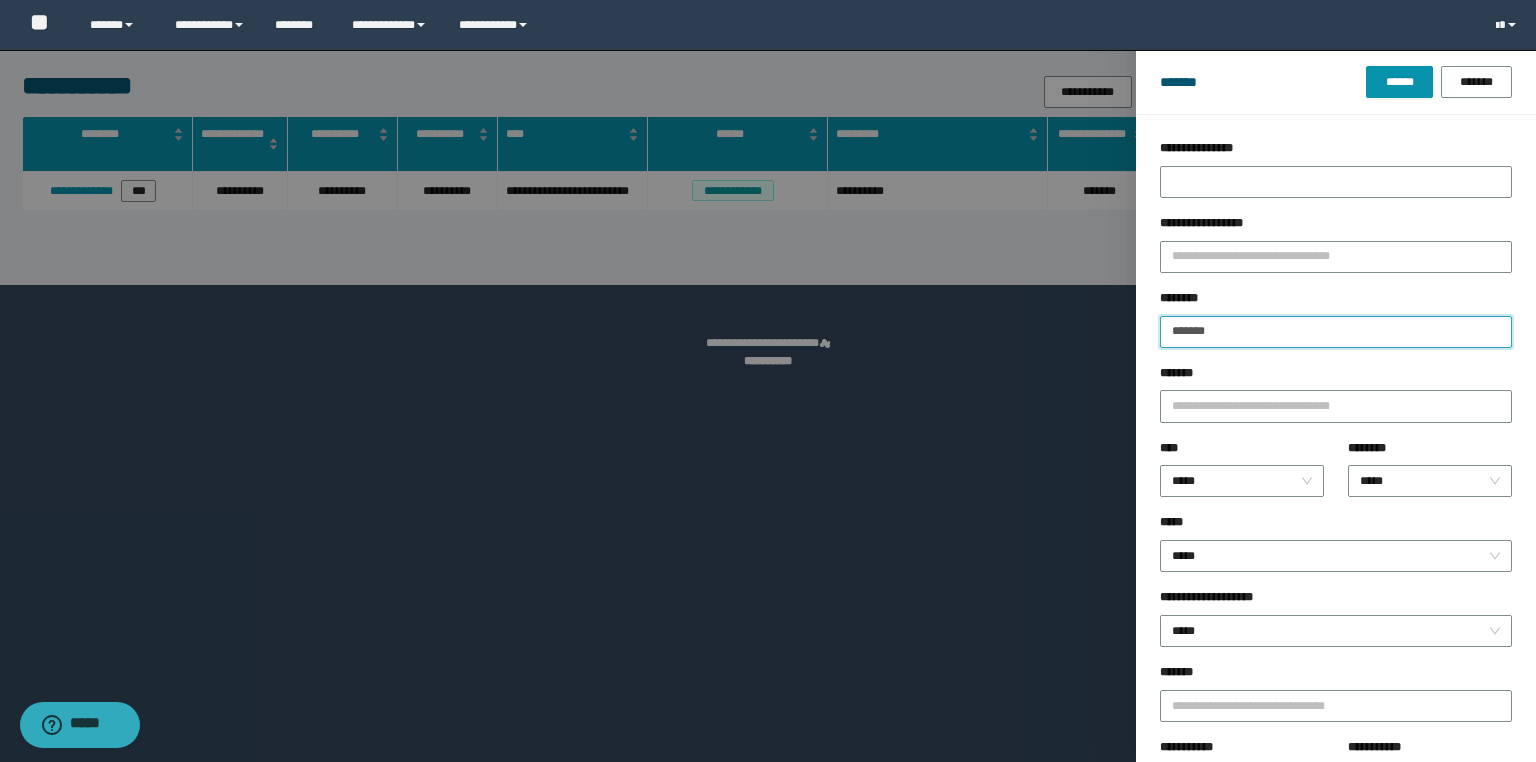 drag, startPoint x: 1252, startPoint y: 344, endPoint x: 1009, endPoint y: 341, distance: 243.01852 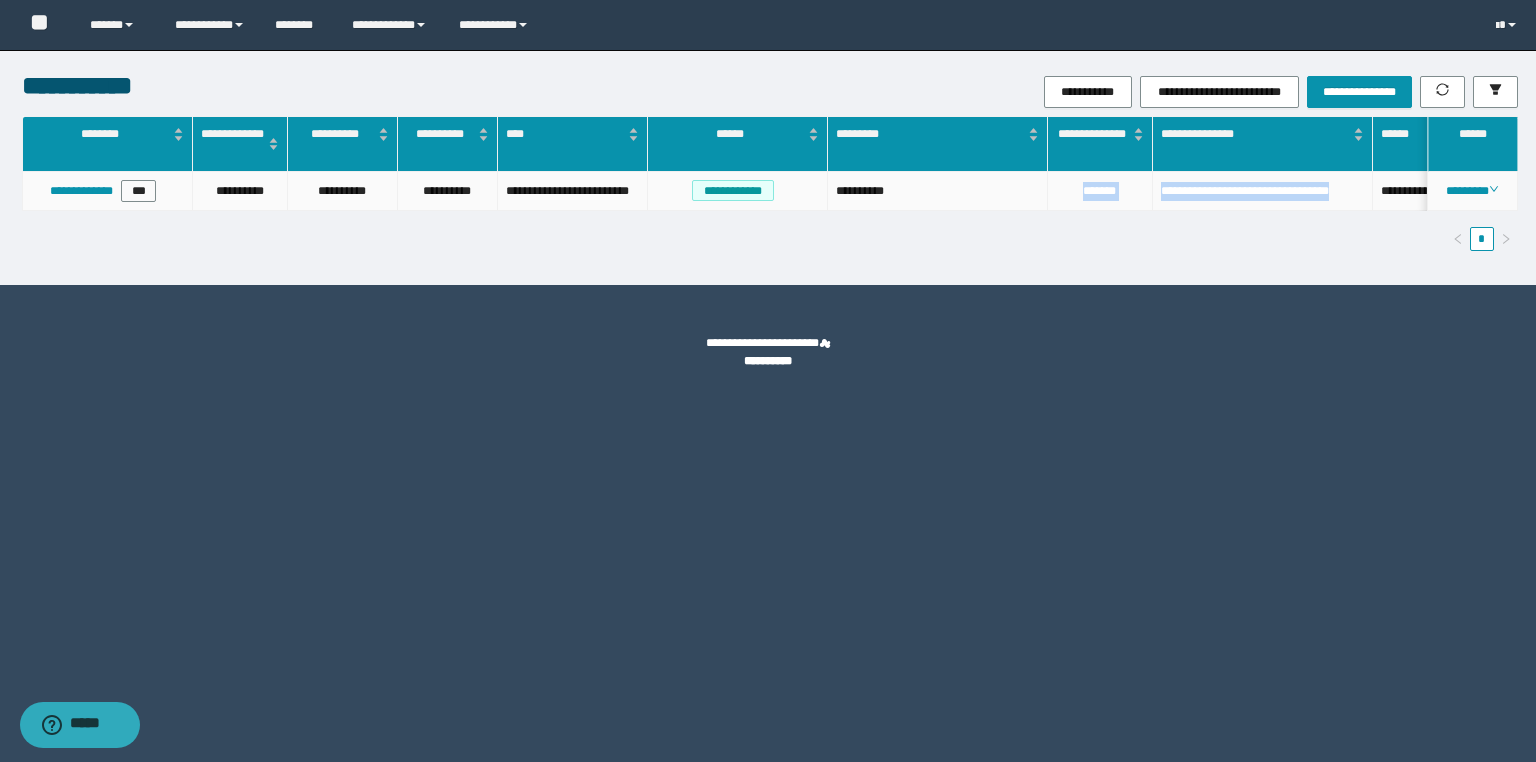 drag, startPoint x: 1362, startPoint y: 193, endPoint x: 1060, endPoint y: 207, distance: 302.32434 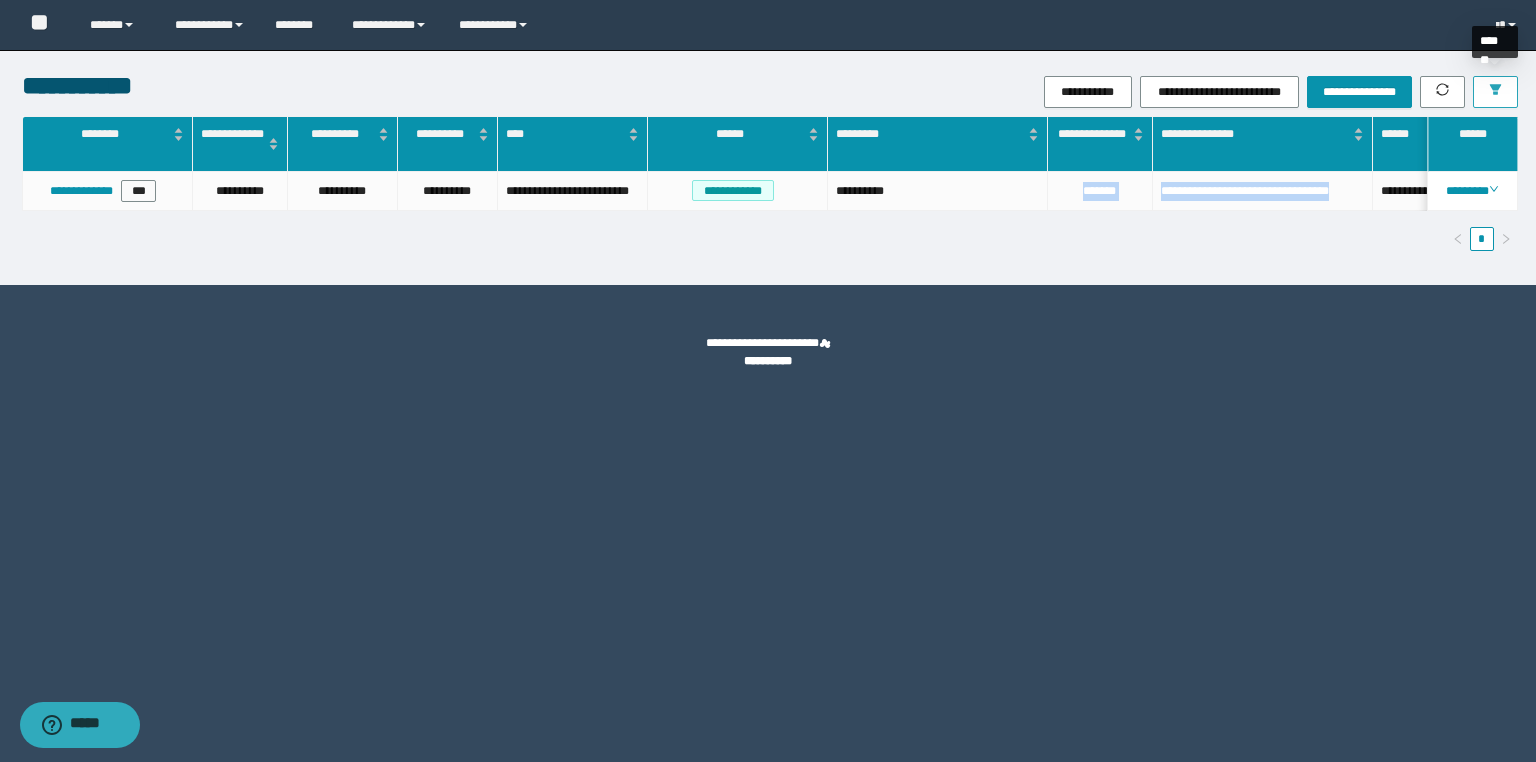 click 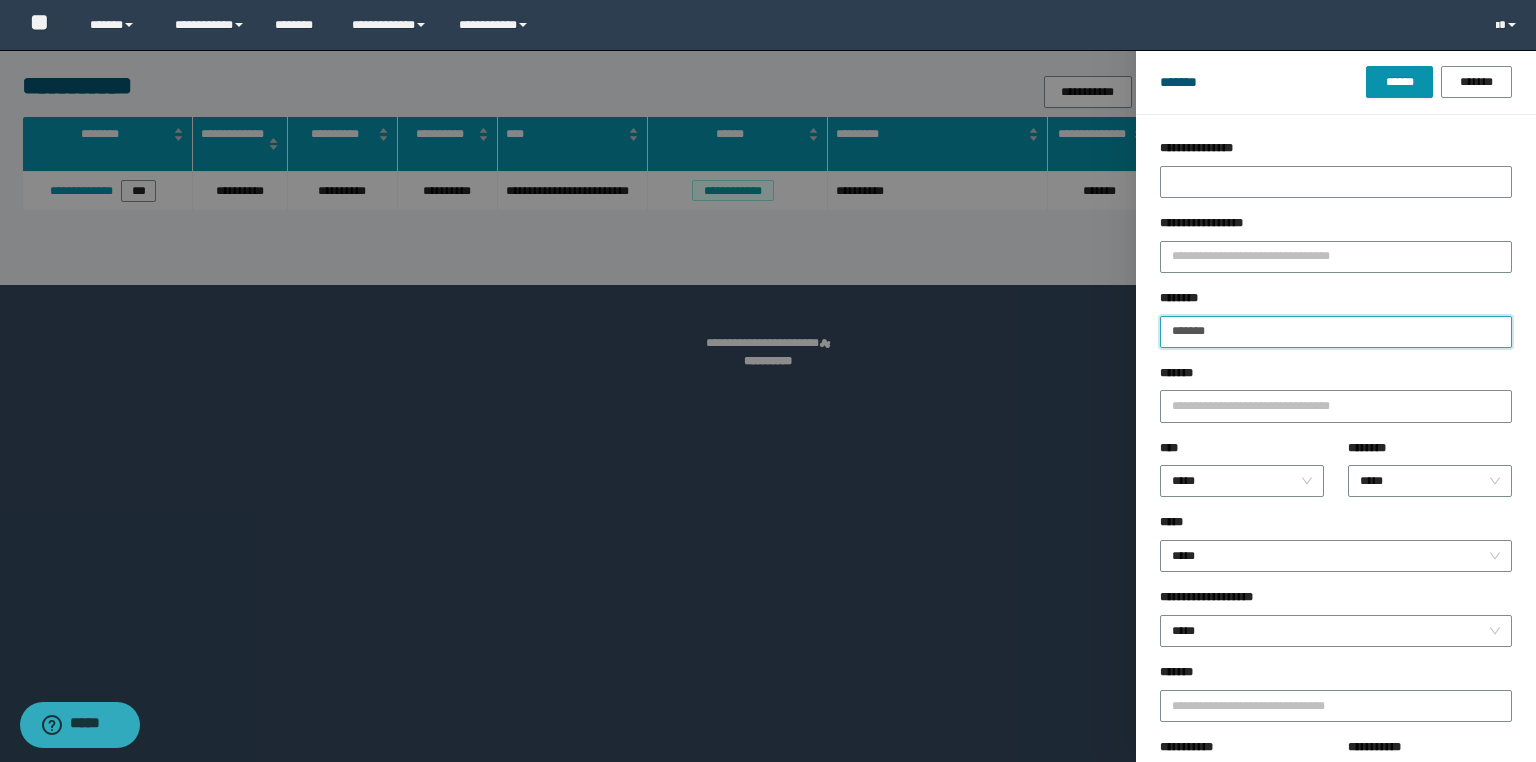 drag, startPoint x: 1245, startPoint y: 333, endPoint x: 973, endPoint y: 288, distance: 275.6973 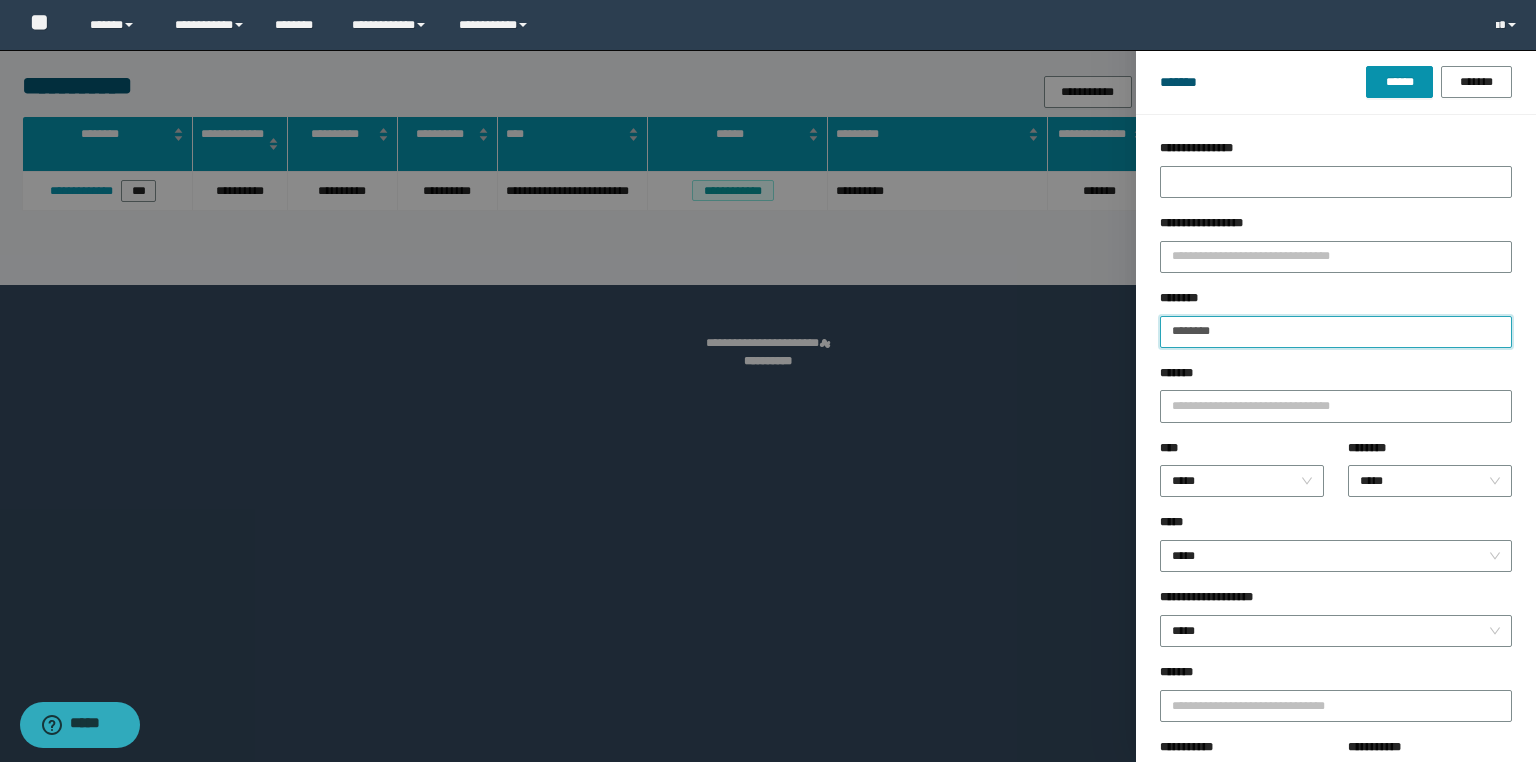 click on "******" at bounding box center [1399, 82] 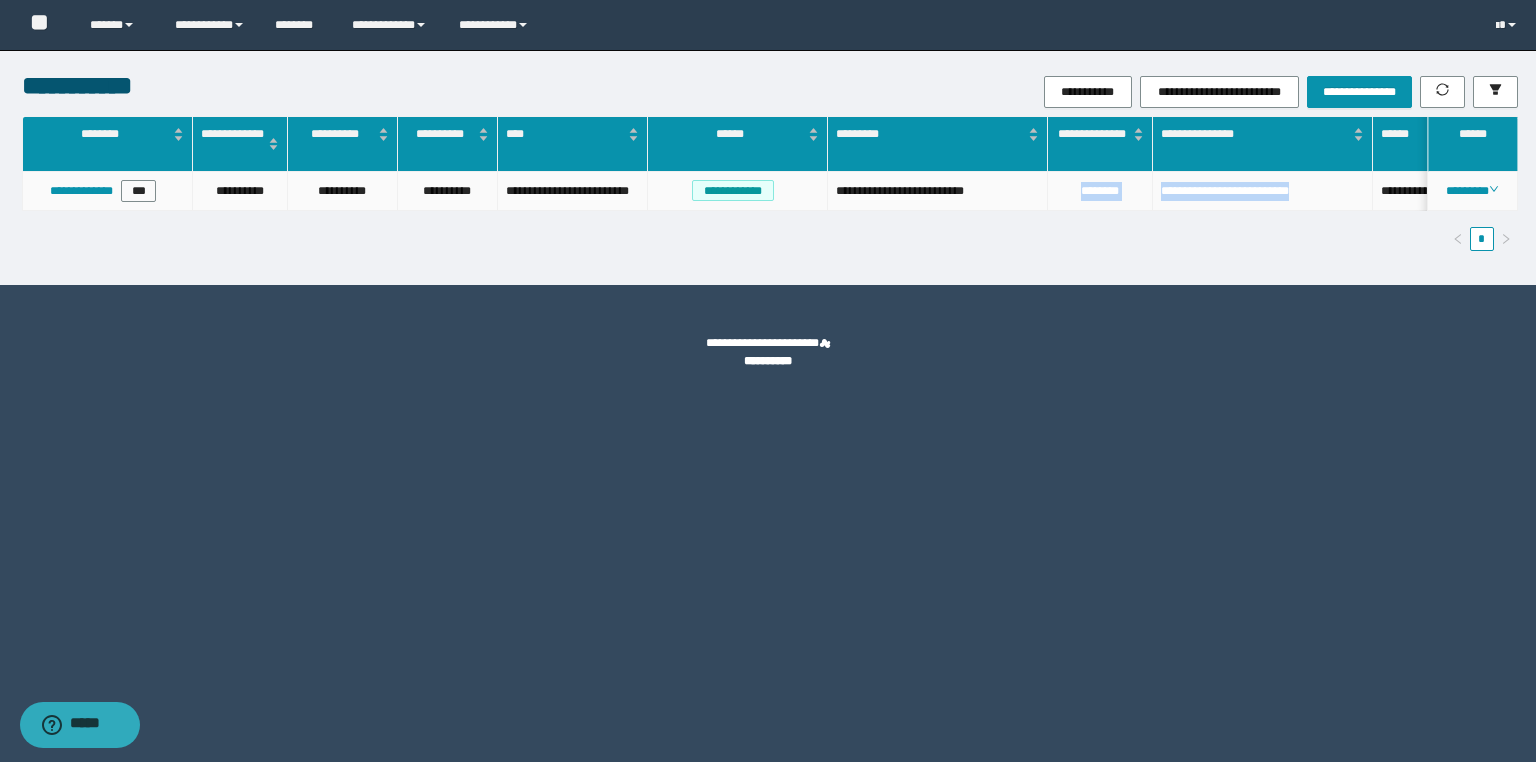 drag, startPoint x: 1321, startPoint y: 193, endPoint x: 1055, endPoint y: 188, distance: 266.047 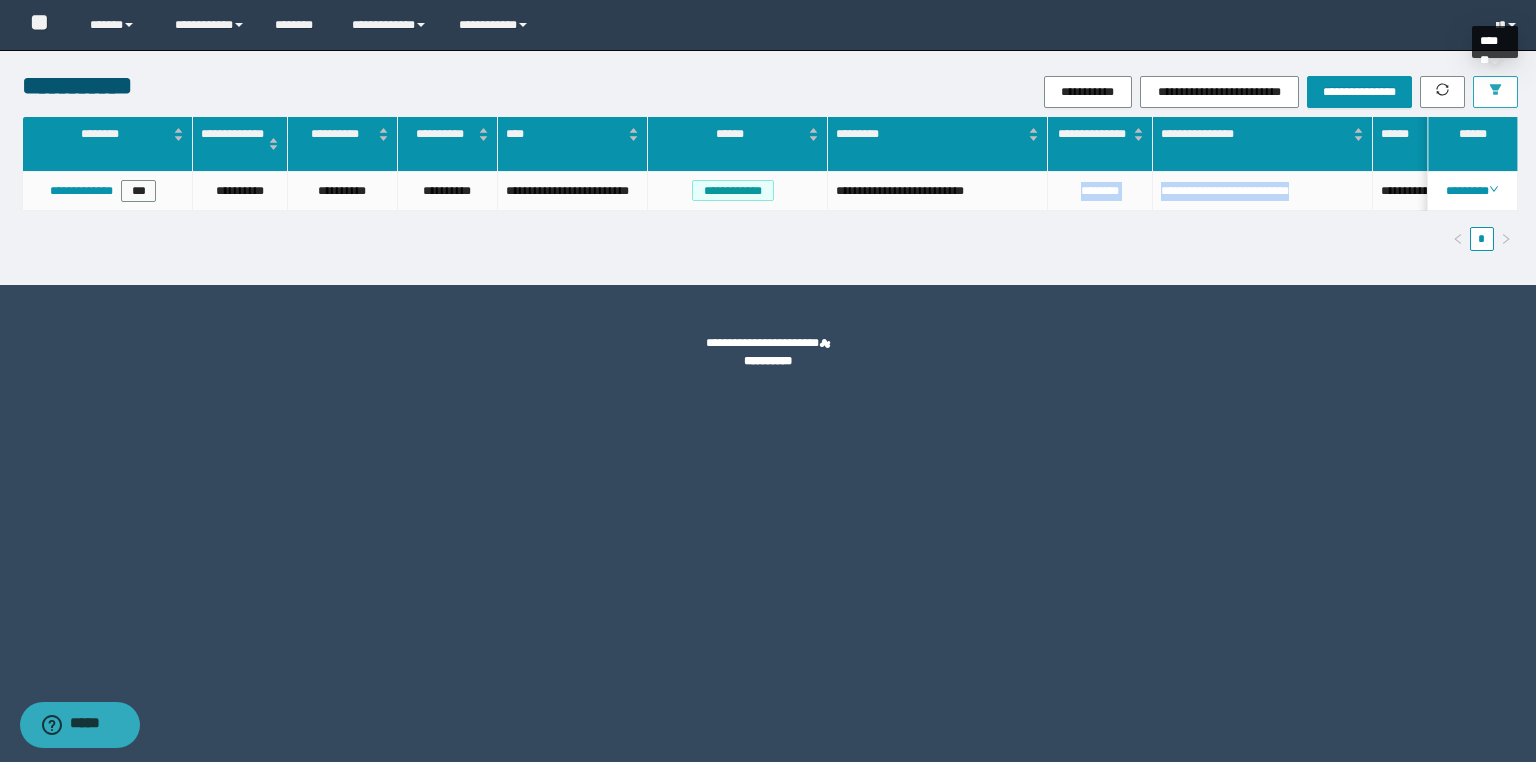 click 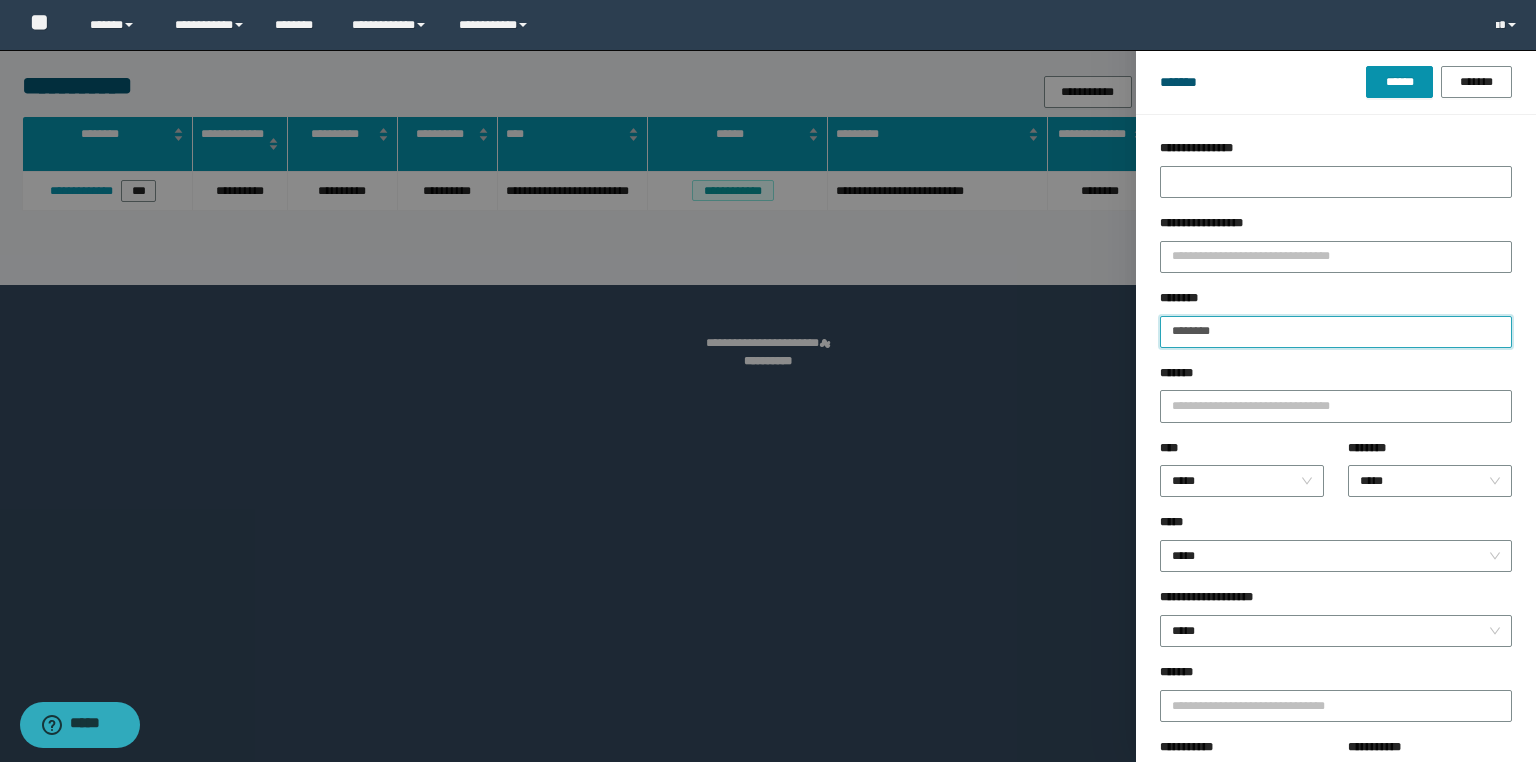 drag, startPoint x: 1267, startPoint y: 328, endPoint x: 1067, endPoint y: 333, distance: 200.06248 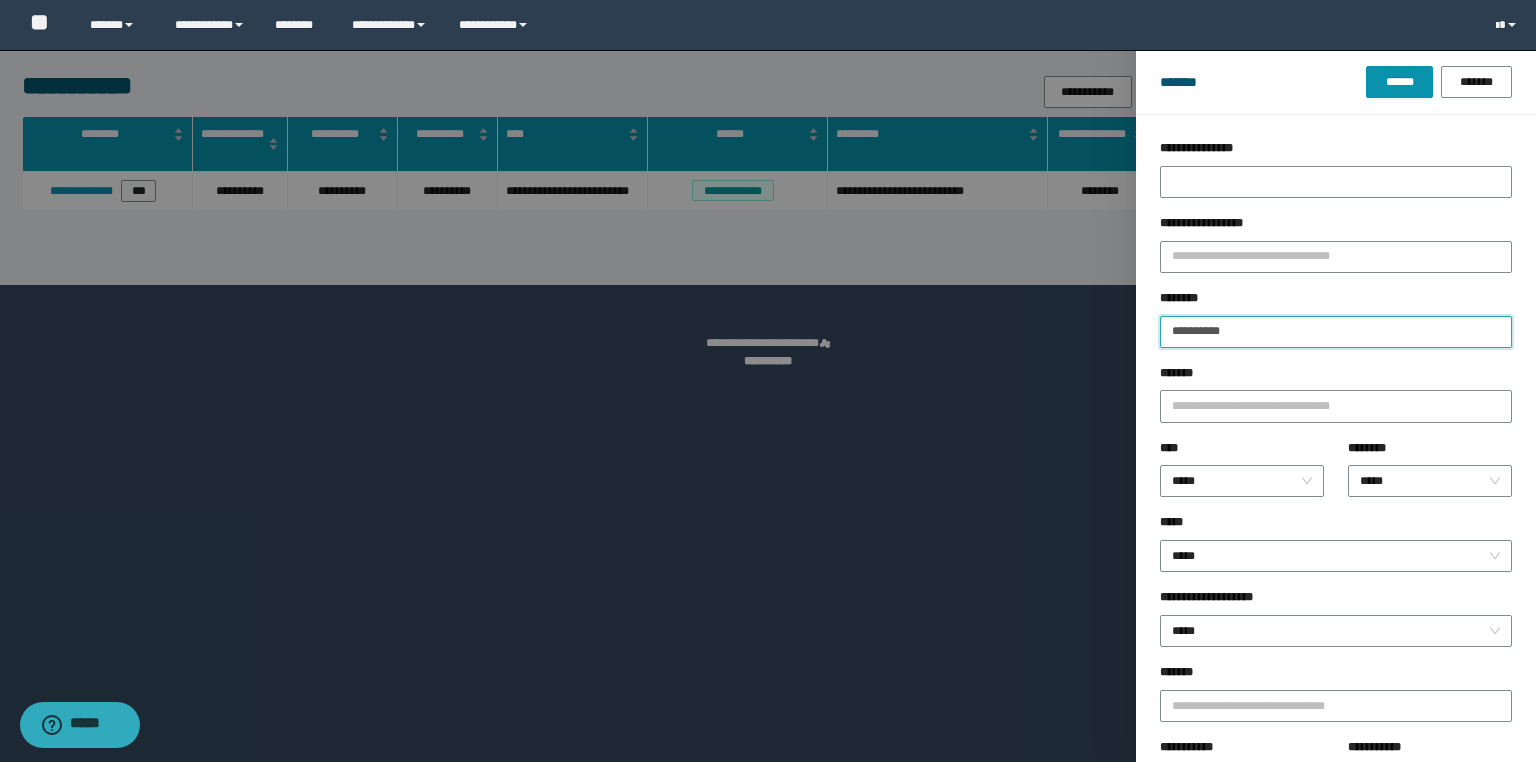 type on "**********" 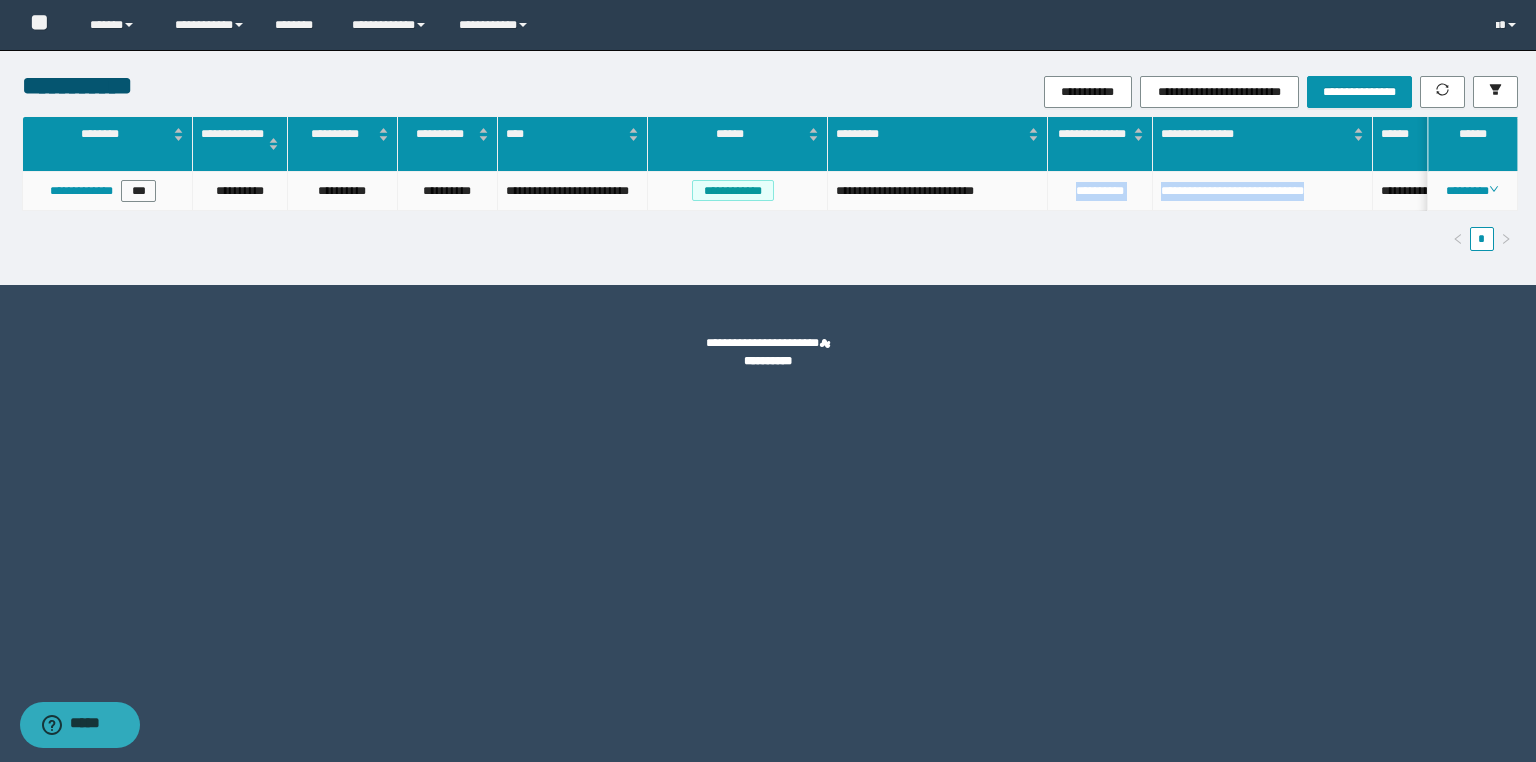 drag, startPoint x: 1356, startPoint y: 192, endPoint x: 1051, endPoint y: 202, distance: 305.16388 